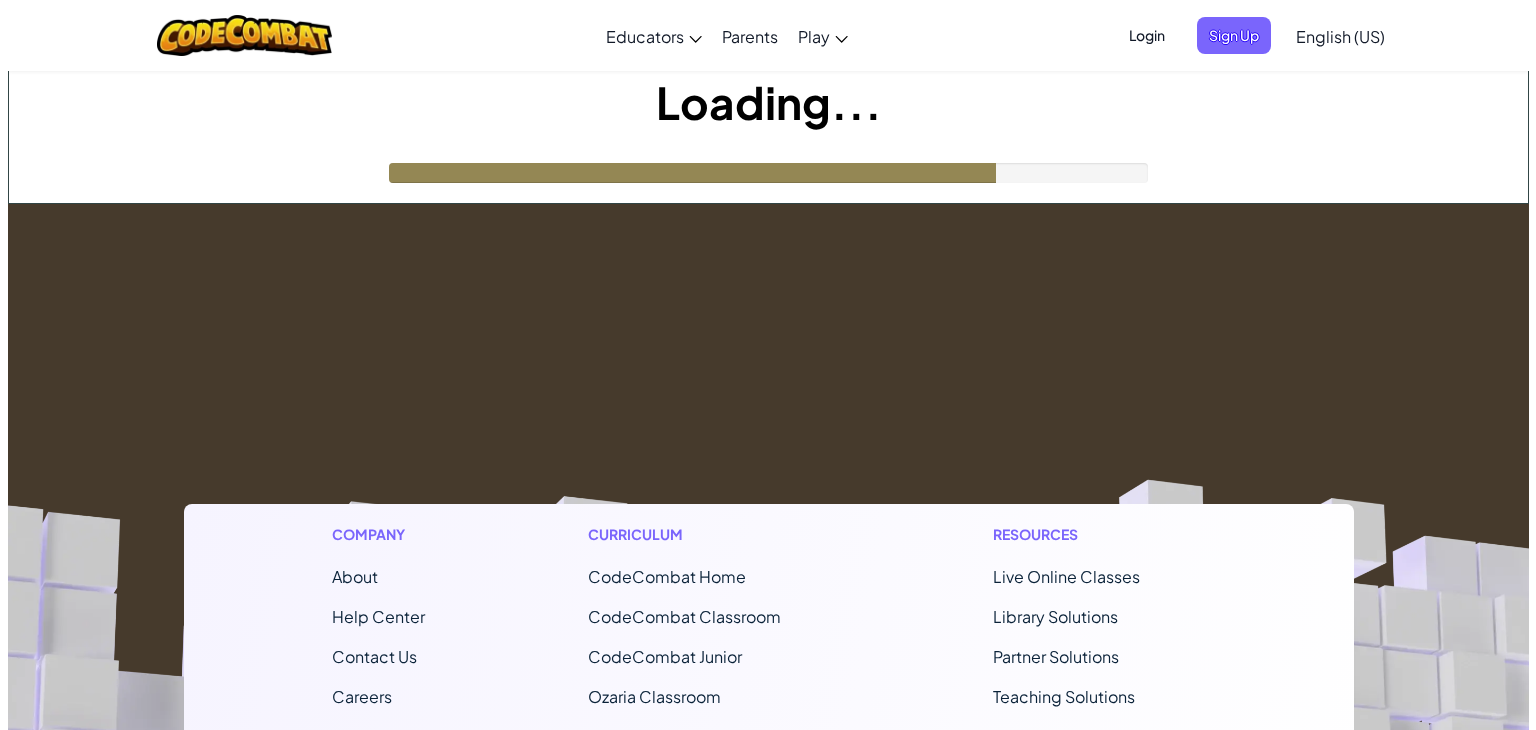 scroll, scrollTop: 0, scrollLeft: 0, axis: both 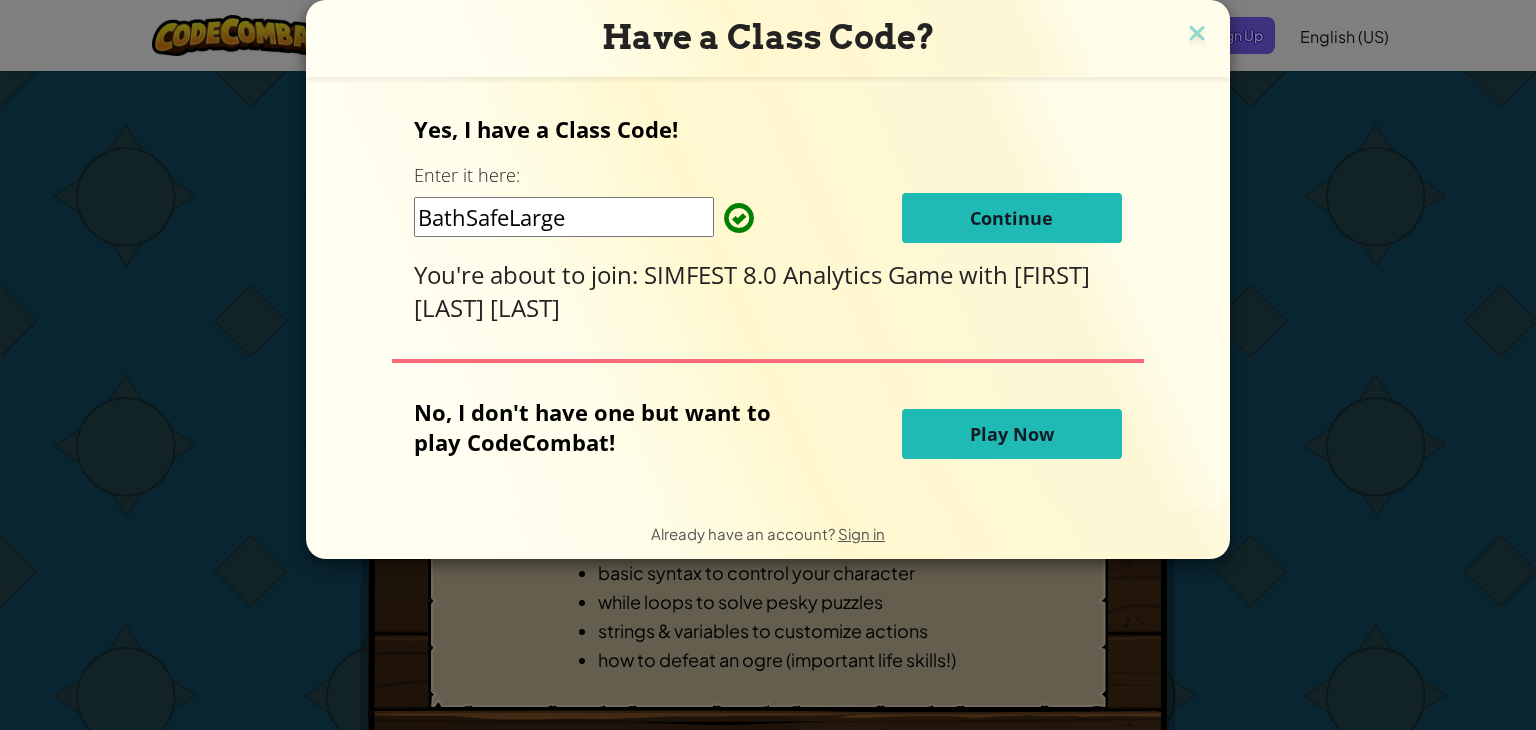 click on "Continue" at bounding box center [1012, 218] 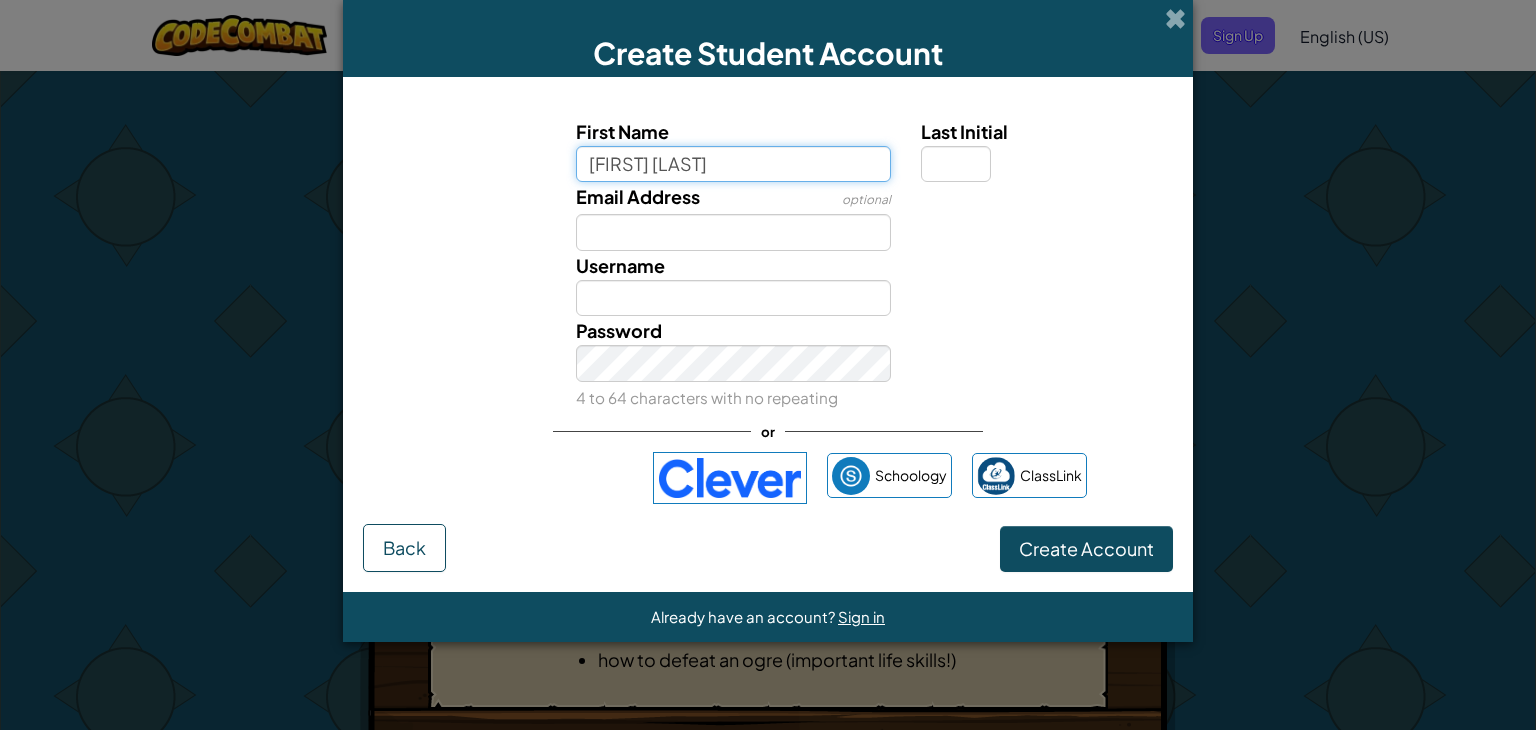 type on "MUHAMMED SUFIAN" 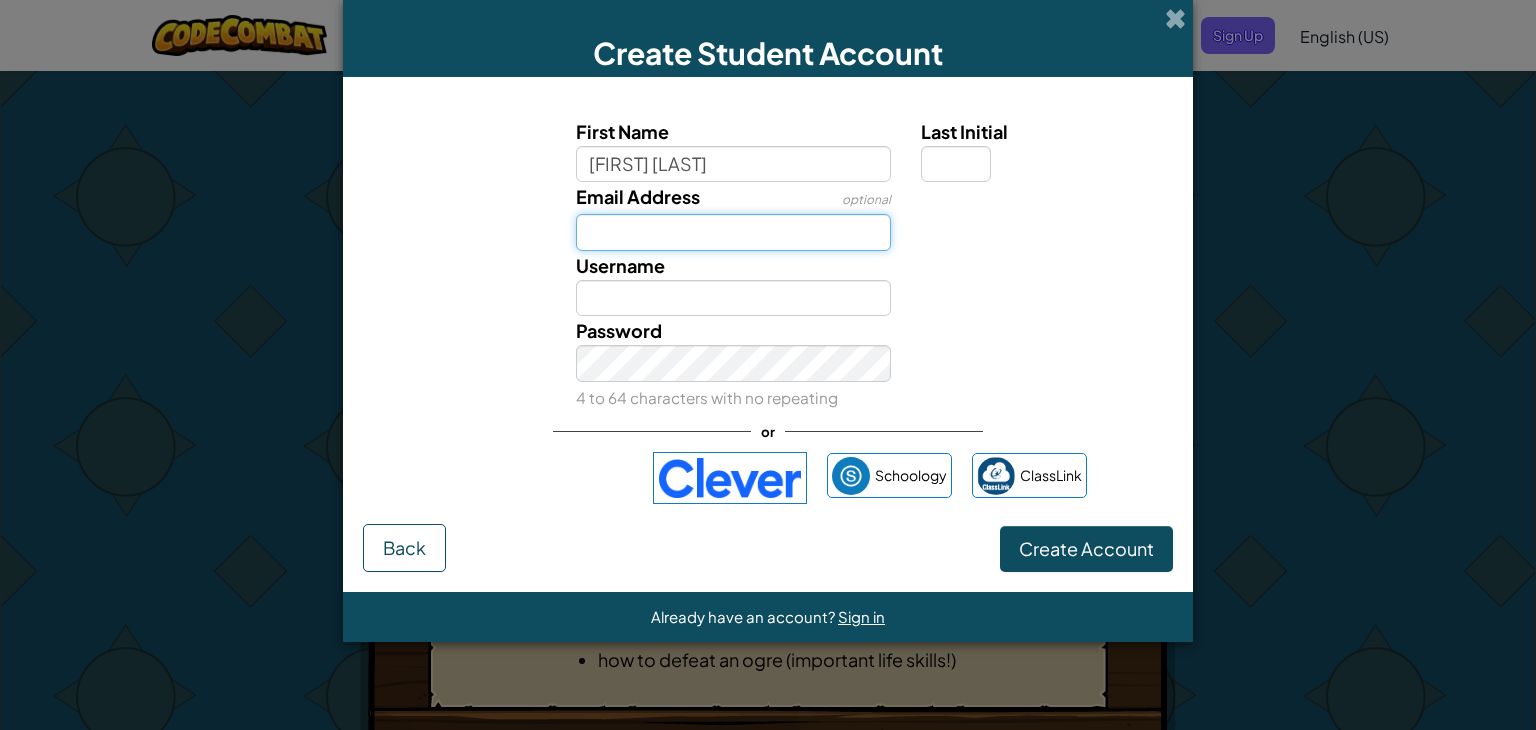 type on "MUHAMMED SUFIAN" 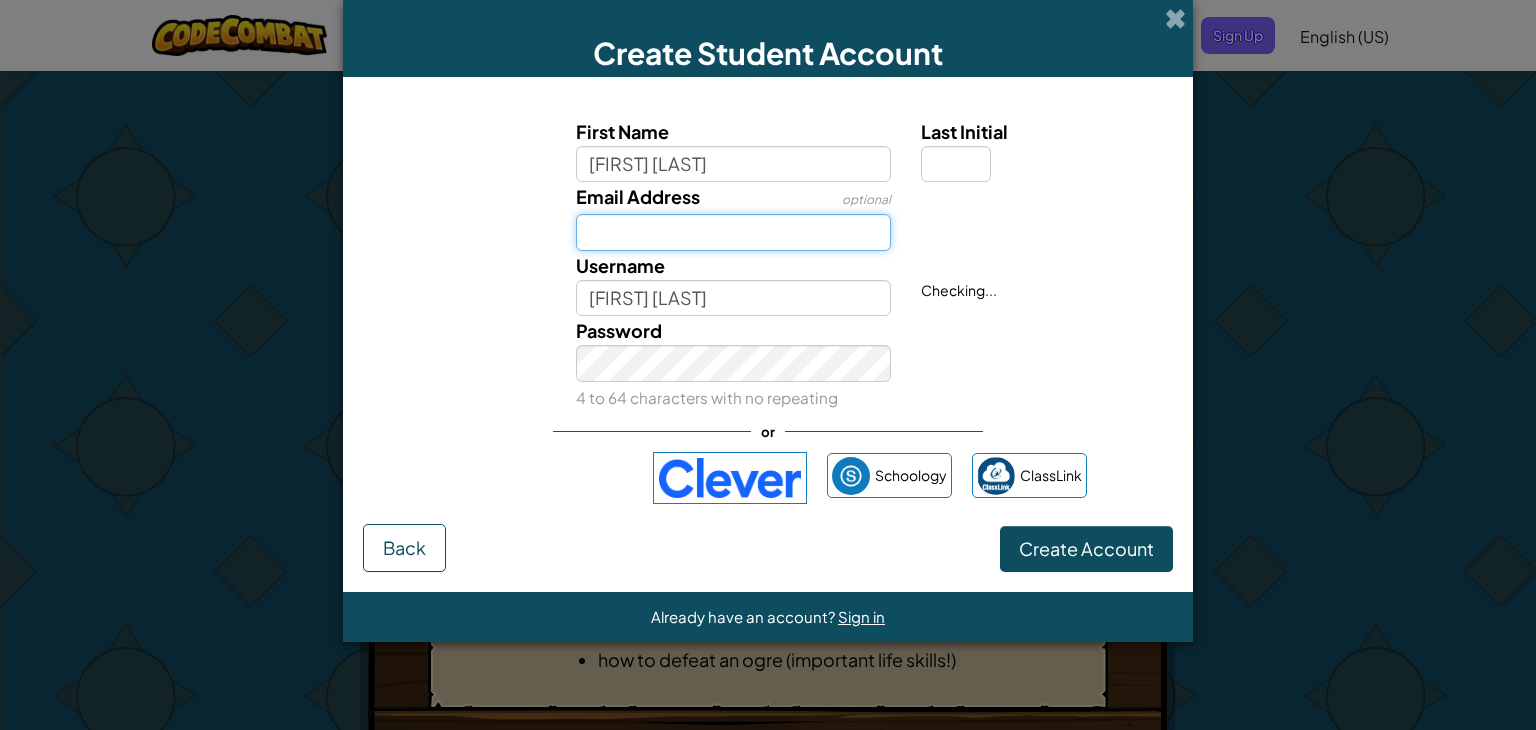 click on "Email Address" at bounding box center (734, 232) 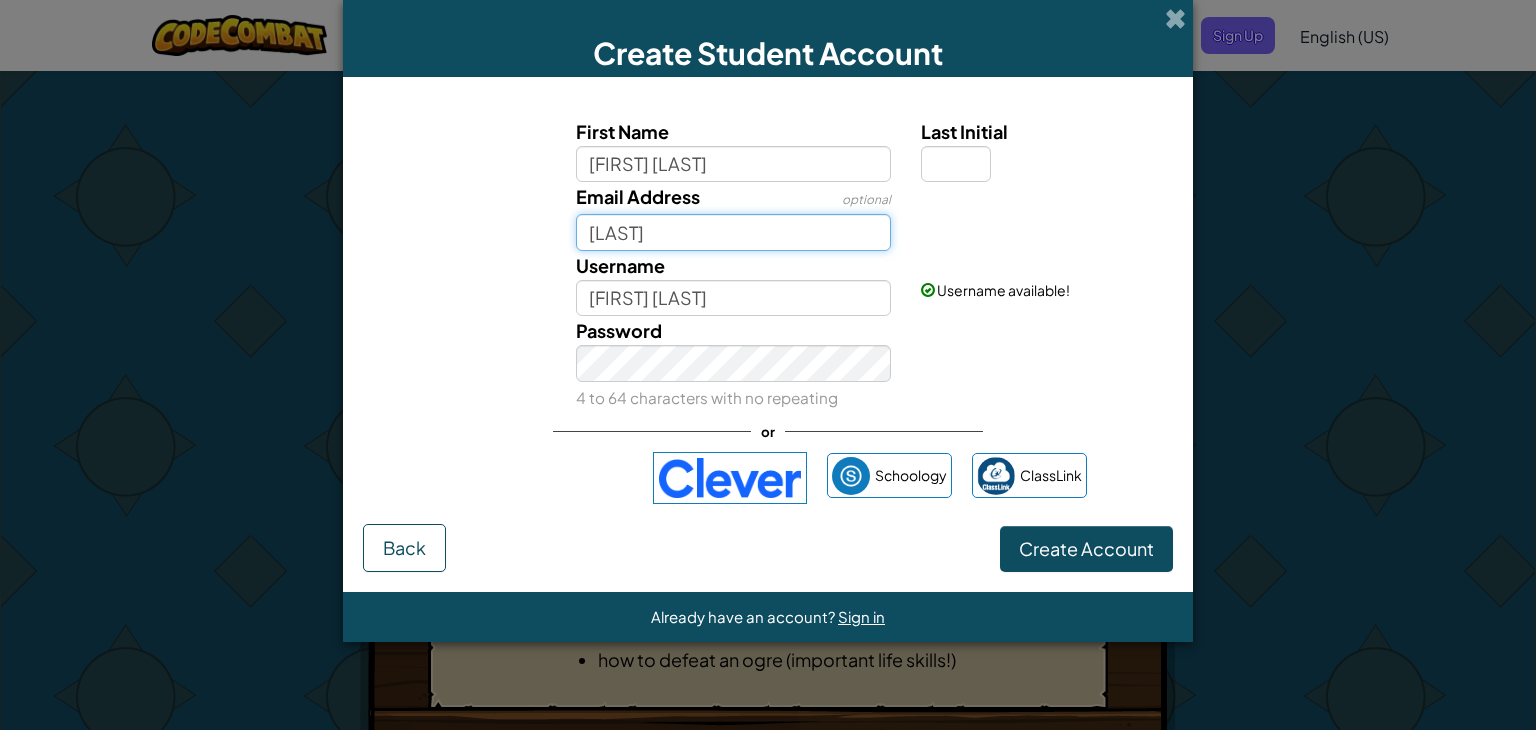 type on "s" 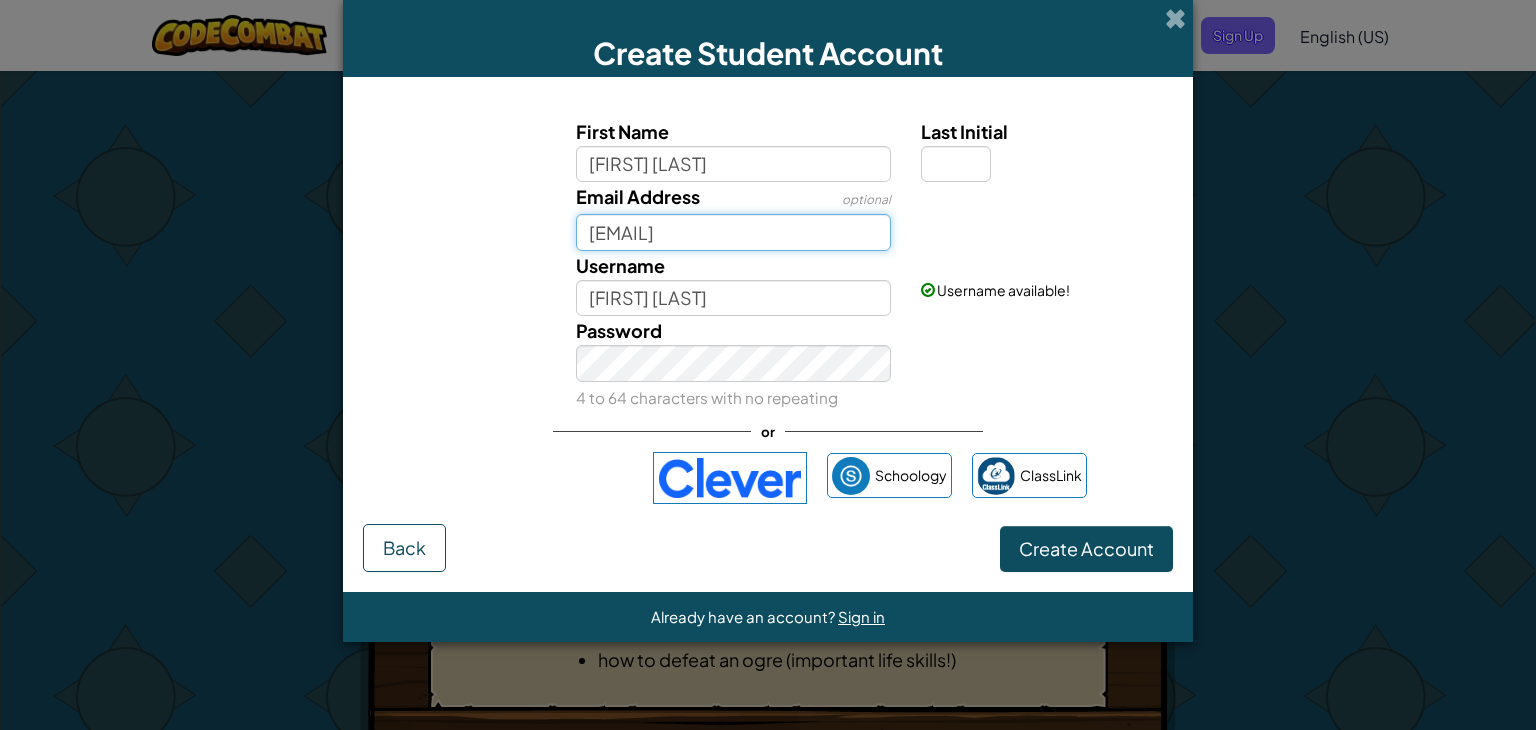 scroll, scrollTop: 0, scrollLeft: 24, axis: horizontal 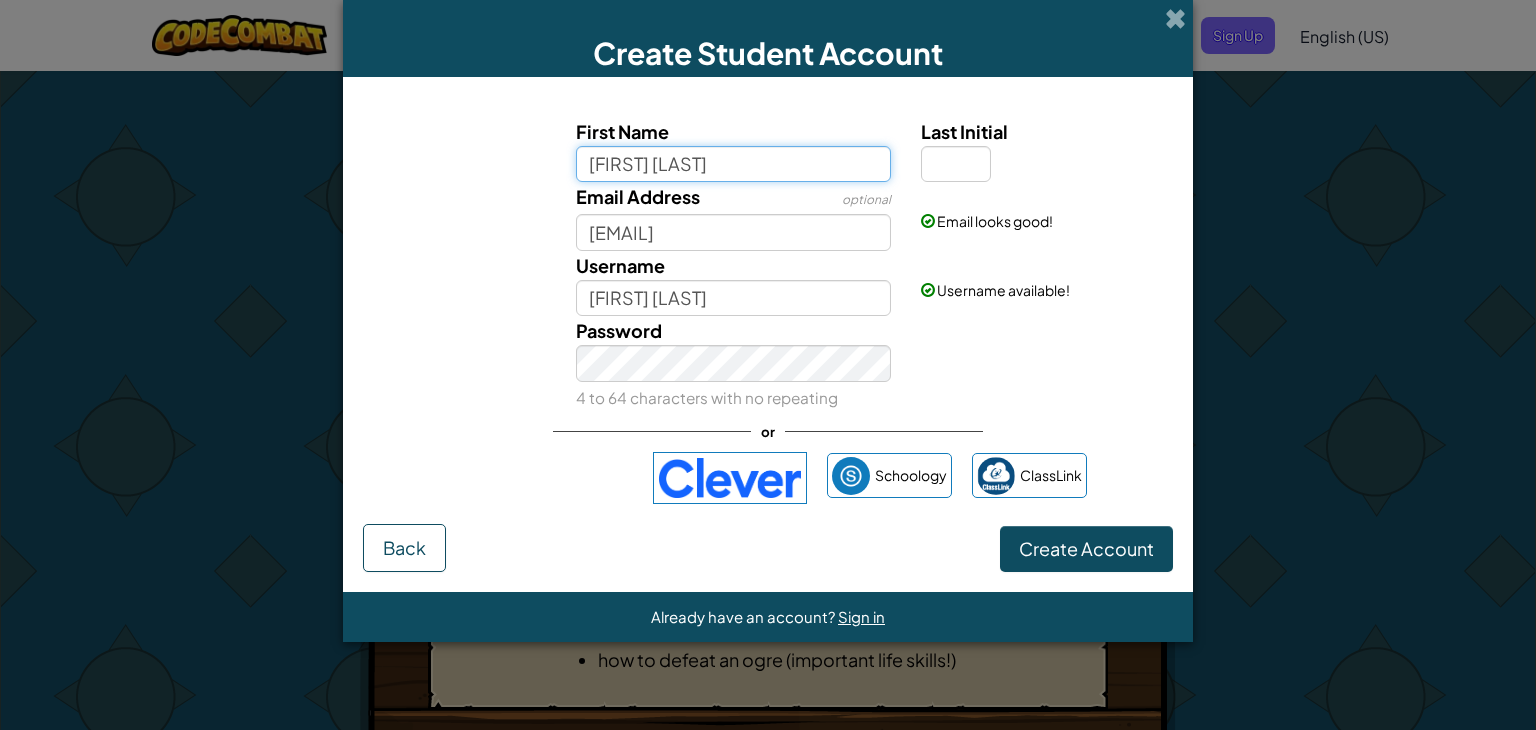 click on "MUHAMMED SUFIAN" at bounding box center (734, 164) 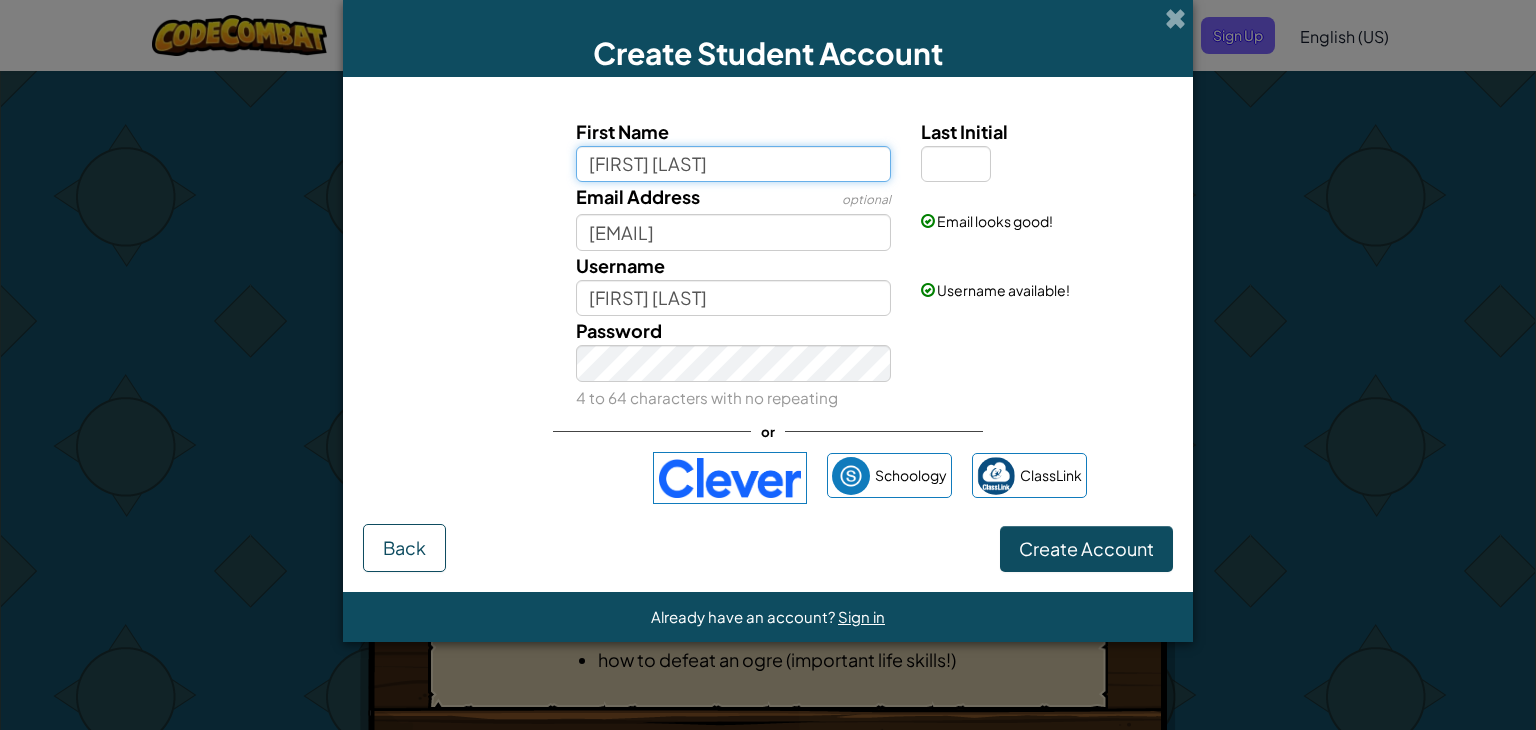 drag, startPoint x: 765, startPoint y: 166, endPoint x: 700, endPoint y: 166, distance: 65 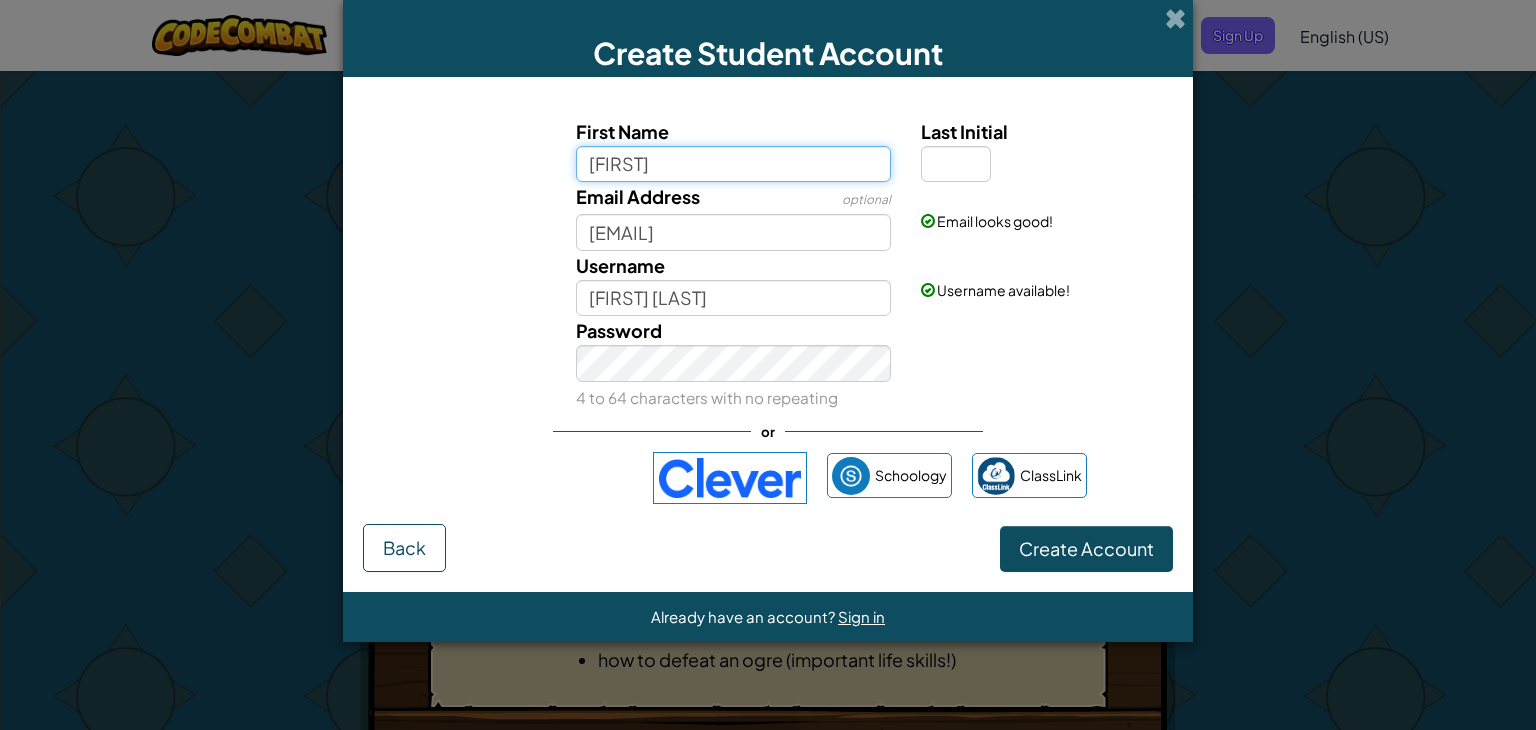 type on "MUHAMMED" 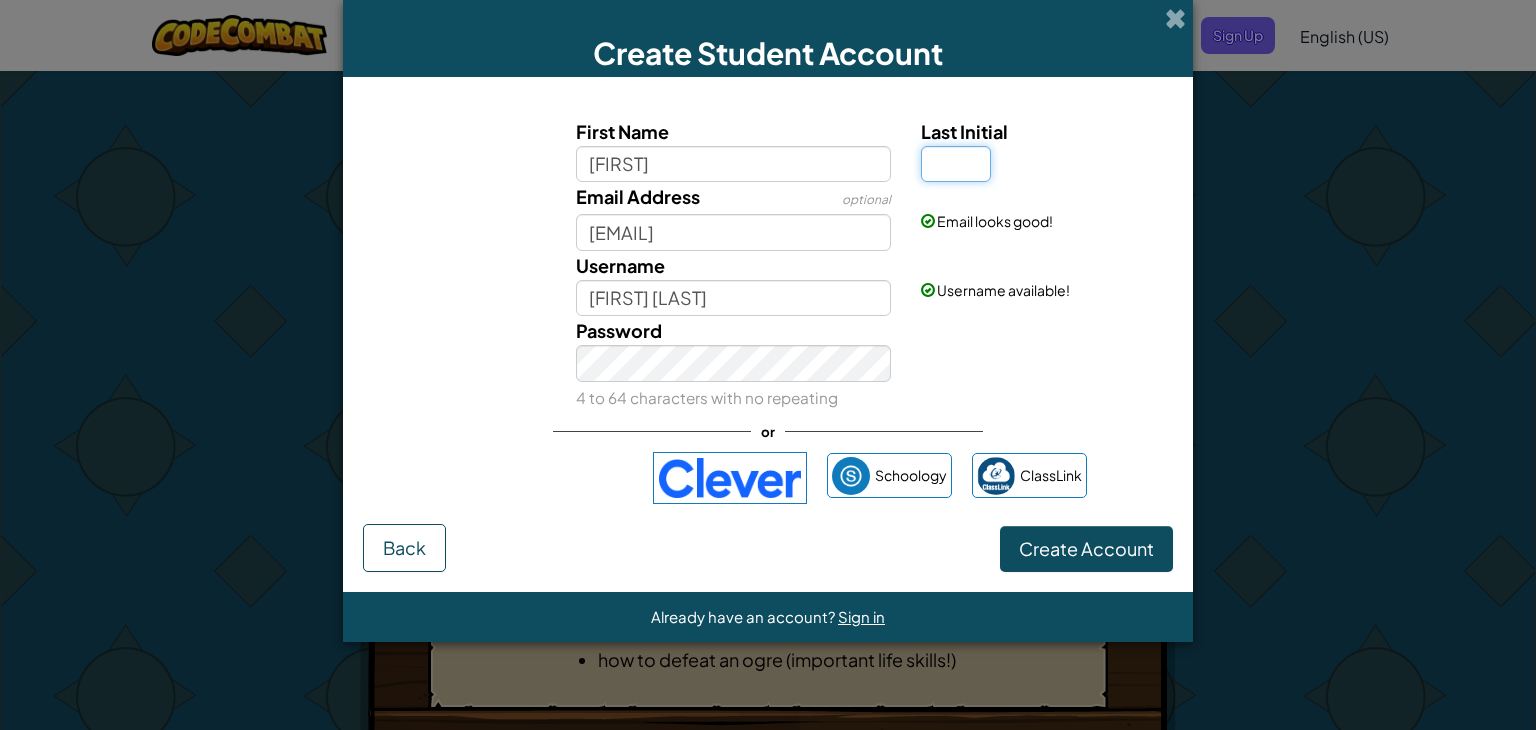 type on "MUHAMMED" 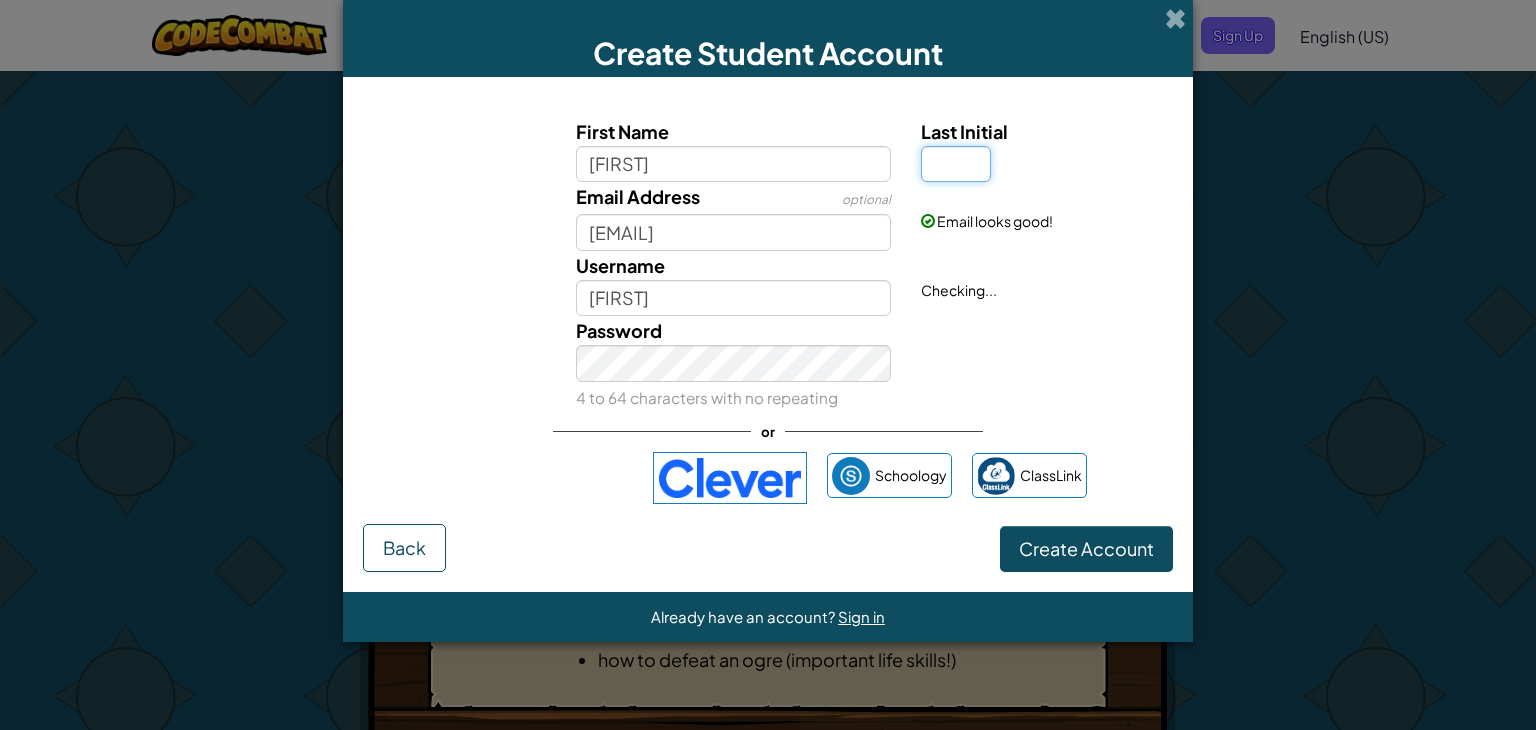 click on "Last Initial" at bounding box center (956, 164) 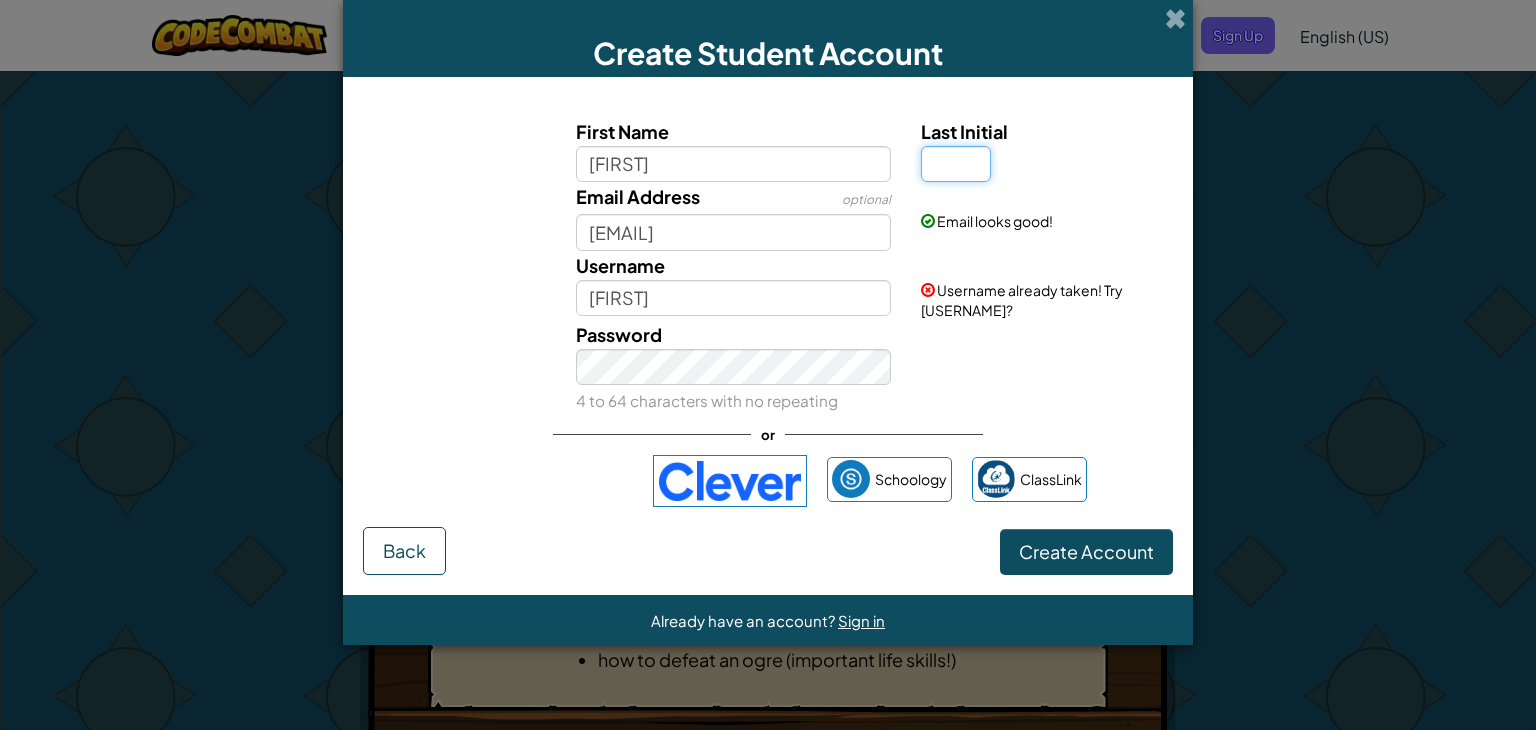 paste on "S" 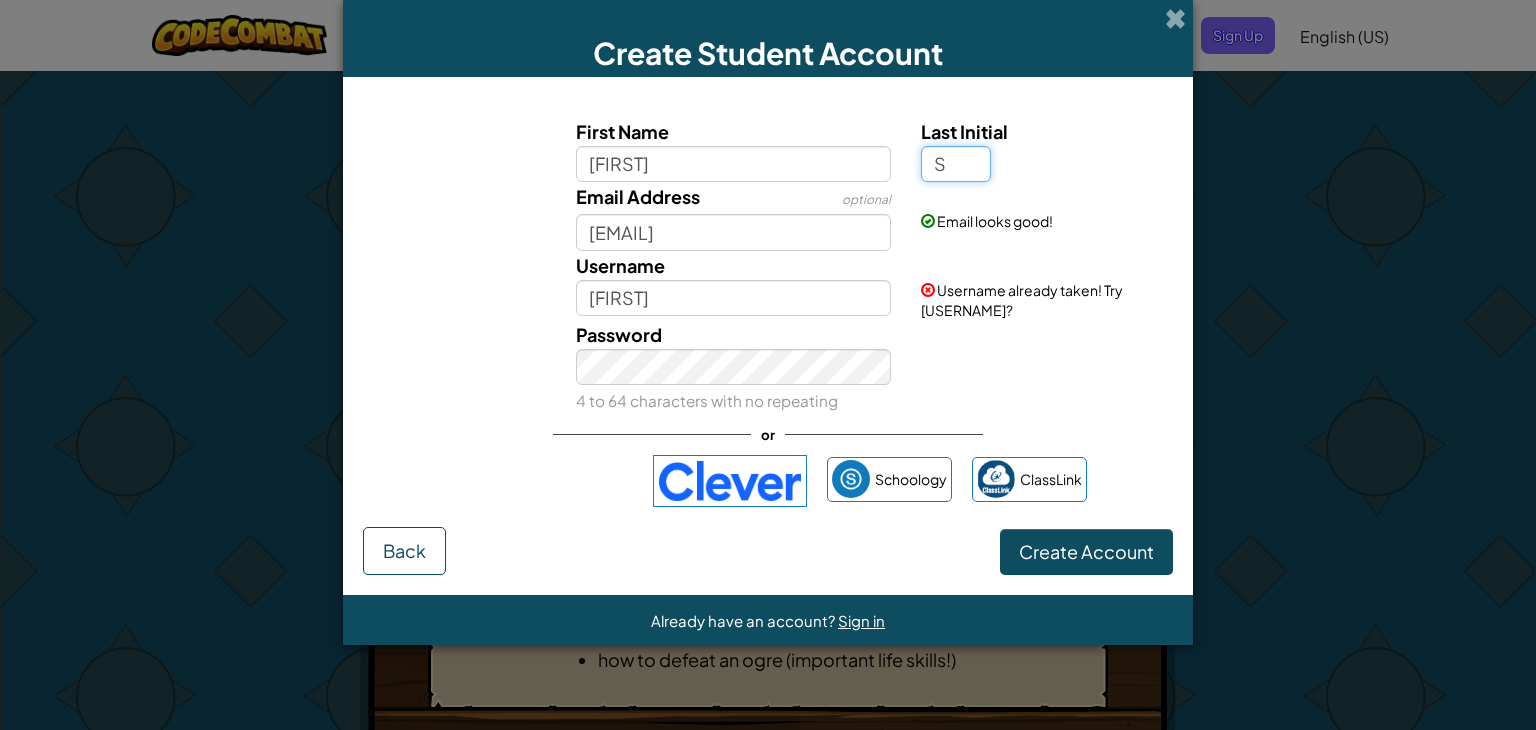 type on "S" 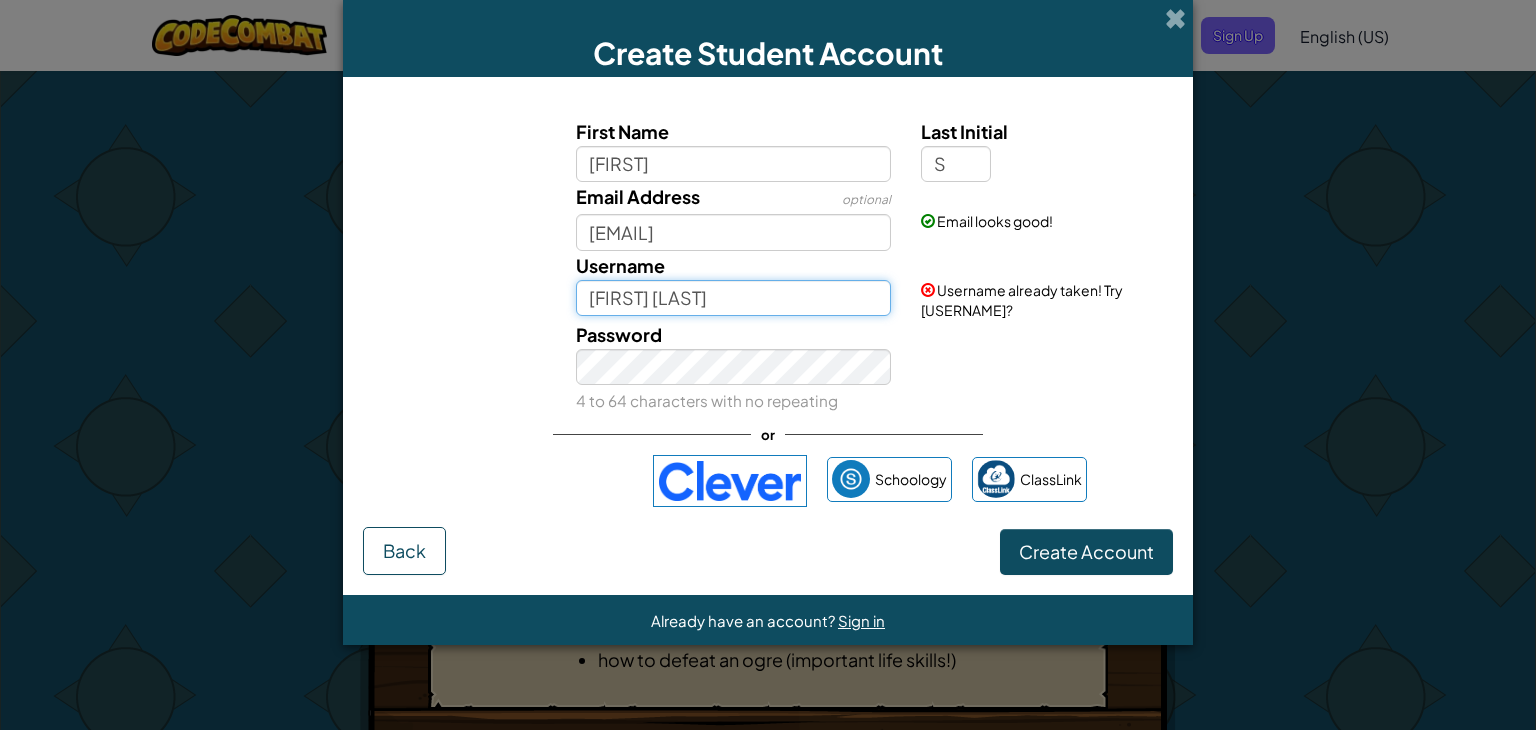 click on "MUHAMMED S" at bounding box center (734, 298) 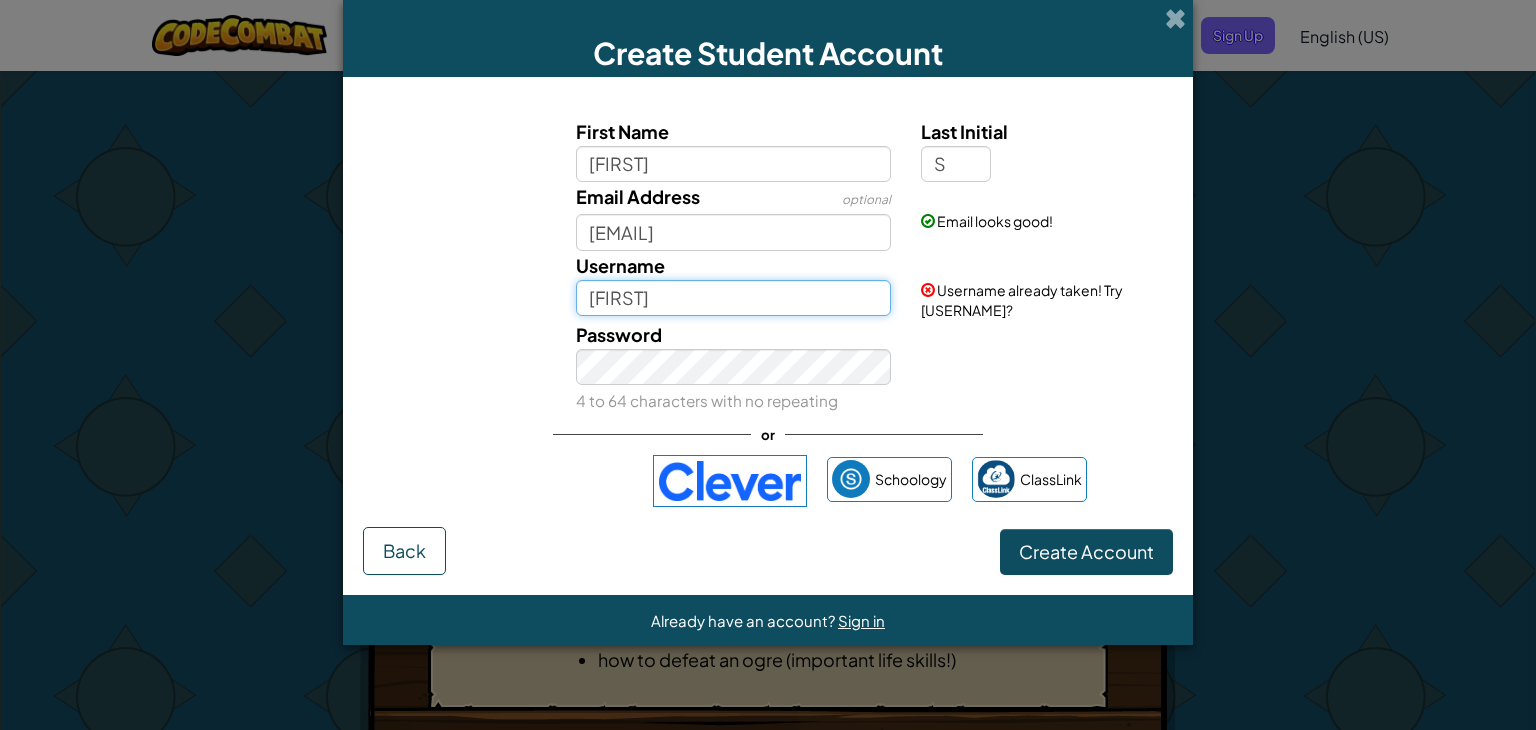 type on "MUHAMMED" 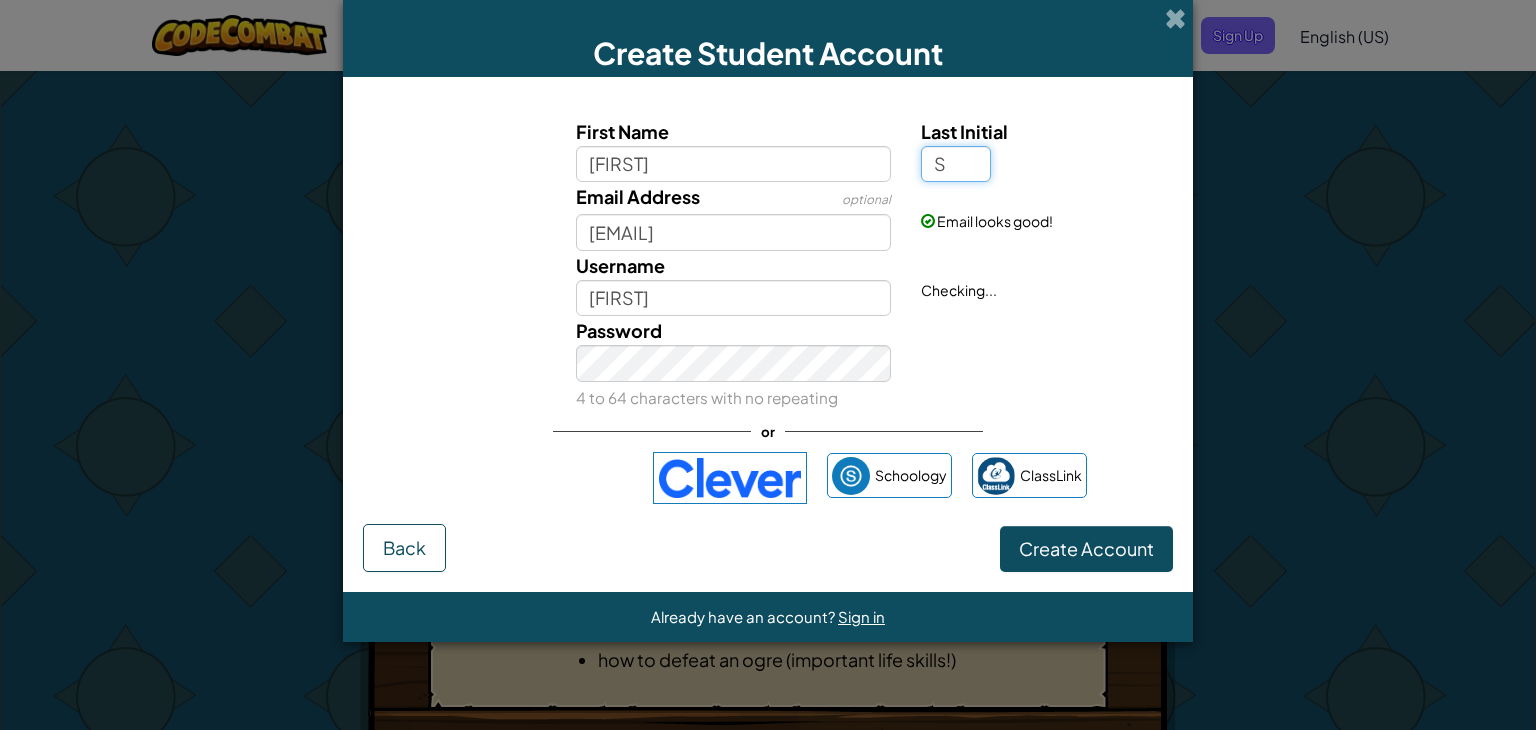 click on "S" at bounding box center (956, 164) 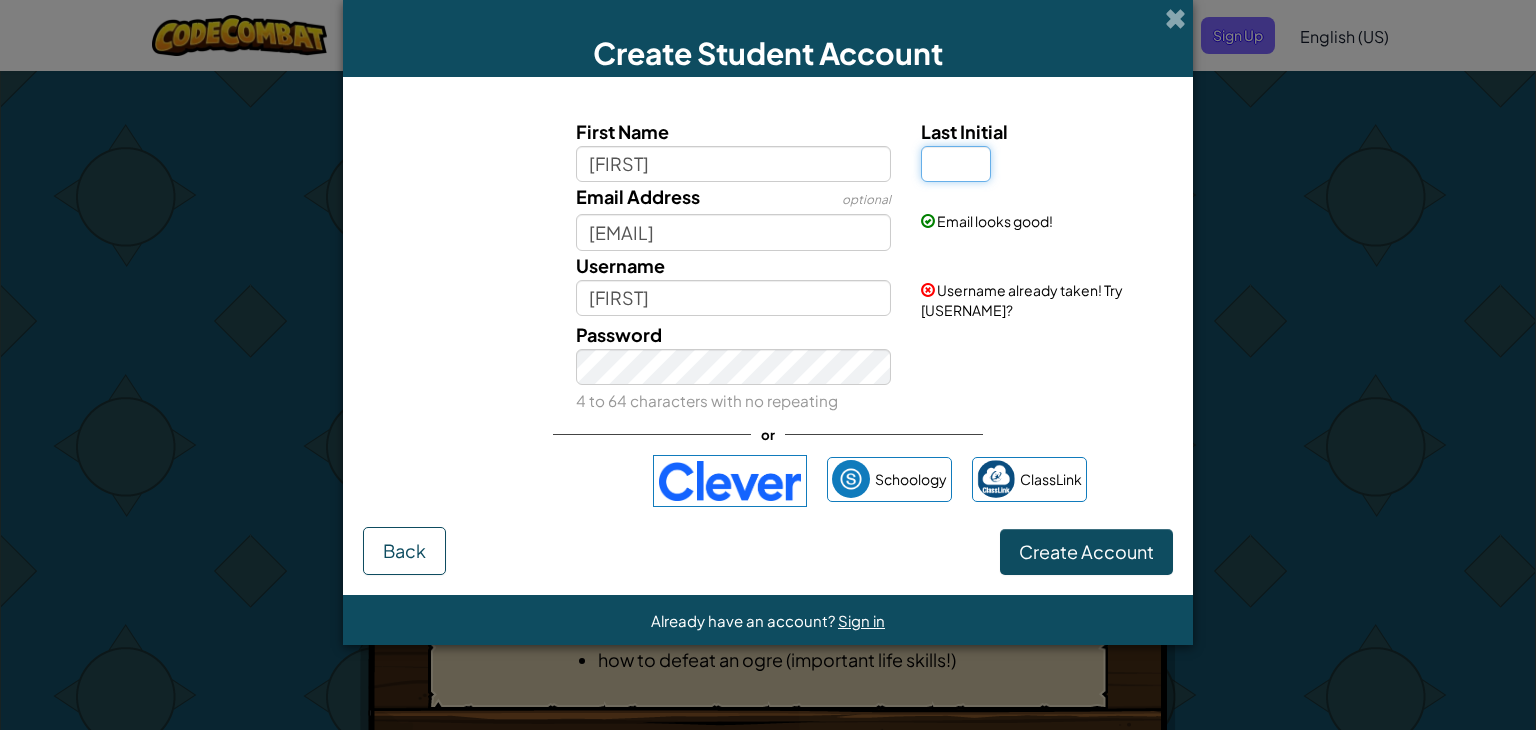 type 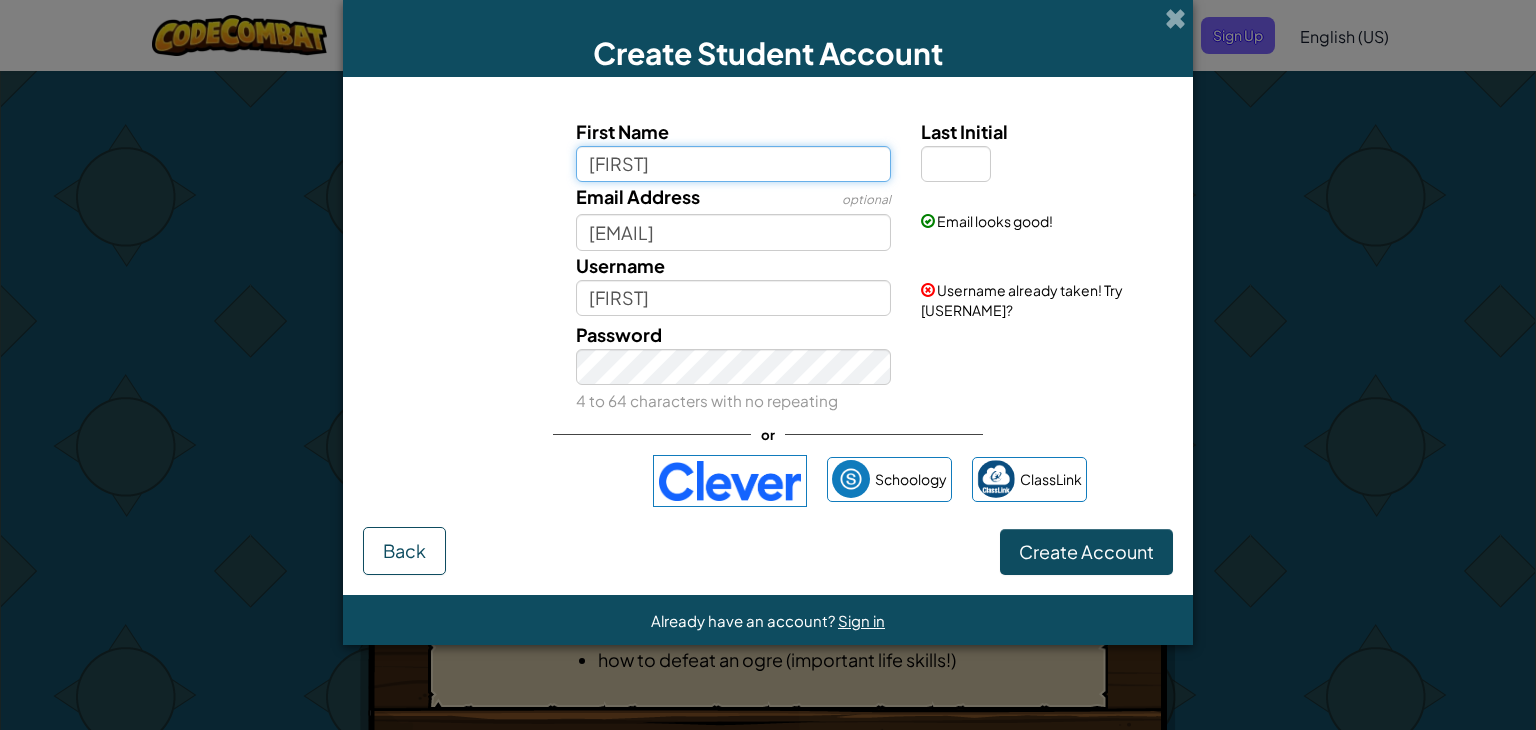 click on "MUHAMMED" at bounding box center [734, 164] 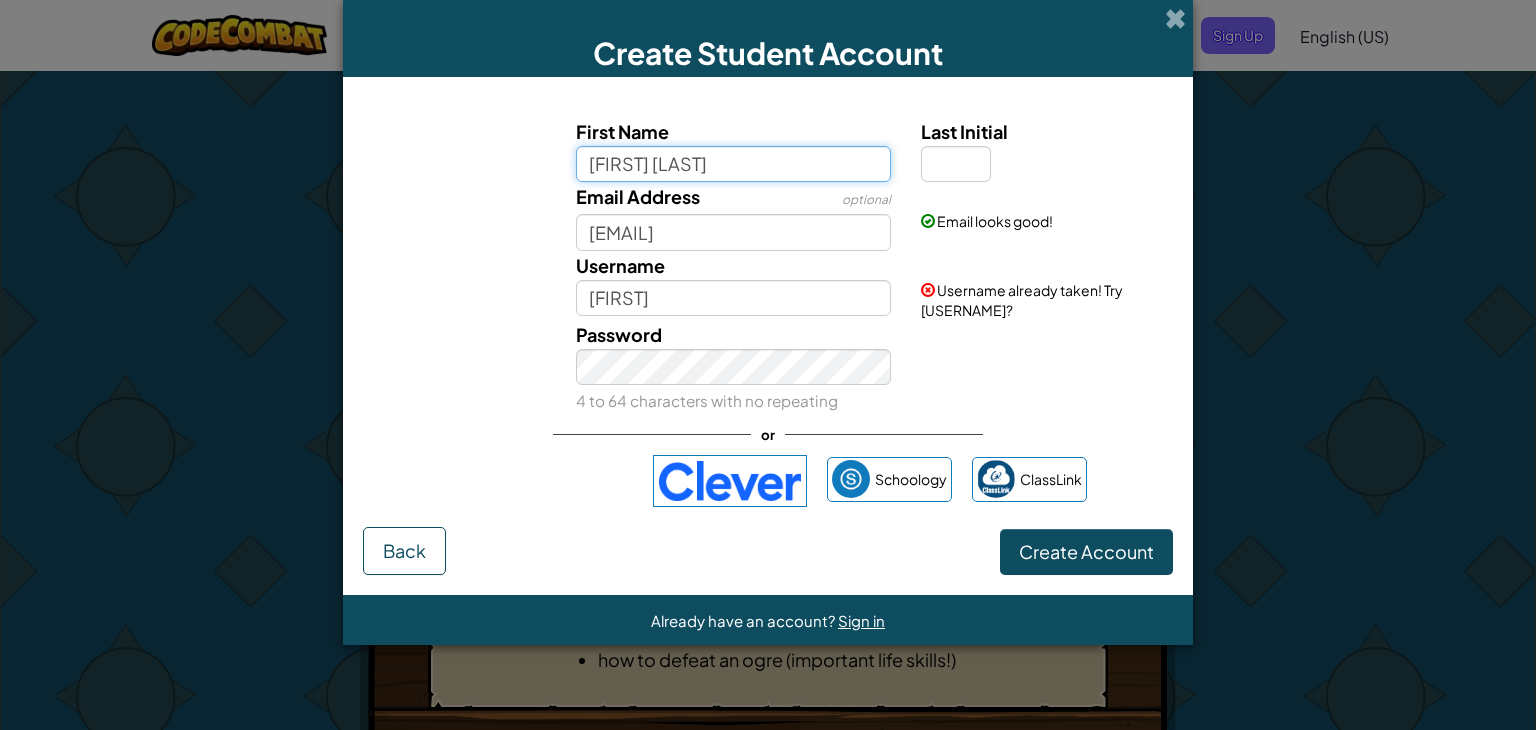 type on "MUHAMMED SUFIAN" 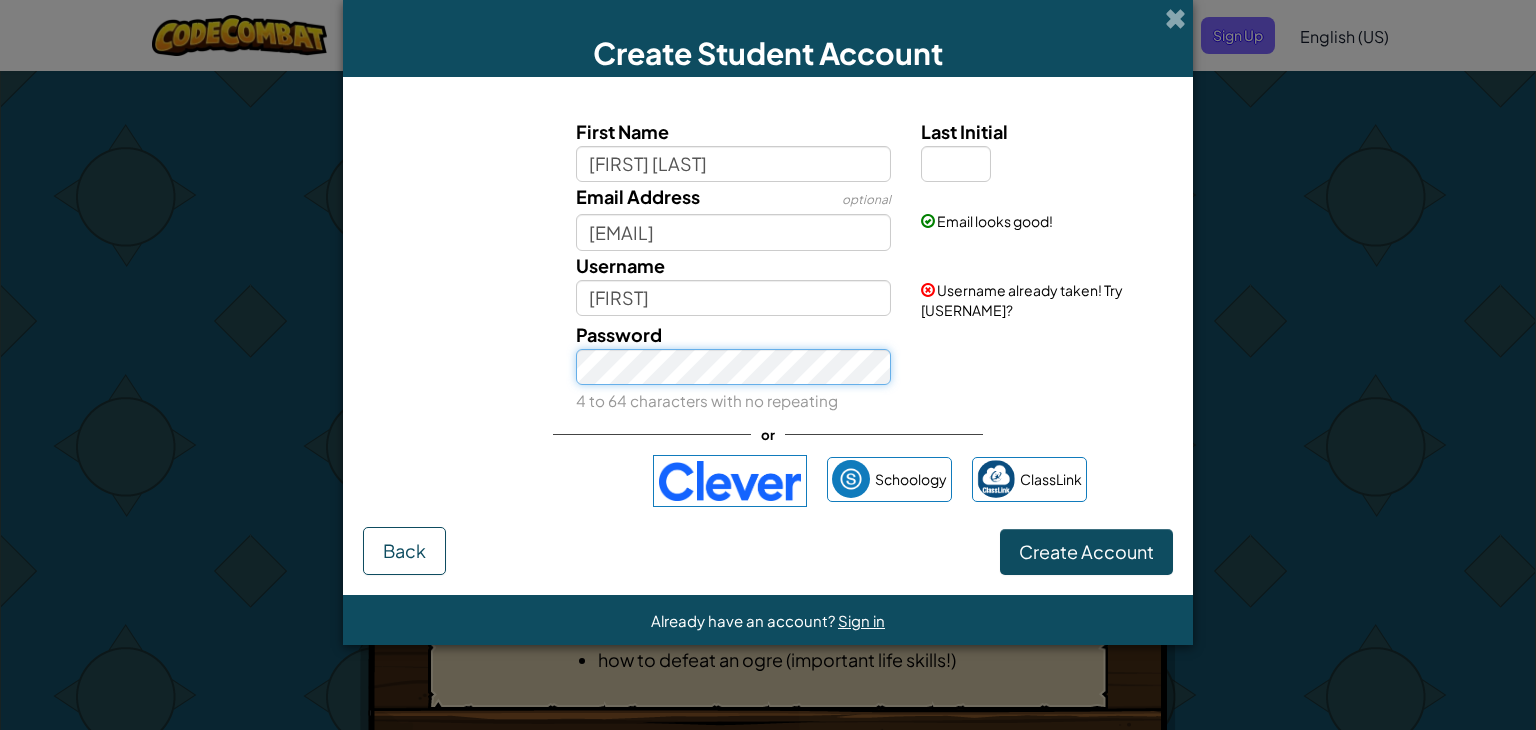 type on "MUHAMMED SUFIAN" 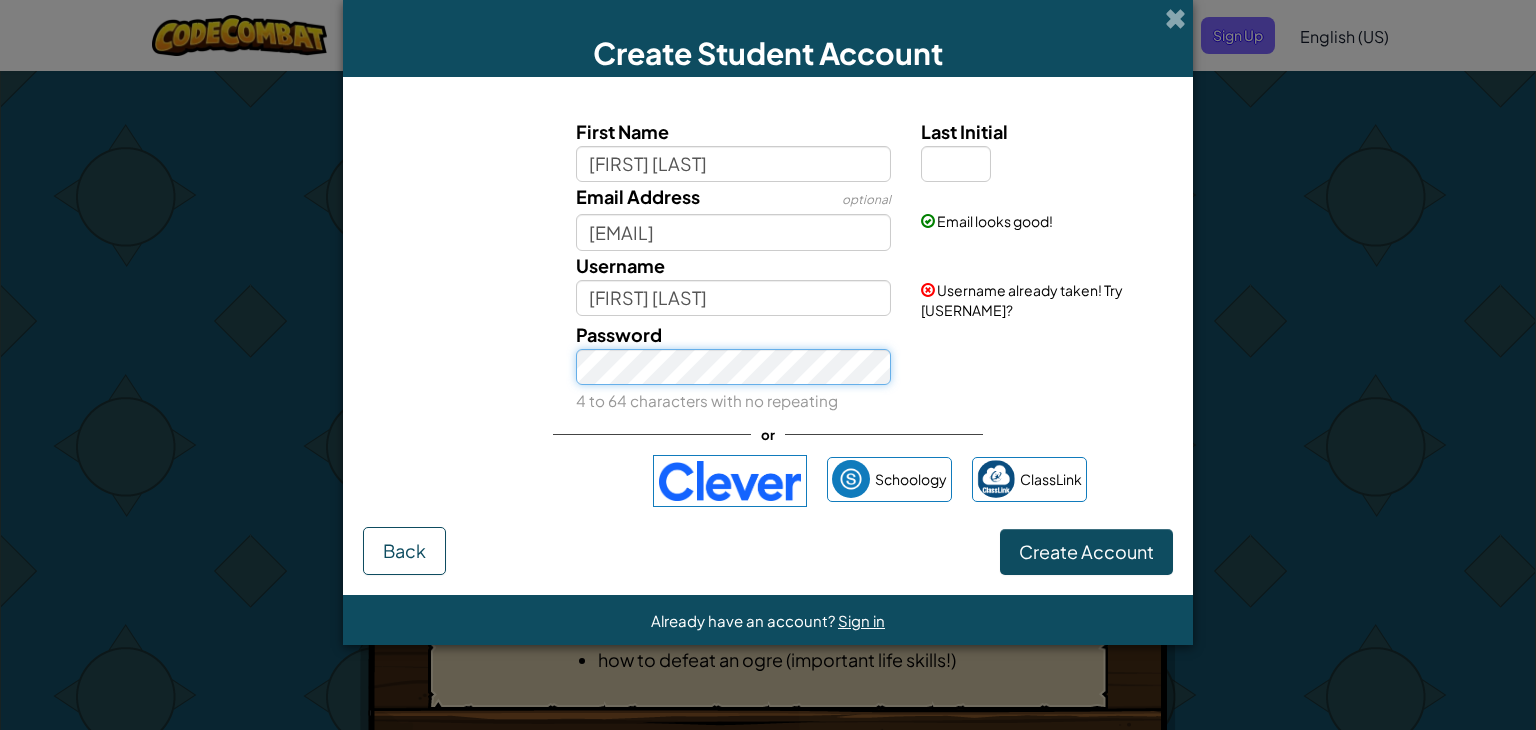 click on "Password 4 to 64 characters with no repeating" at bounding box center [734, 367] 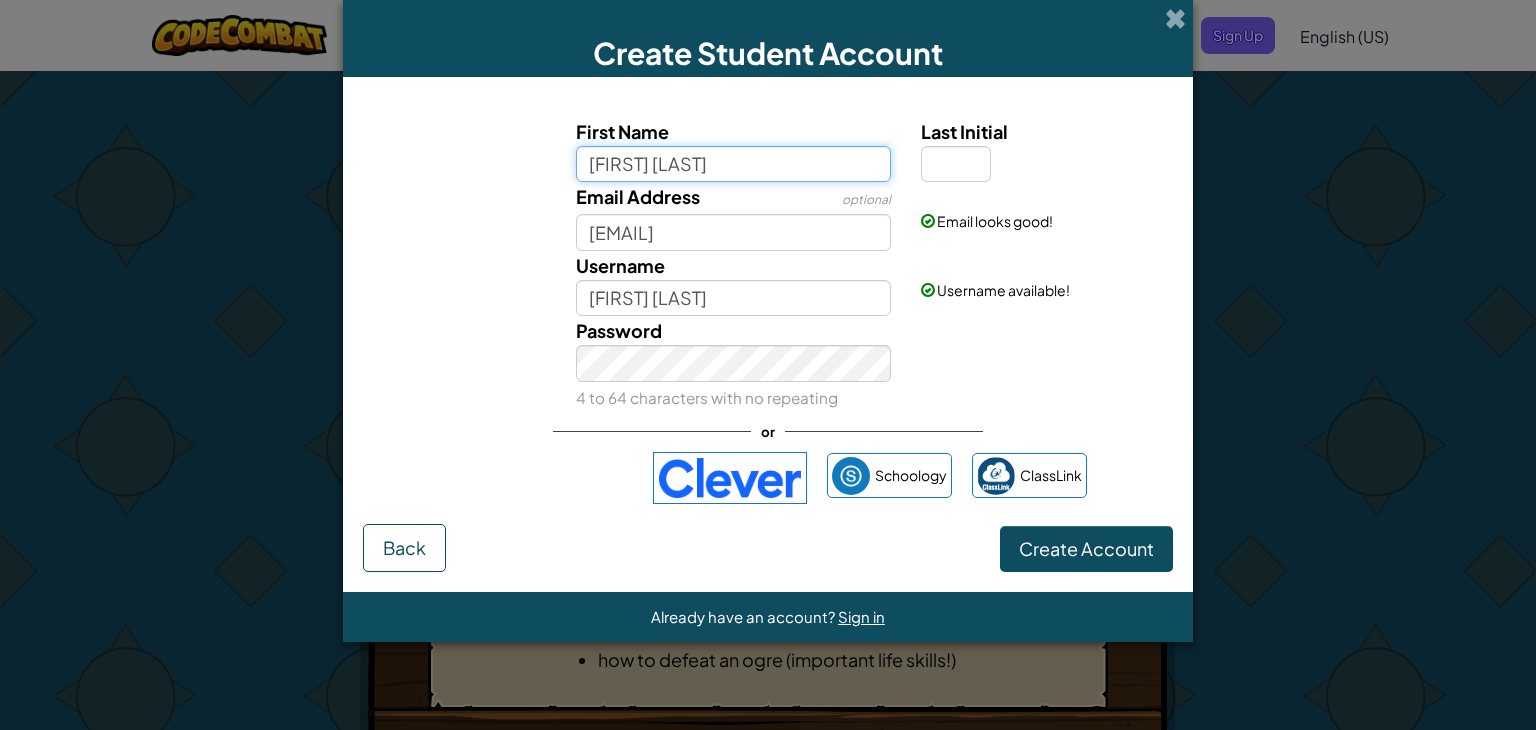 click on "MUHAMMED SUFIAN" at bounding box center (734, 164) 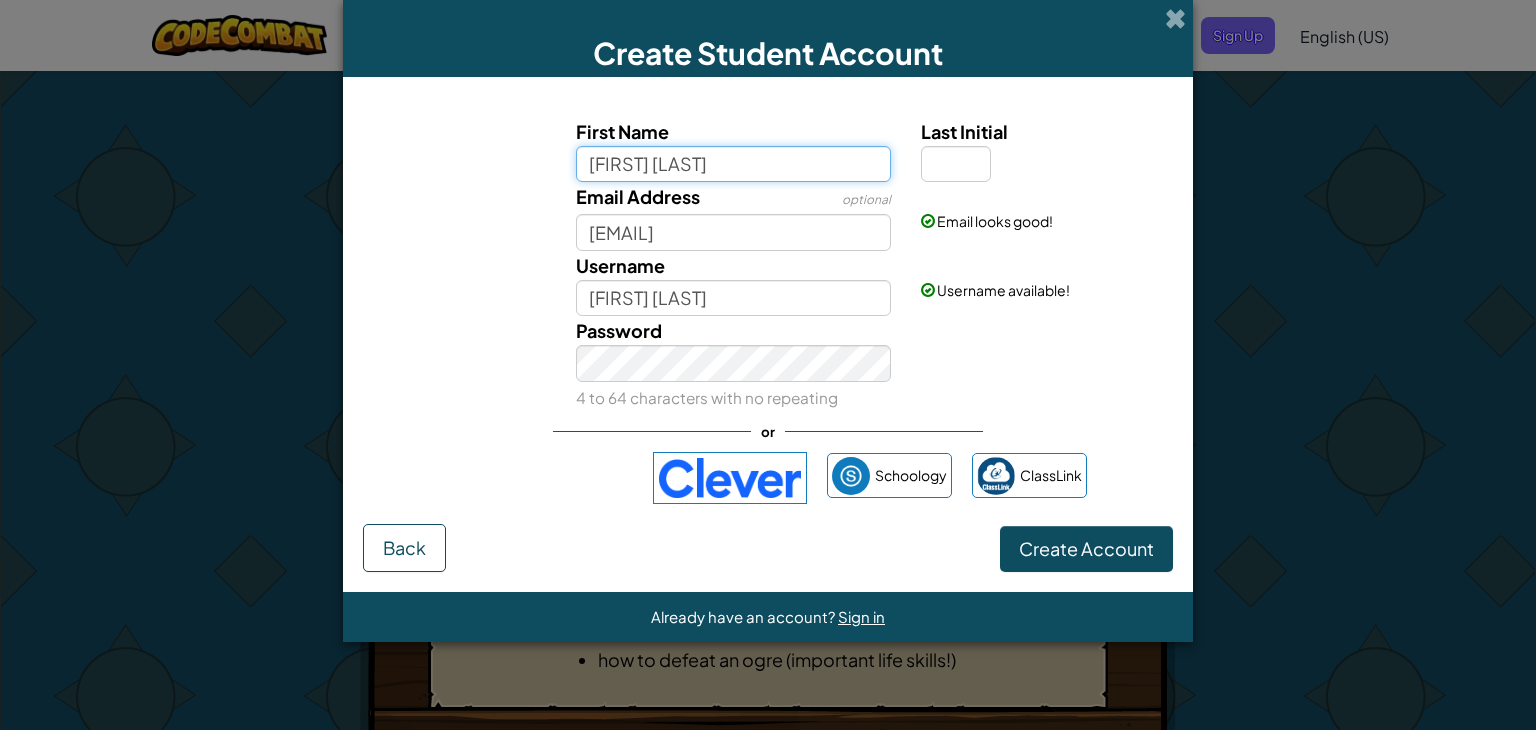 type on "MUHAMMED SUFIAN" 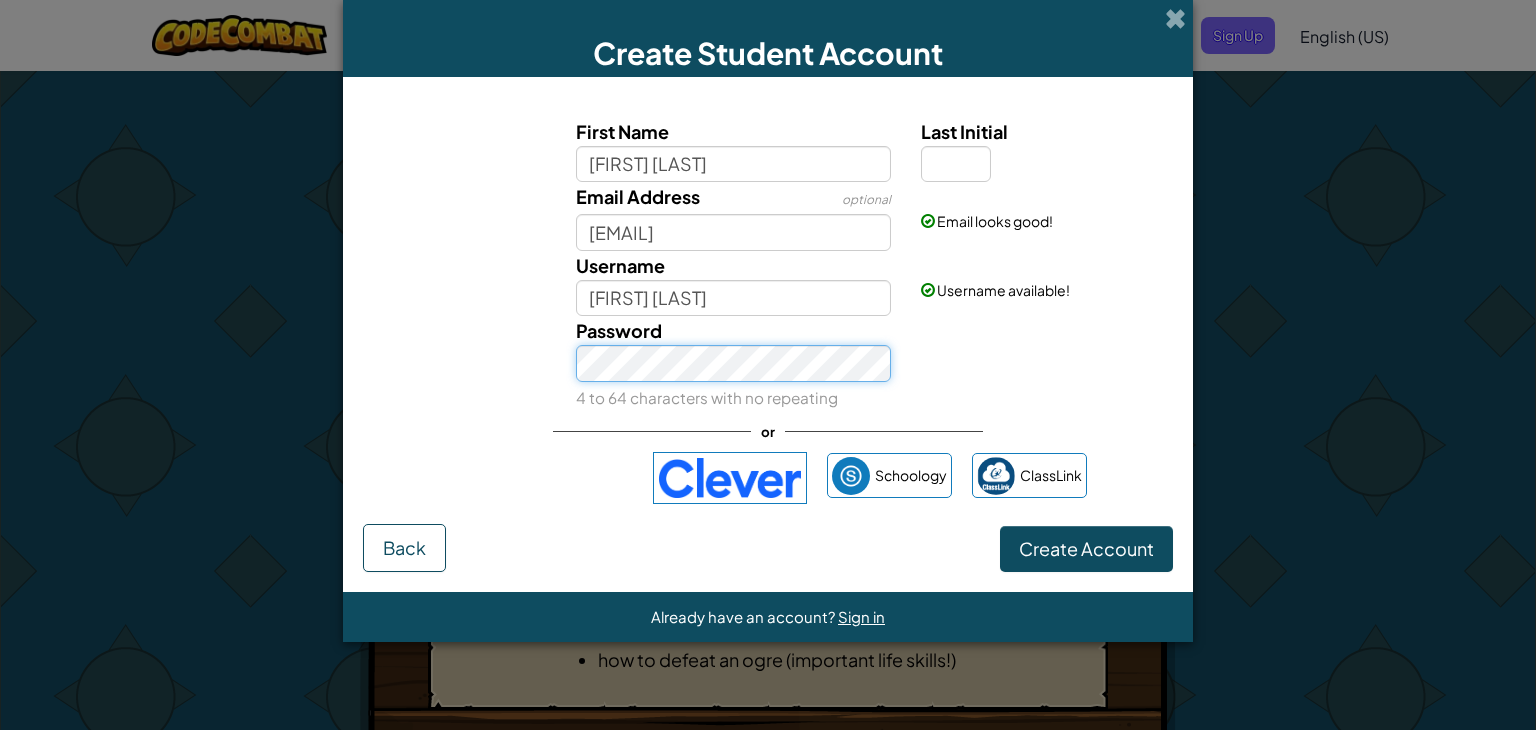 type on "MUHAMMED SUFIAN" 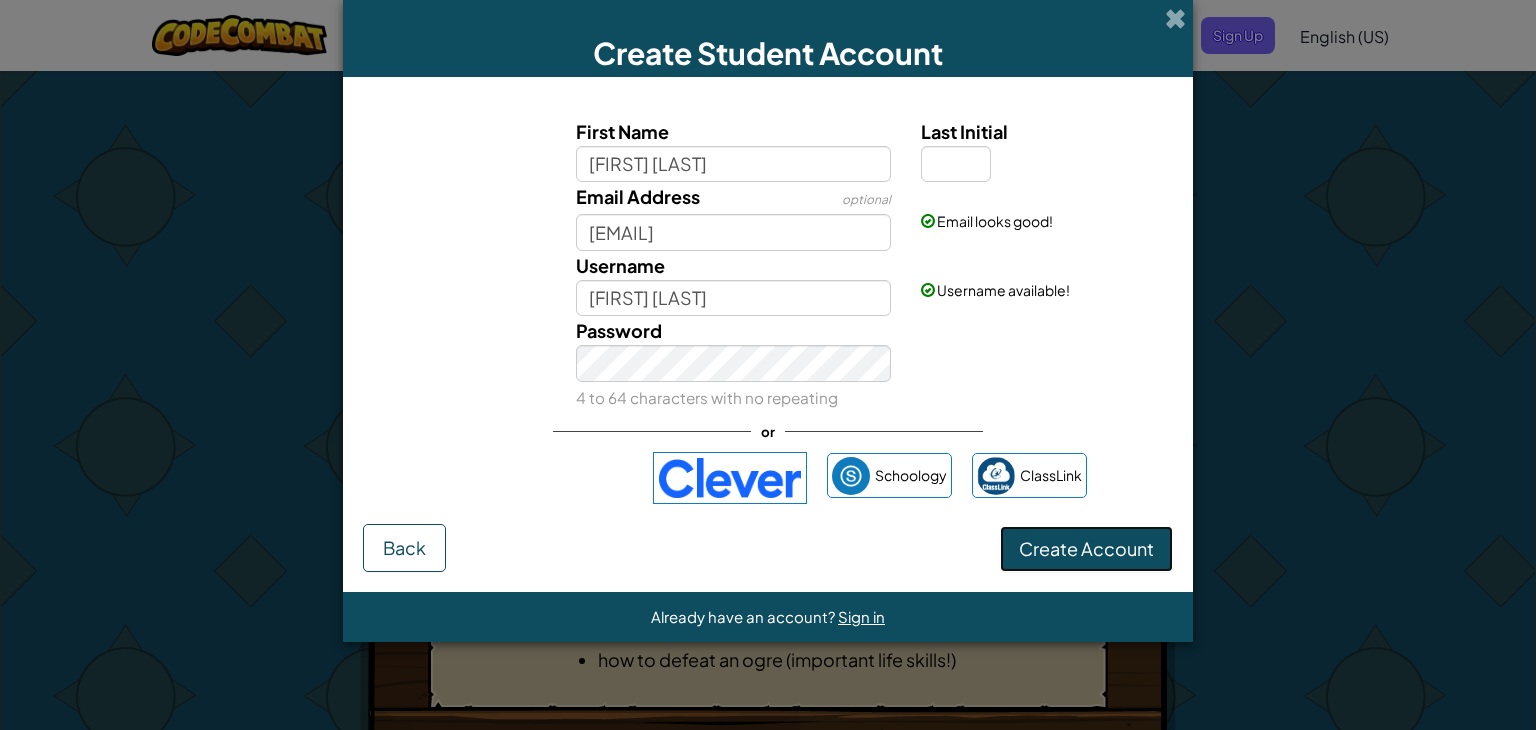 click on "Create Account" at bounding box center [1086, 548] 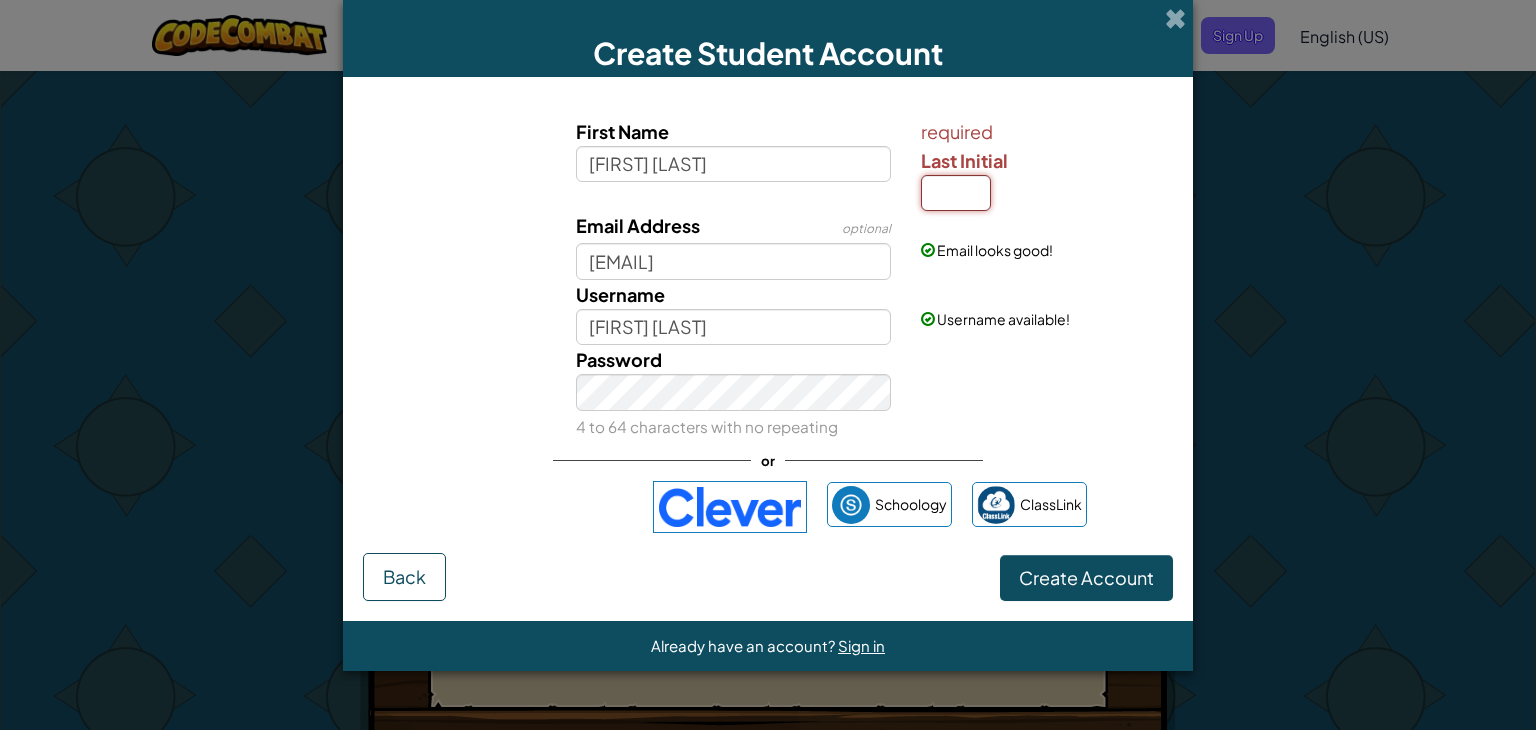 click on "Last Initial" at bounding box center (956, 193) 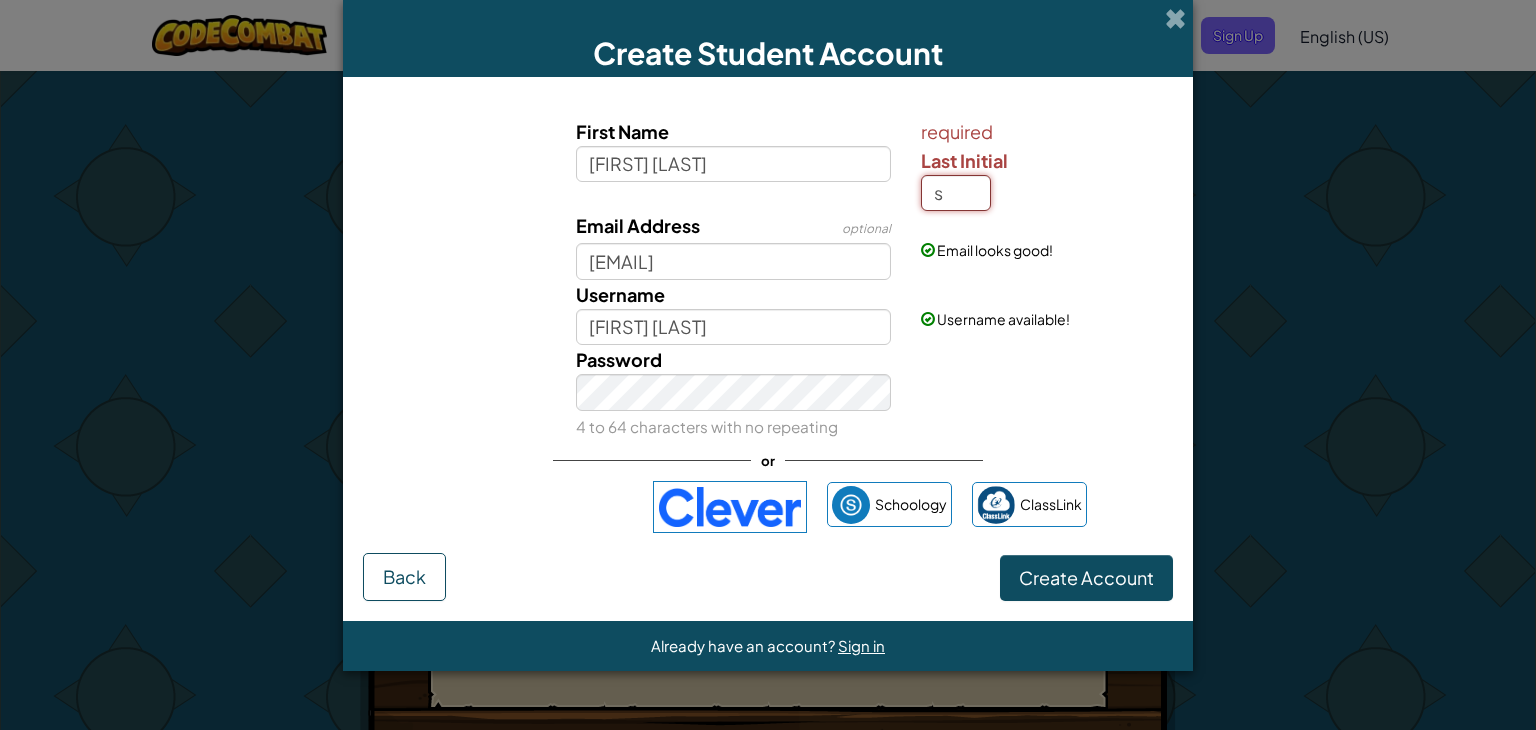 type on "s" 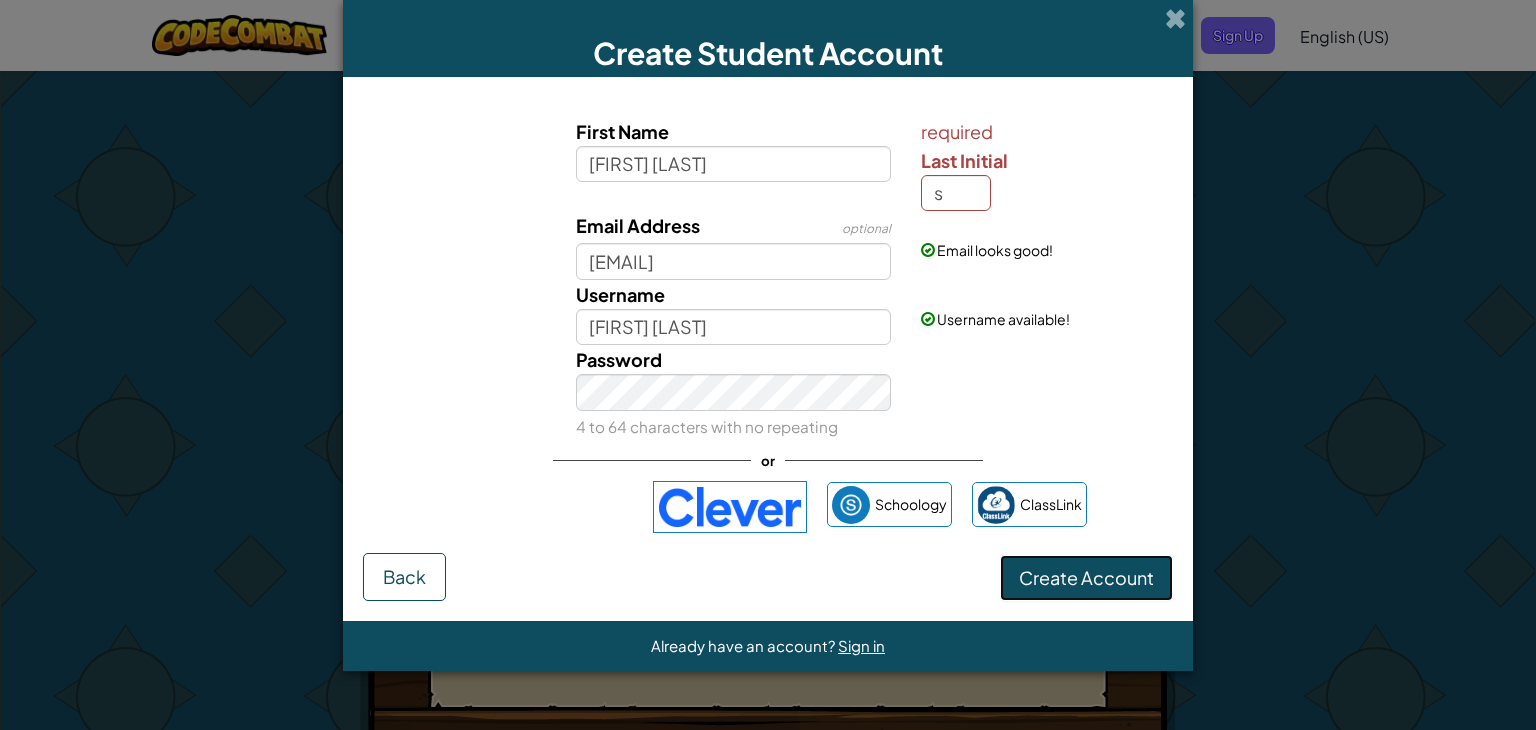 type on "MUHAMMED SUFIAN S" 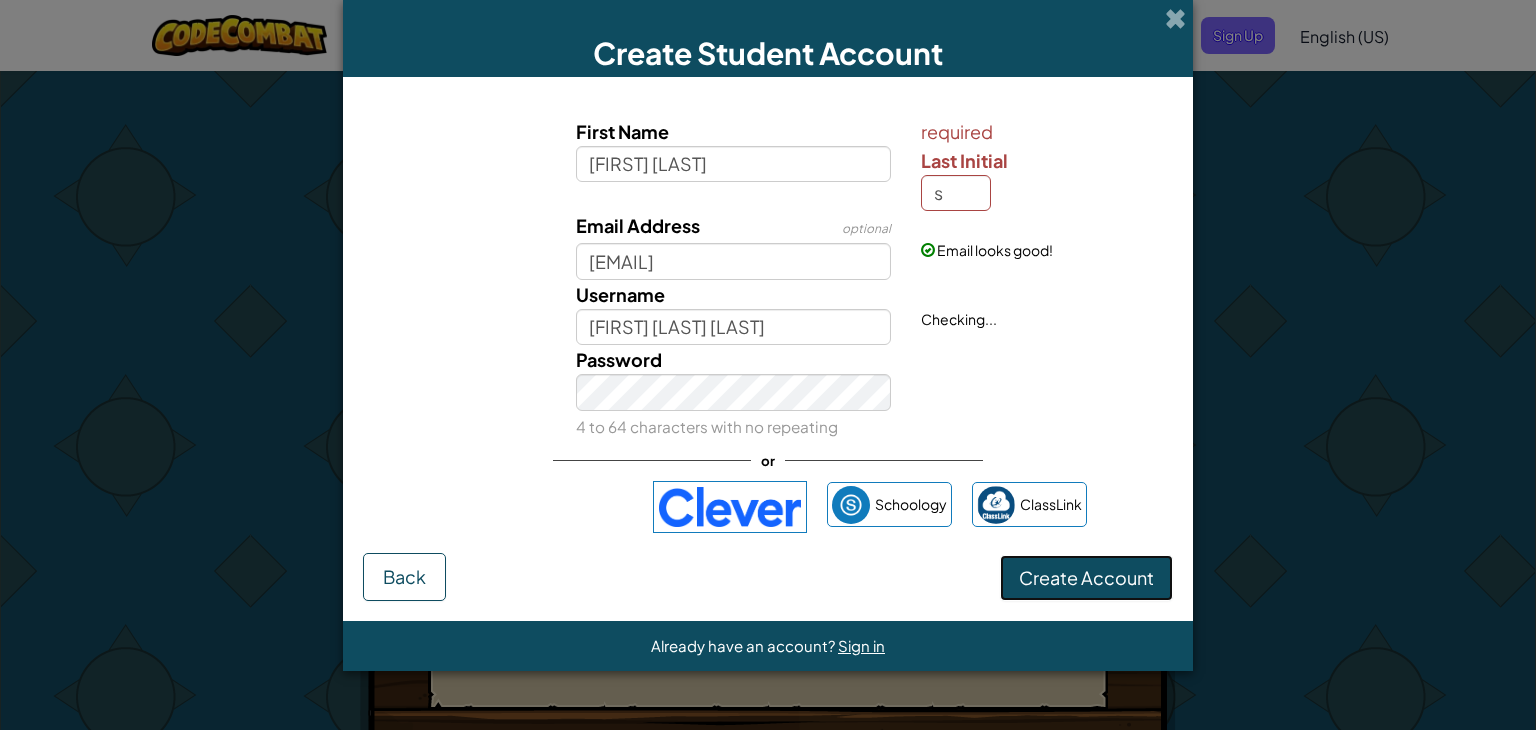 click on "Create Account" at bounding box center [1086, 577] 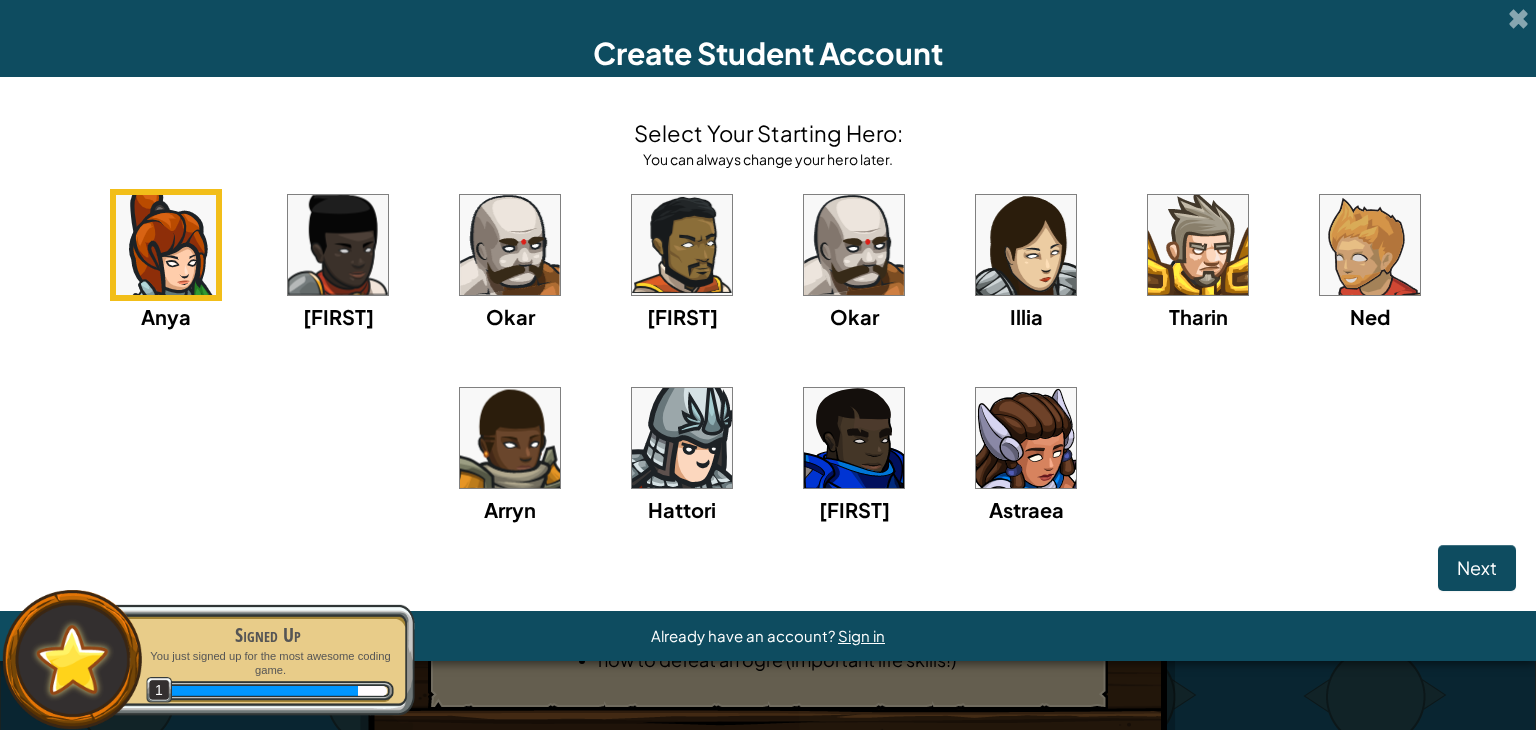 click at bounding box center [1198, 245] 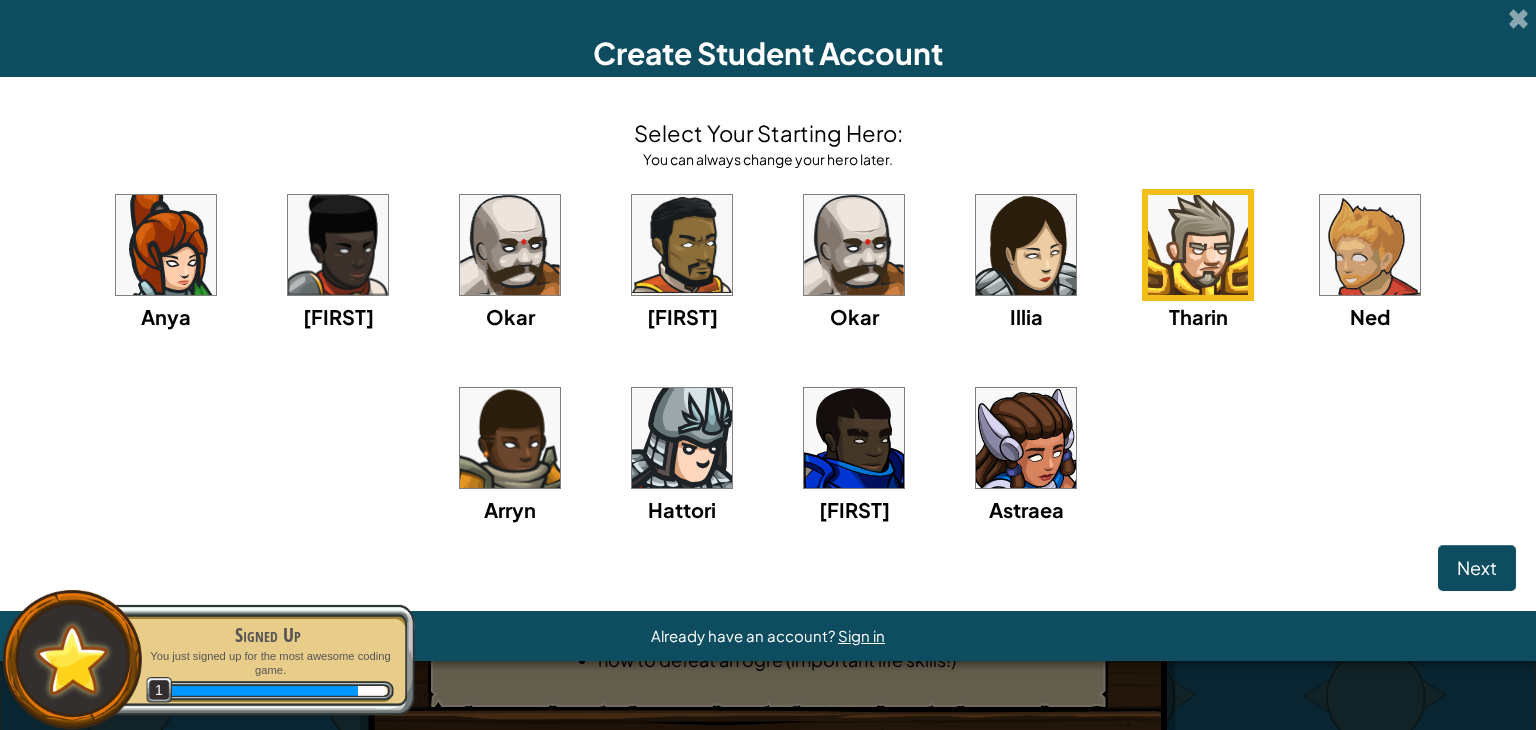 click at bounding box center (682, 438) 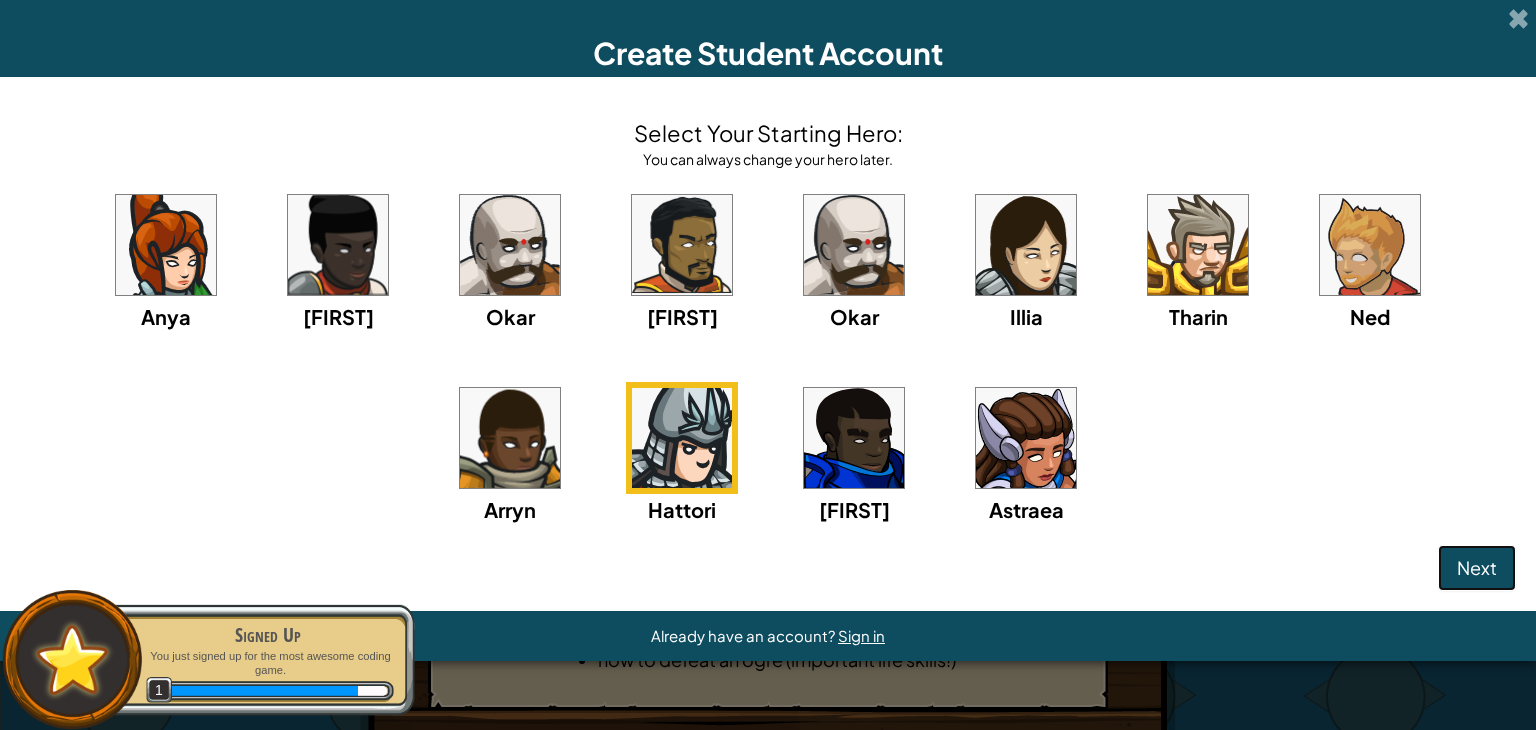 click on "Next" at bounding box center (1477, 567) 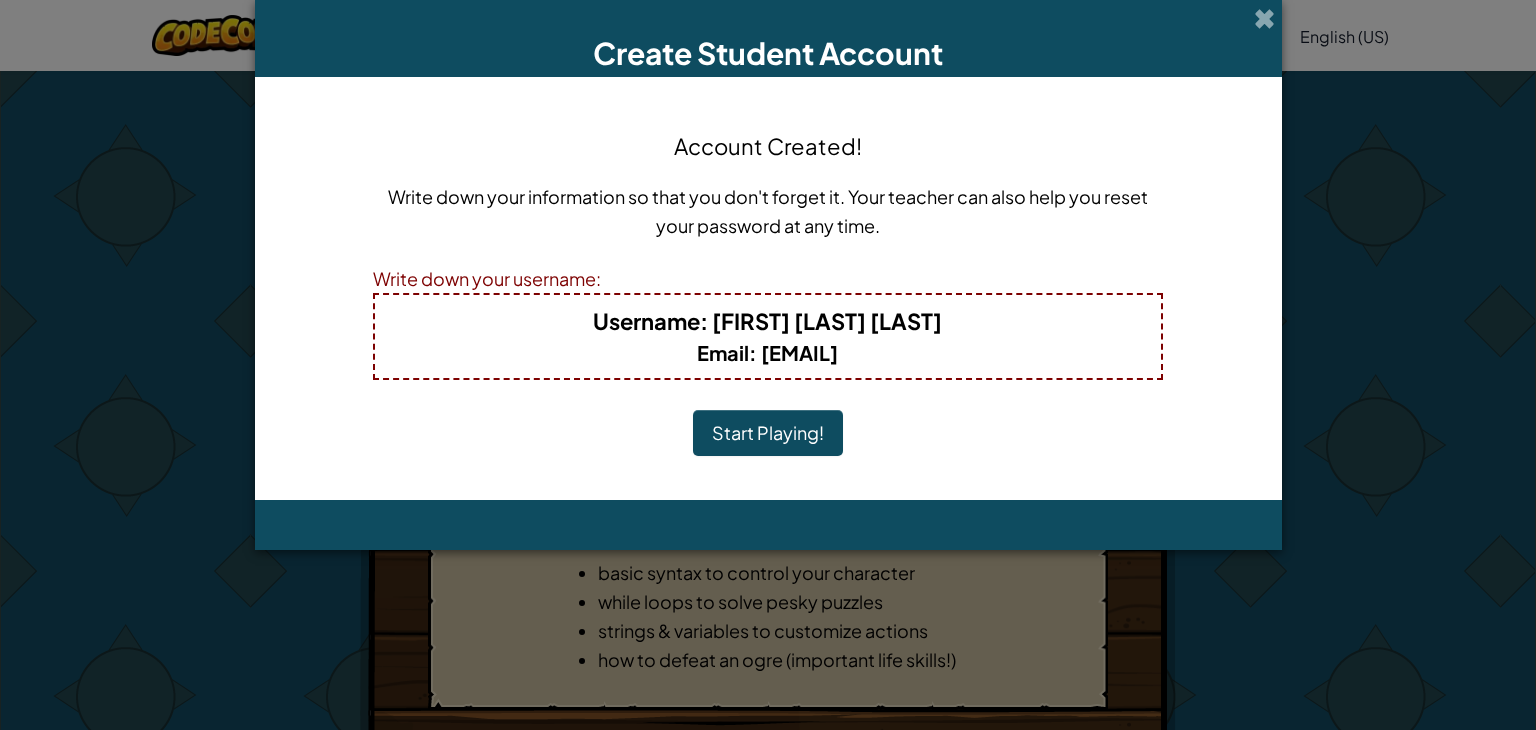 type 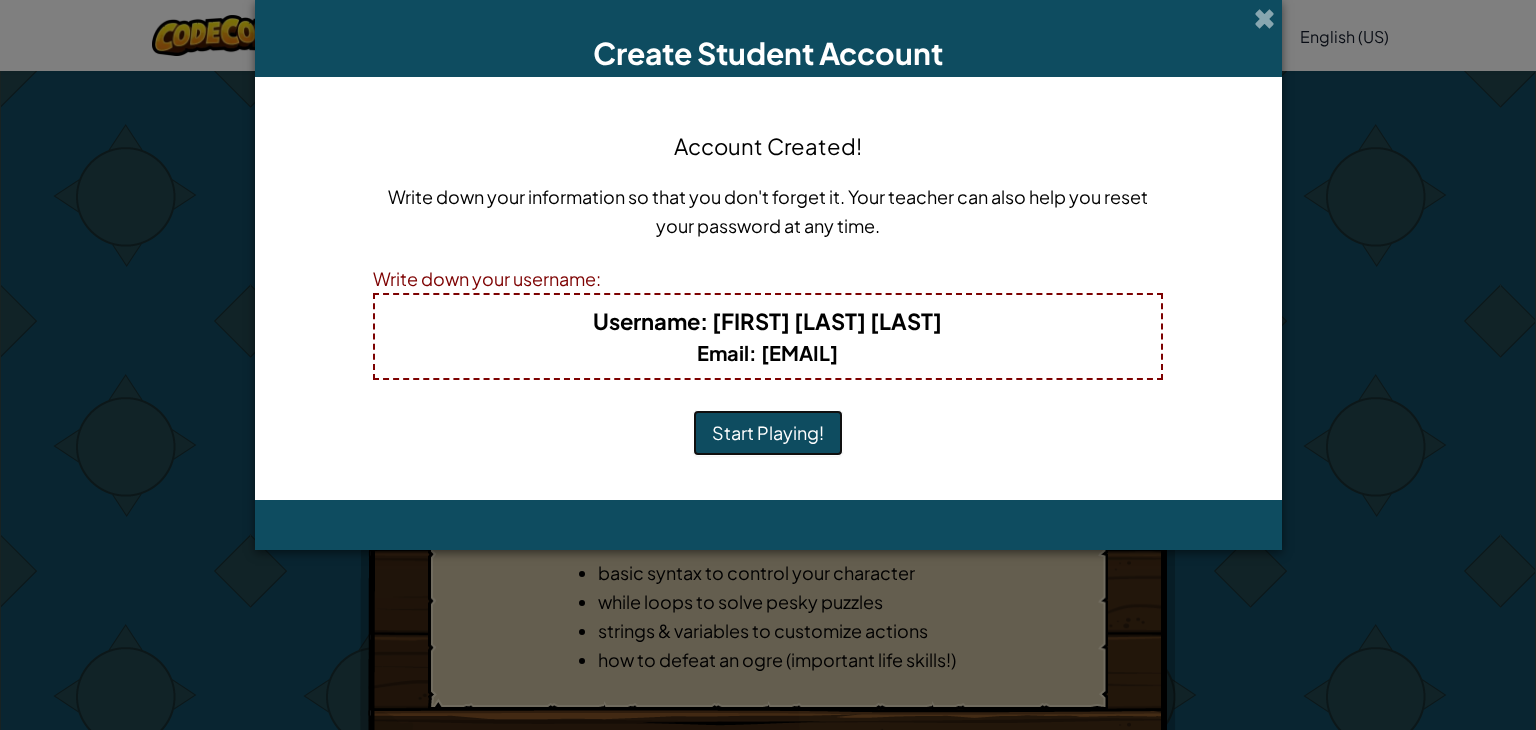 click on "Start Playing!" at bounding box center (768, 433) 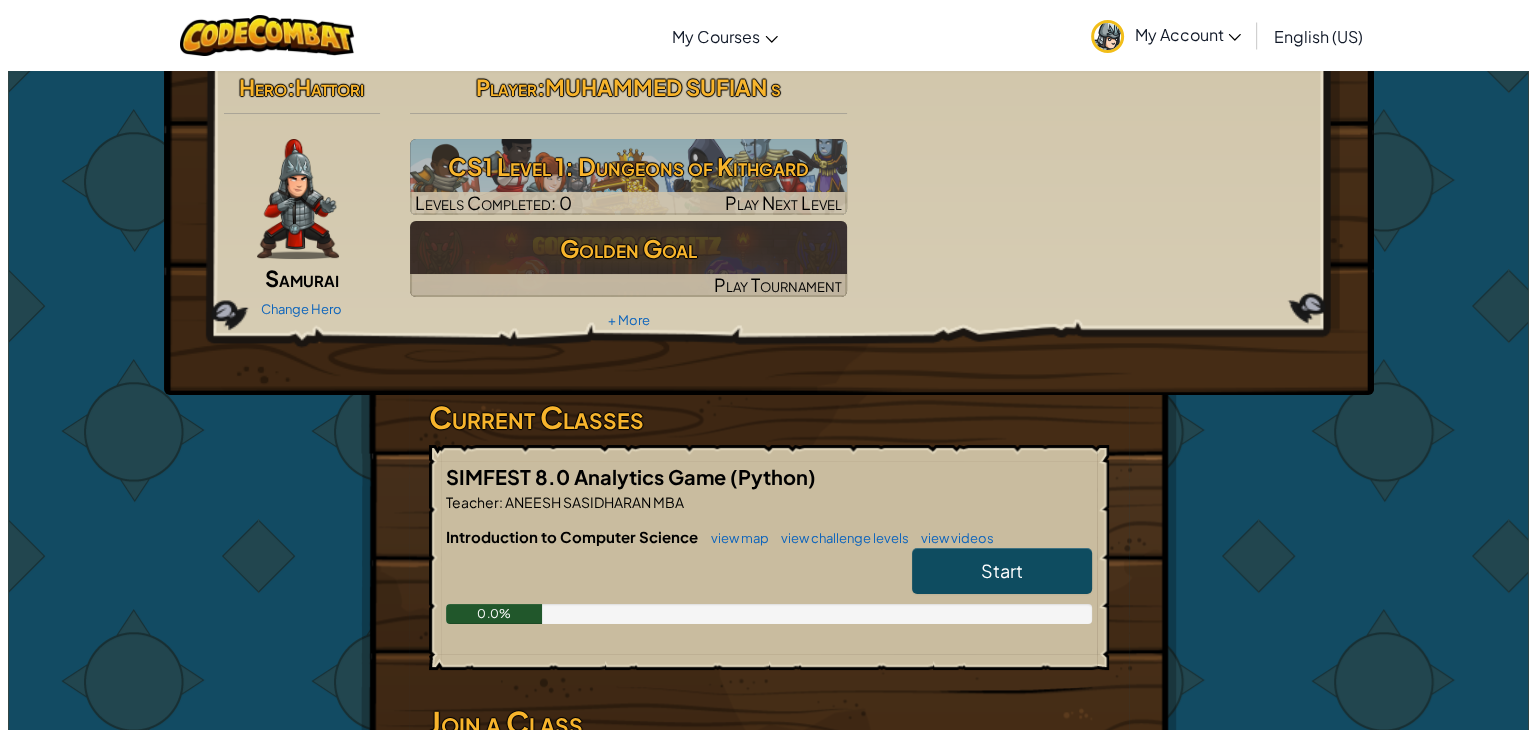 scroll, scrollTop: 0, scrollLeft: 0, axis: both 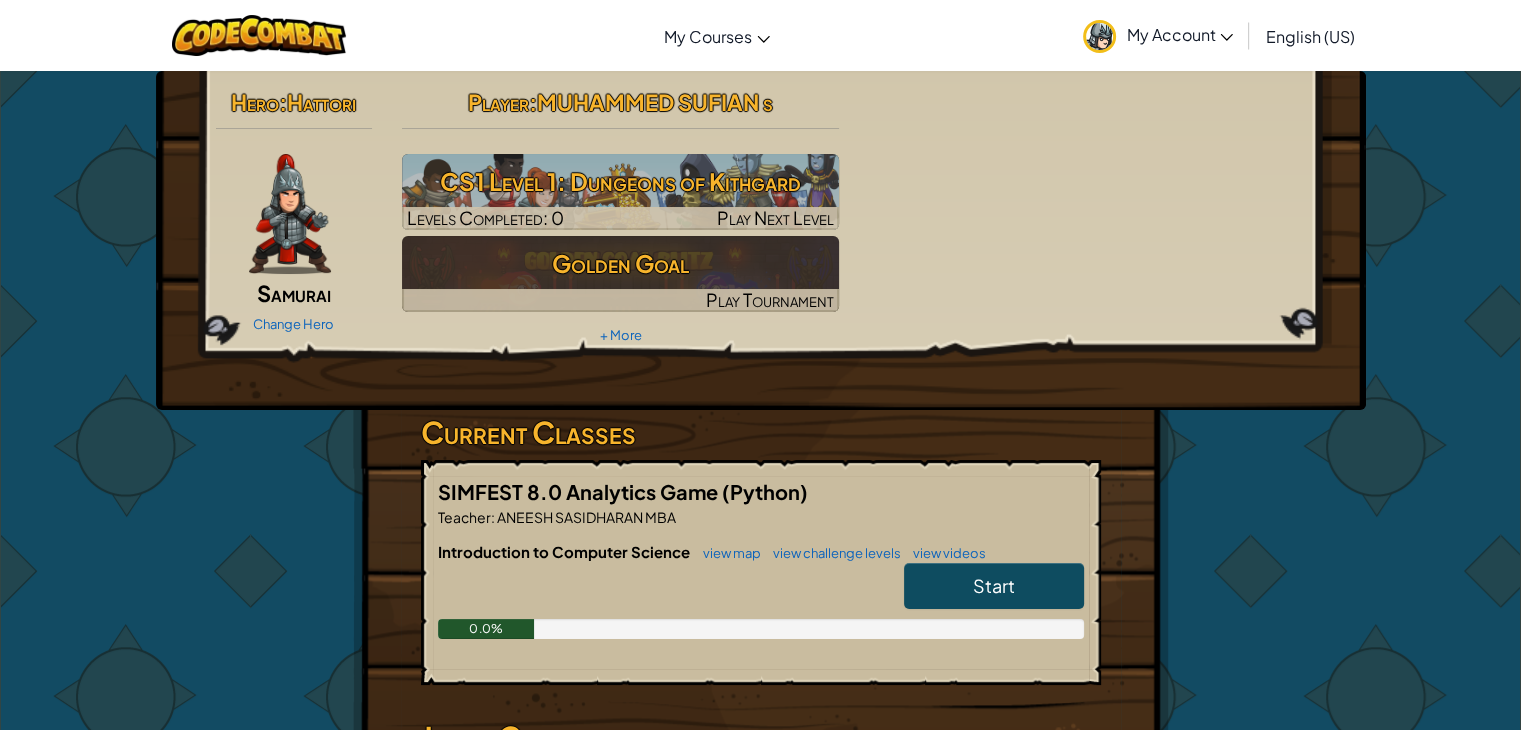 click on "Start" at bounding box center [994, 585] 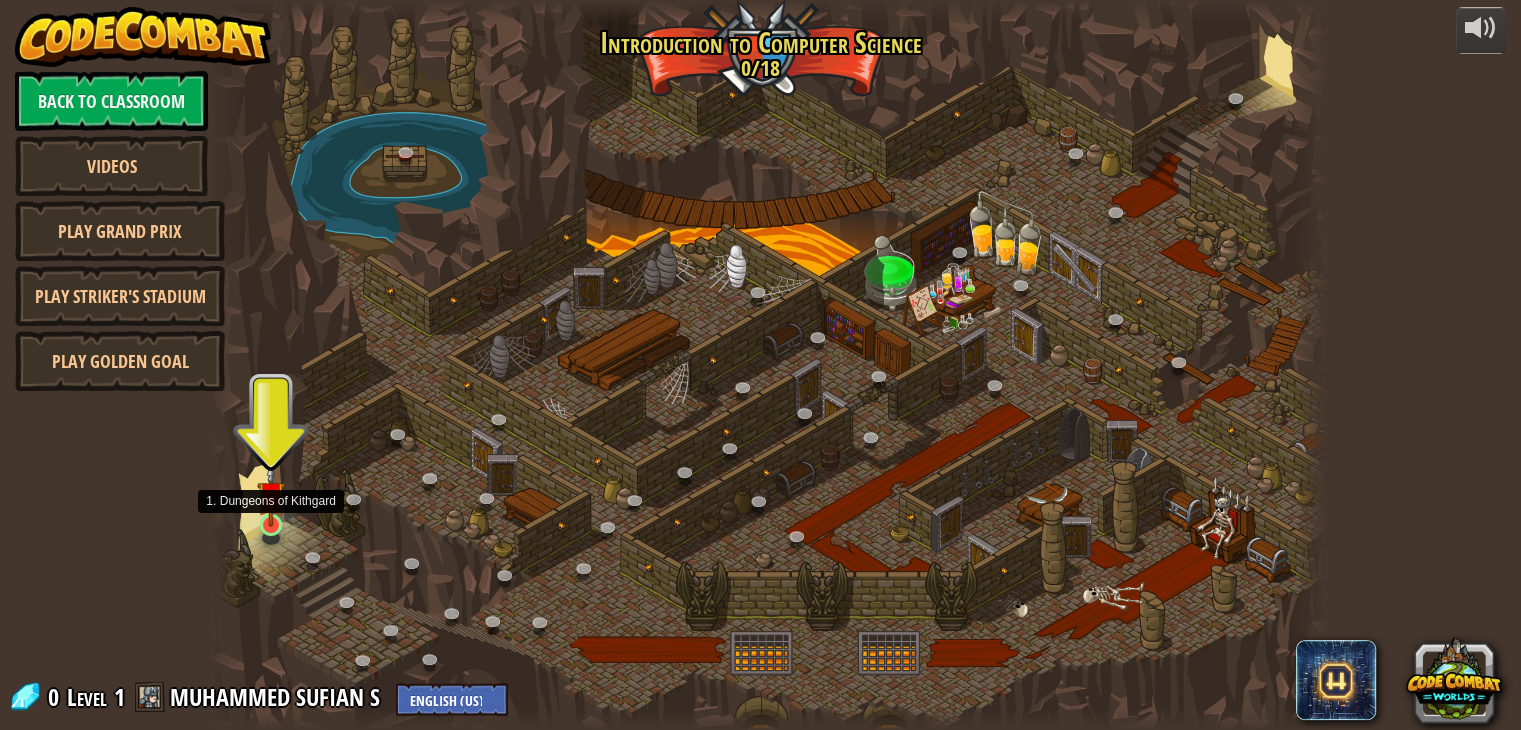 click at bounding box center [271, 495] 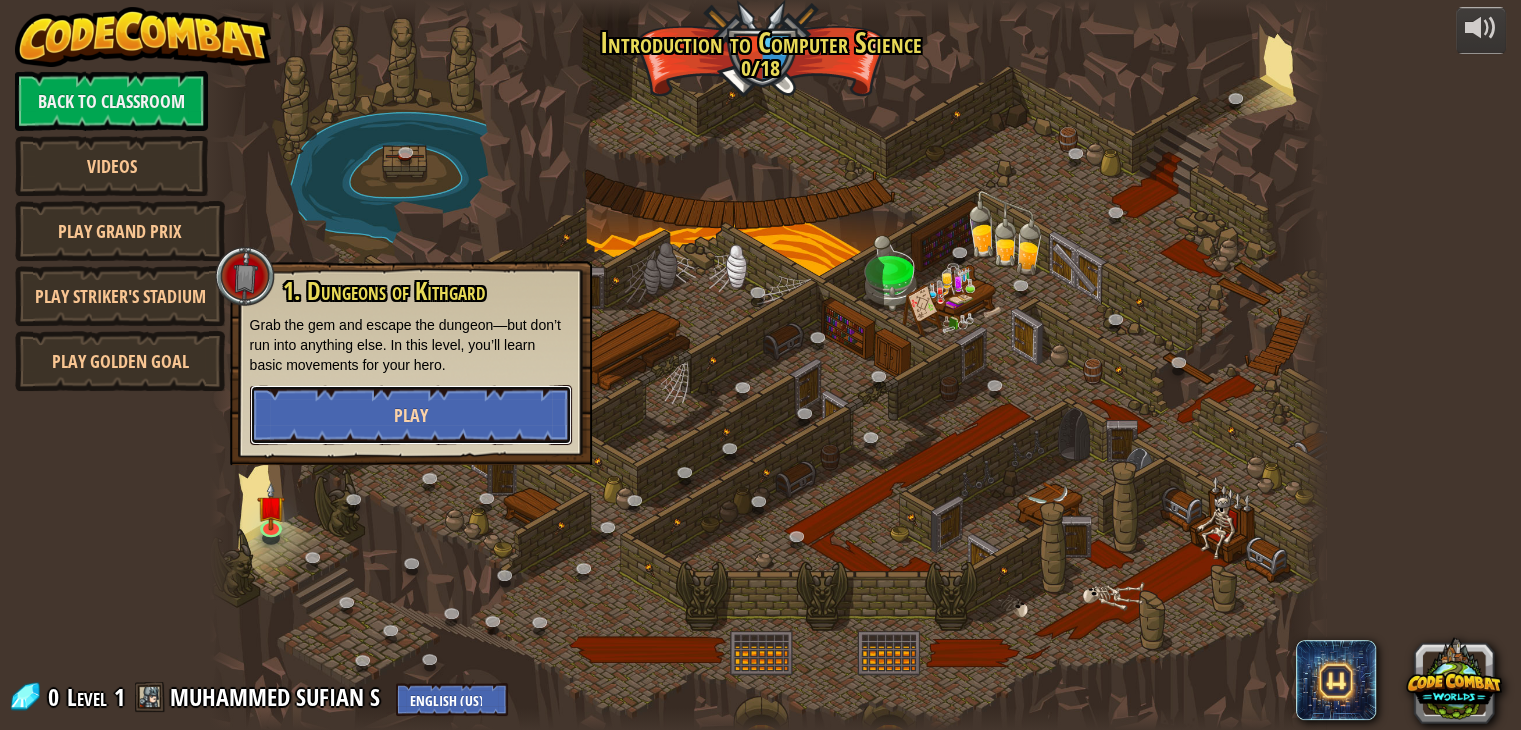 click on "Play" at bounding box center [411, 415] 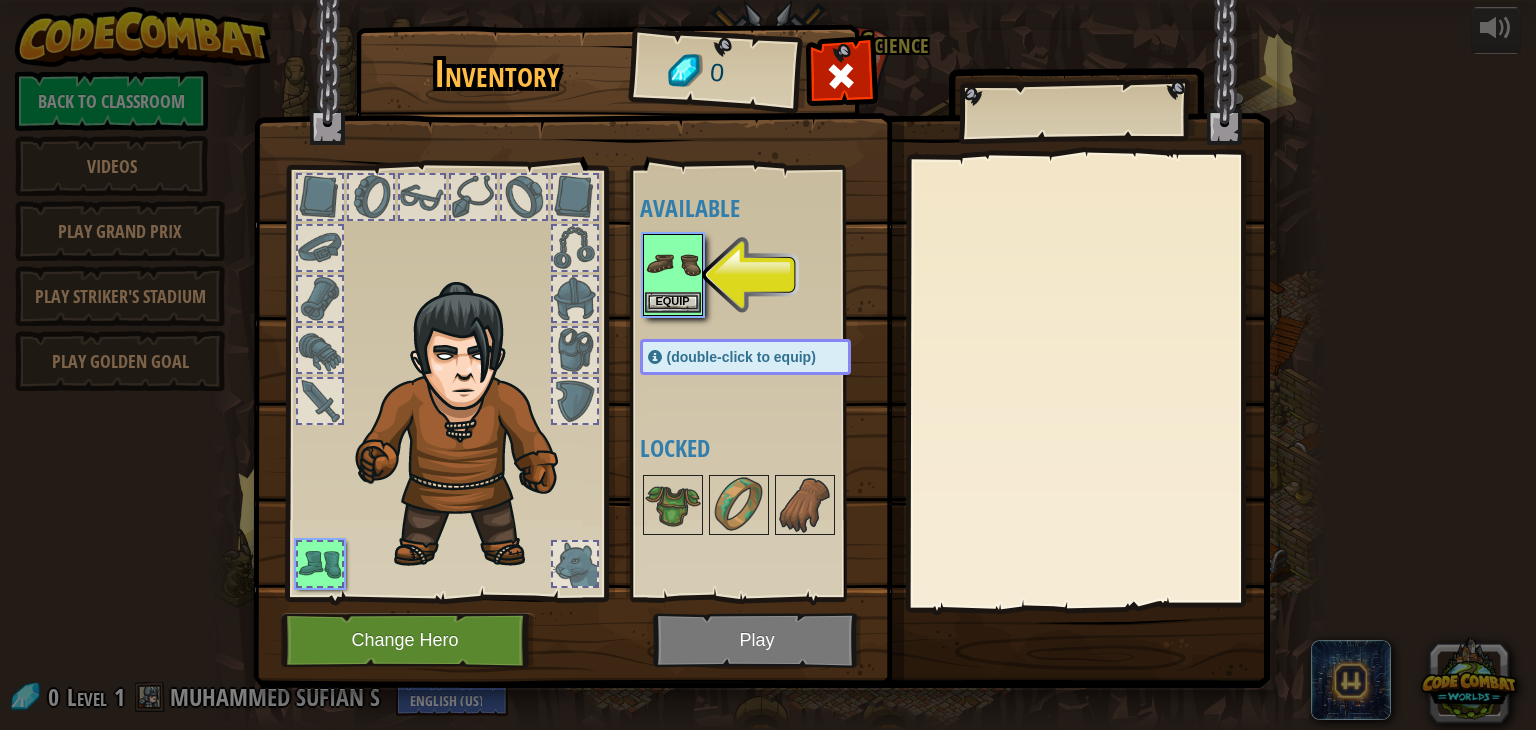 drag, startPoint x: 704, startPoint y: 282, endPoint x: 691, endPoint y: 282, distance: 13 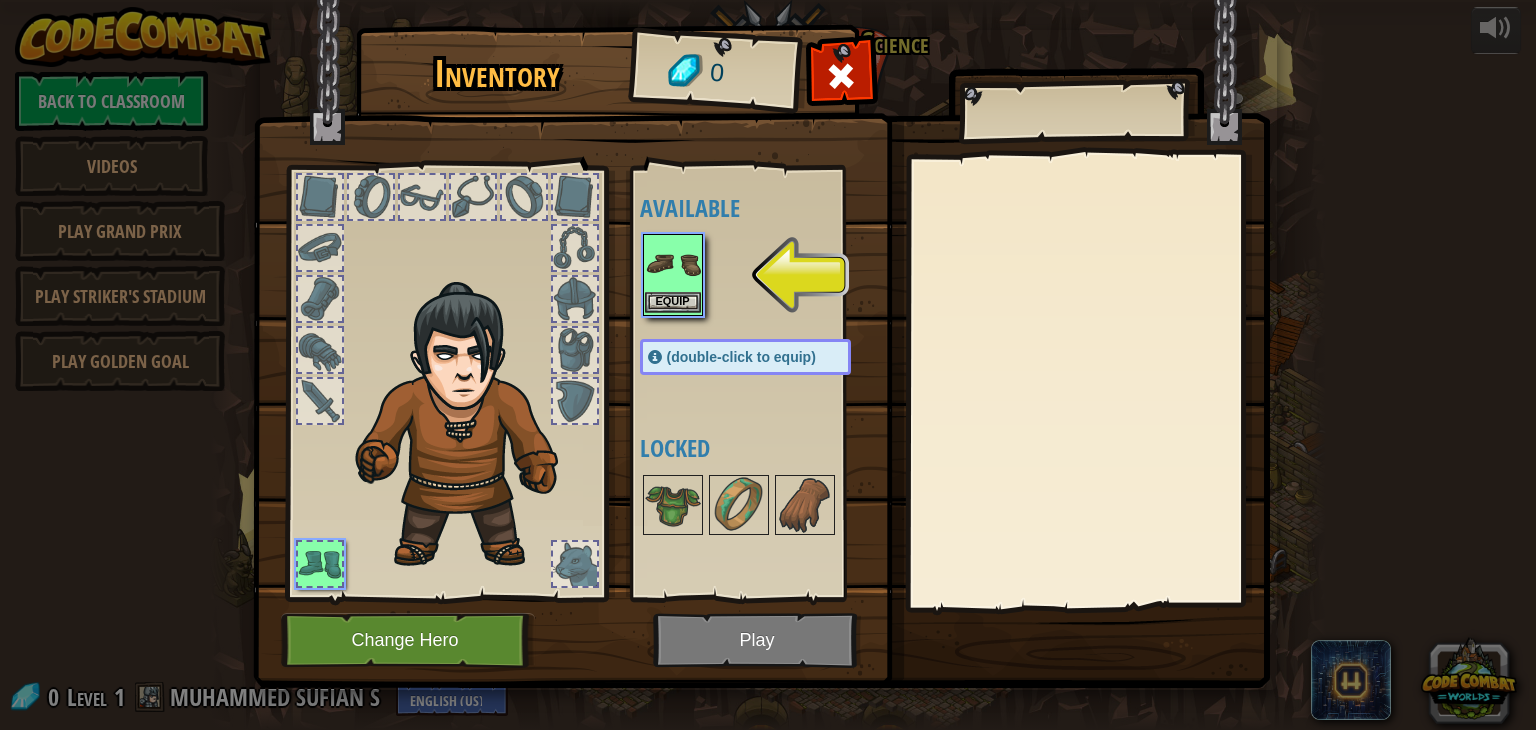 click at bounding box center (673, 264) 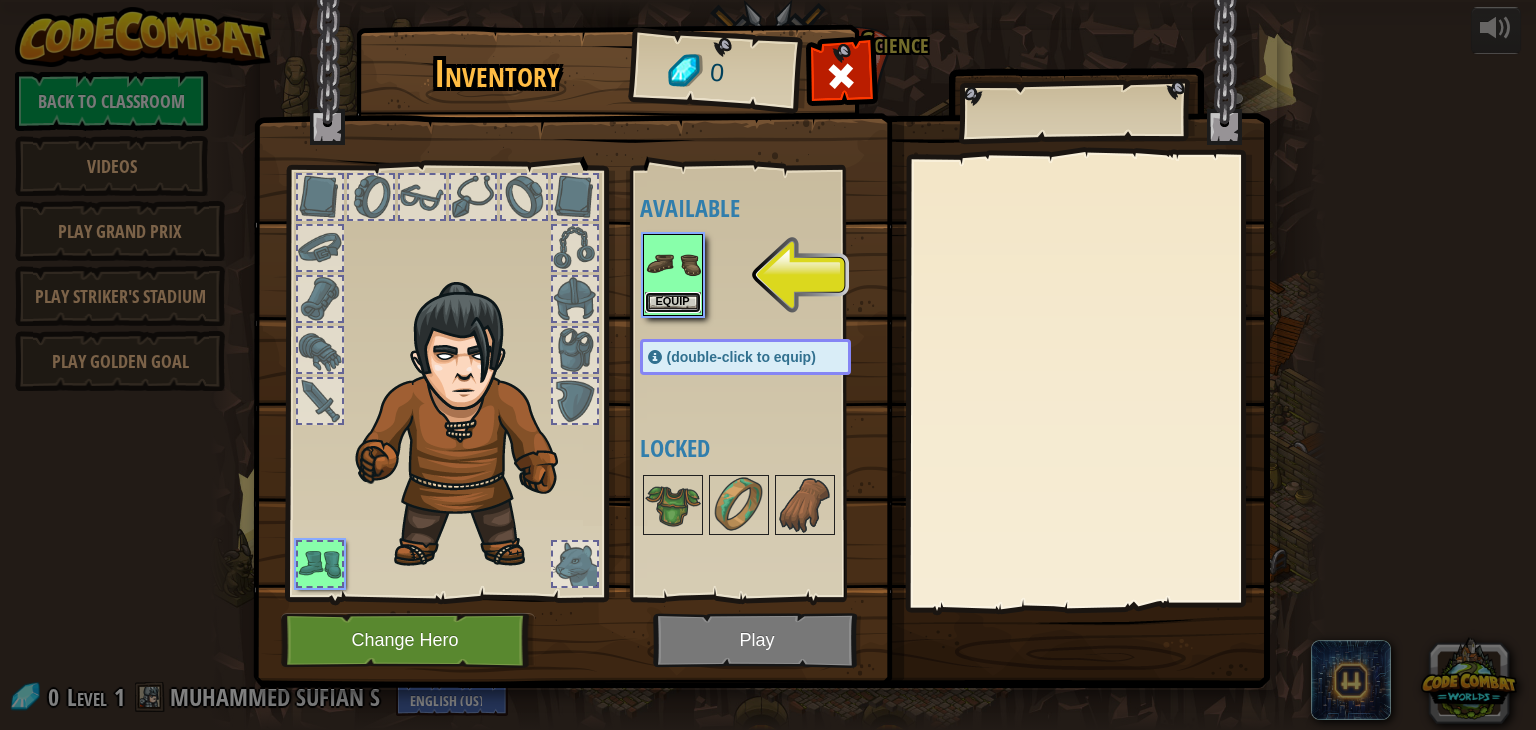 click on "Equip" at bounding box center [673, 302] 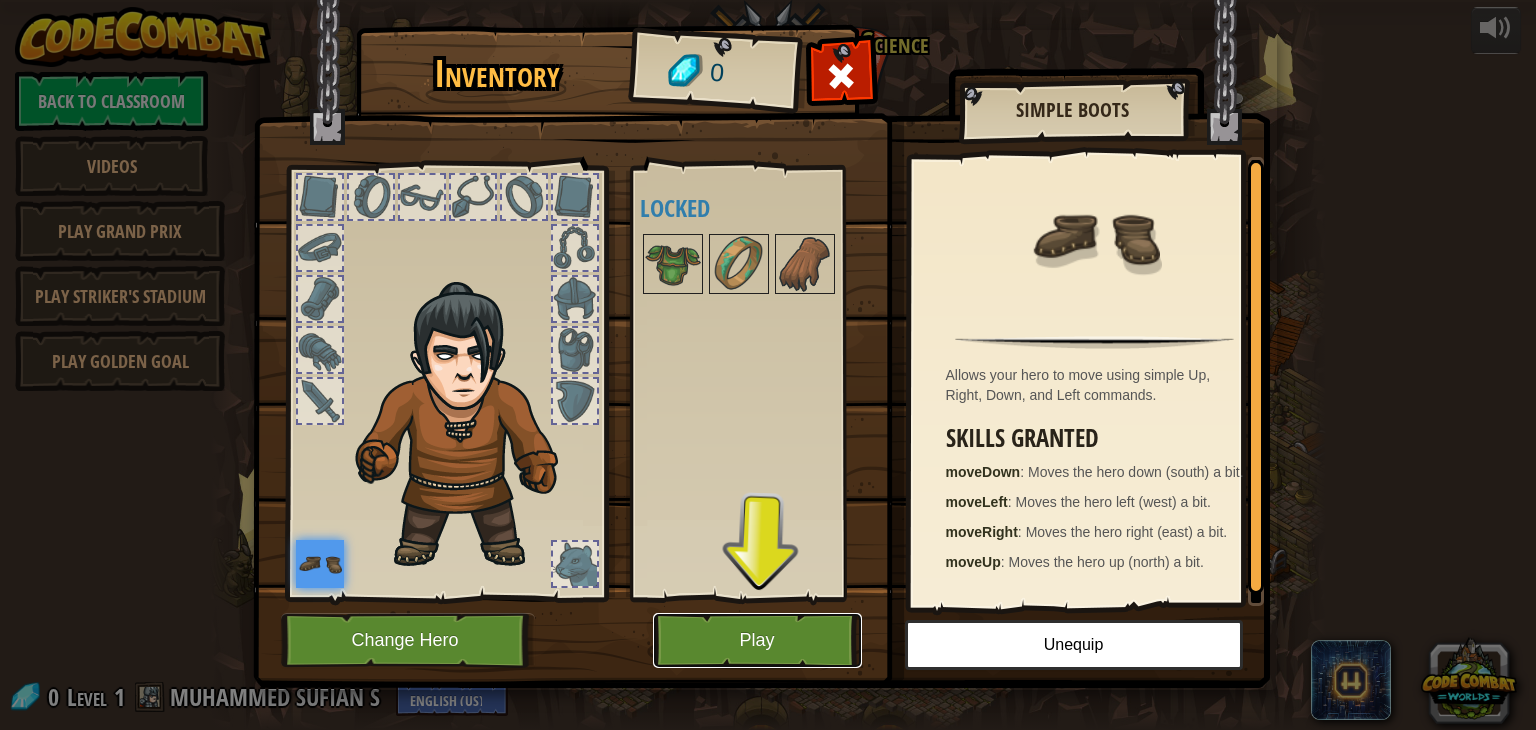 click on "Play" at bounding box center (757, 640) 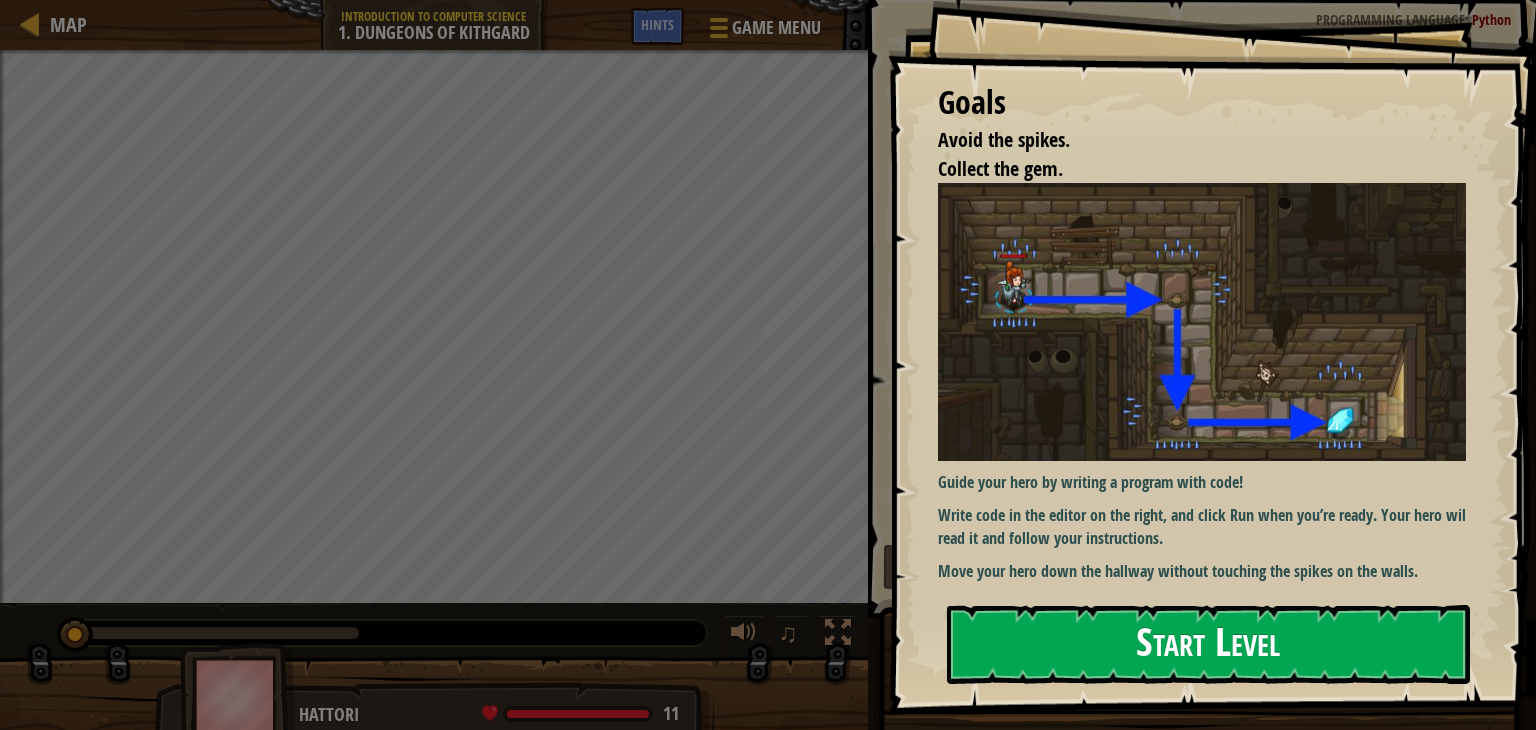 click on "Start Level" at bounding box center [1208, 644] 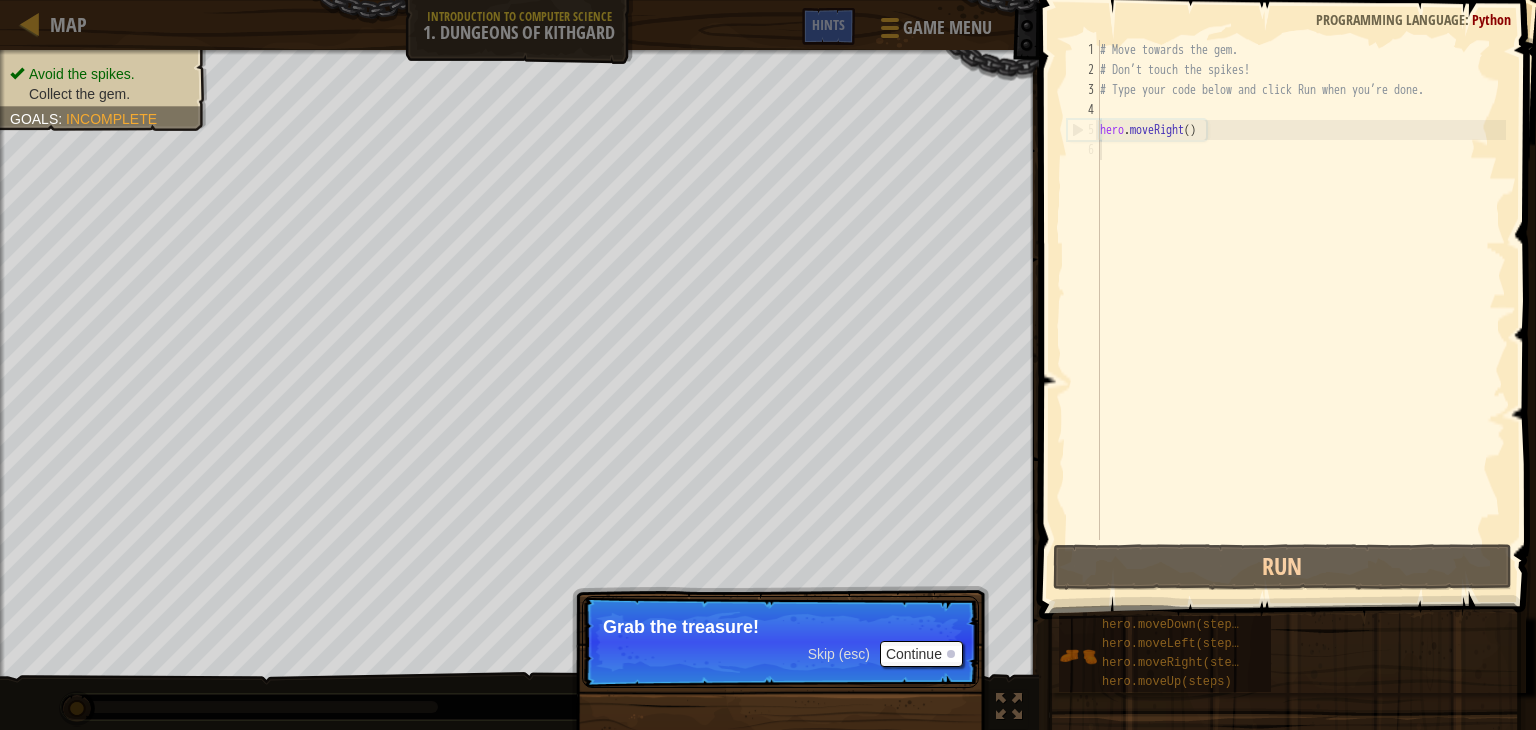 drag, startPoint x: 1130, startPoint y: 155, endPoint x: 932, endPoint y: 642, distance: 525.7119 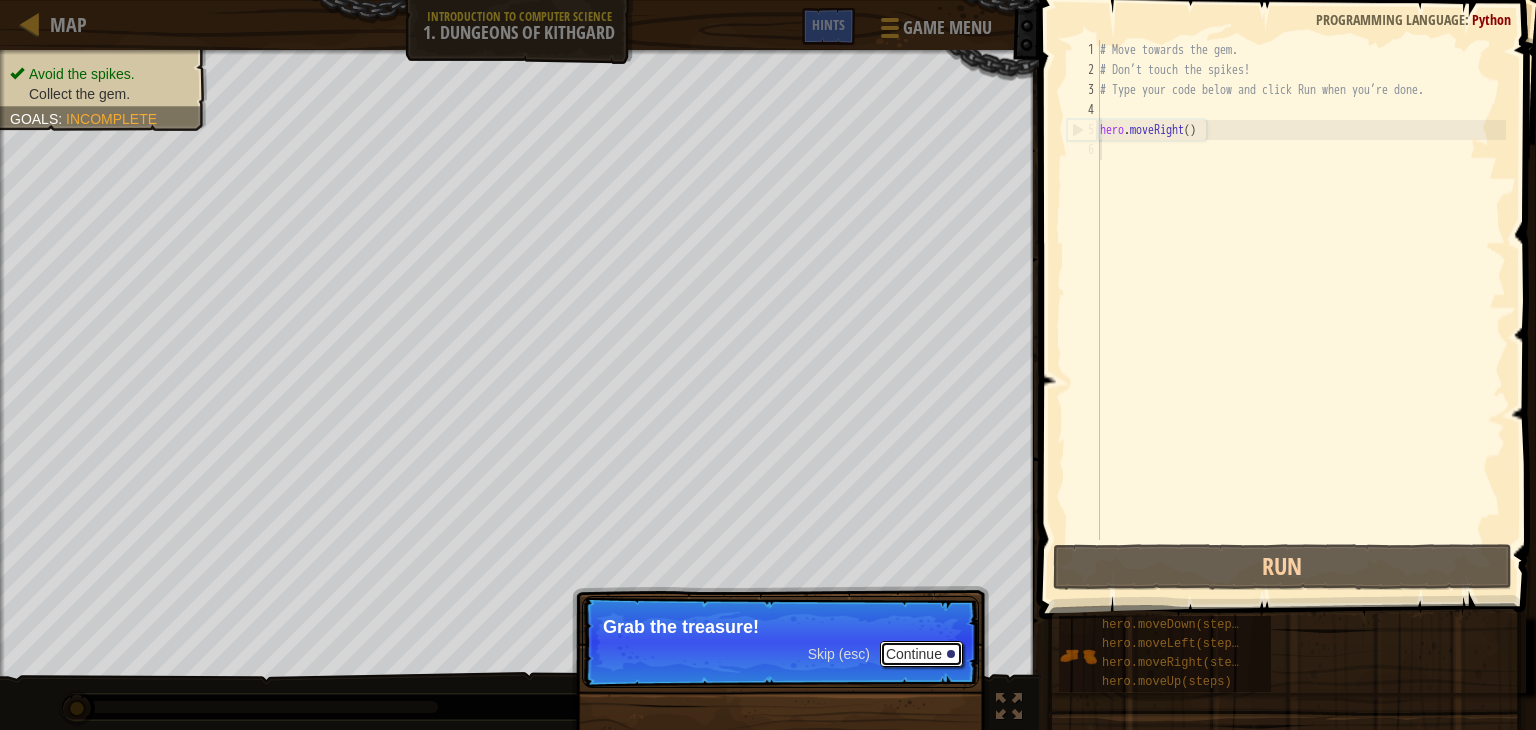 click on "Continue" at bounding box center (921, 654) 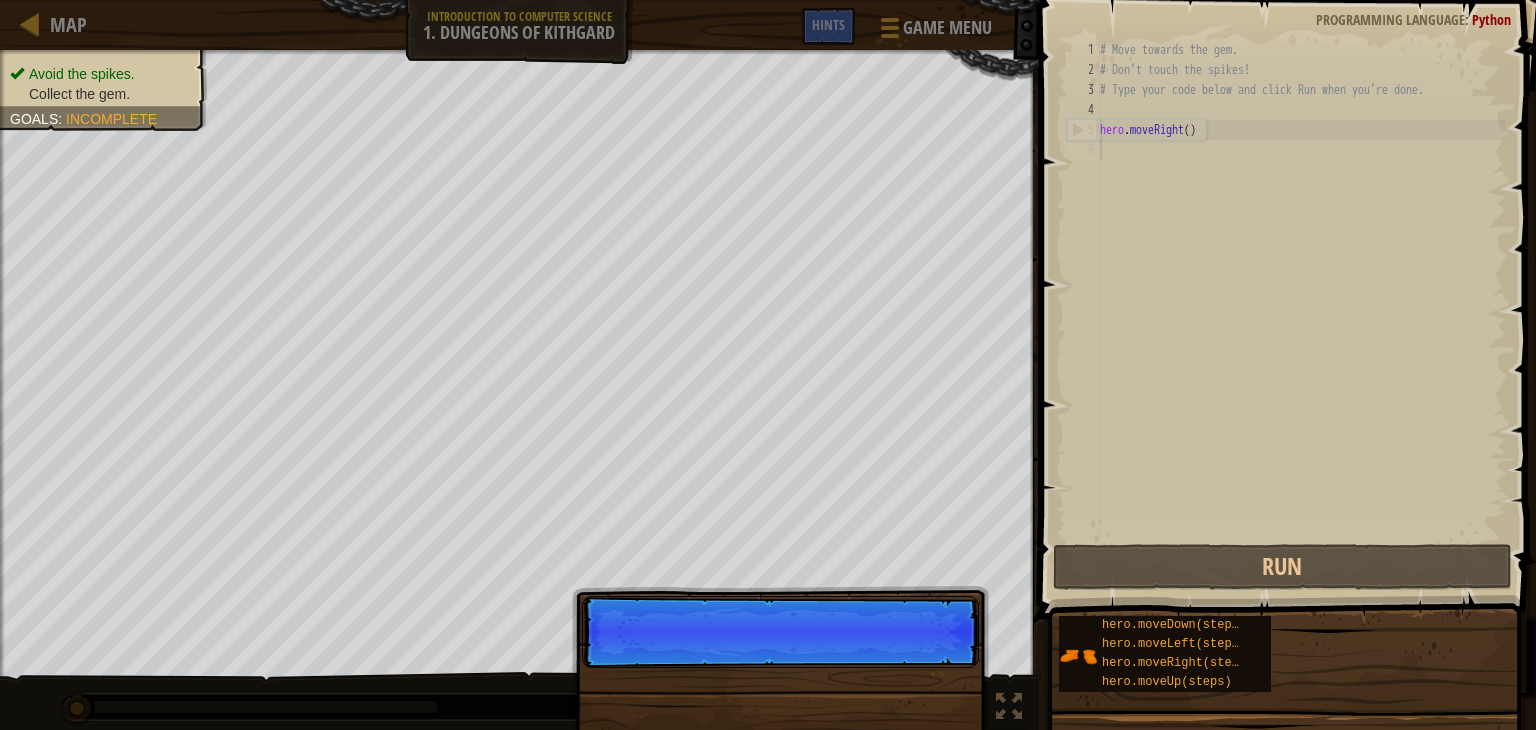 scroll, scrollTop: 9, scrollLeft: 0, axis: vertical 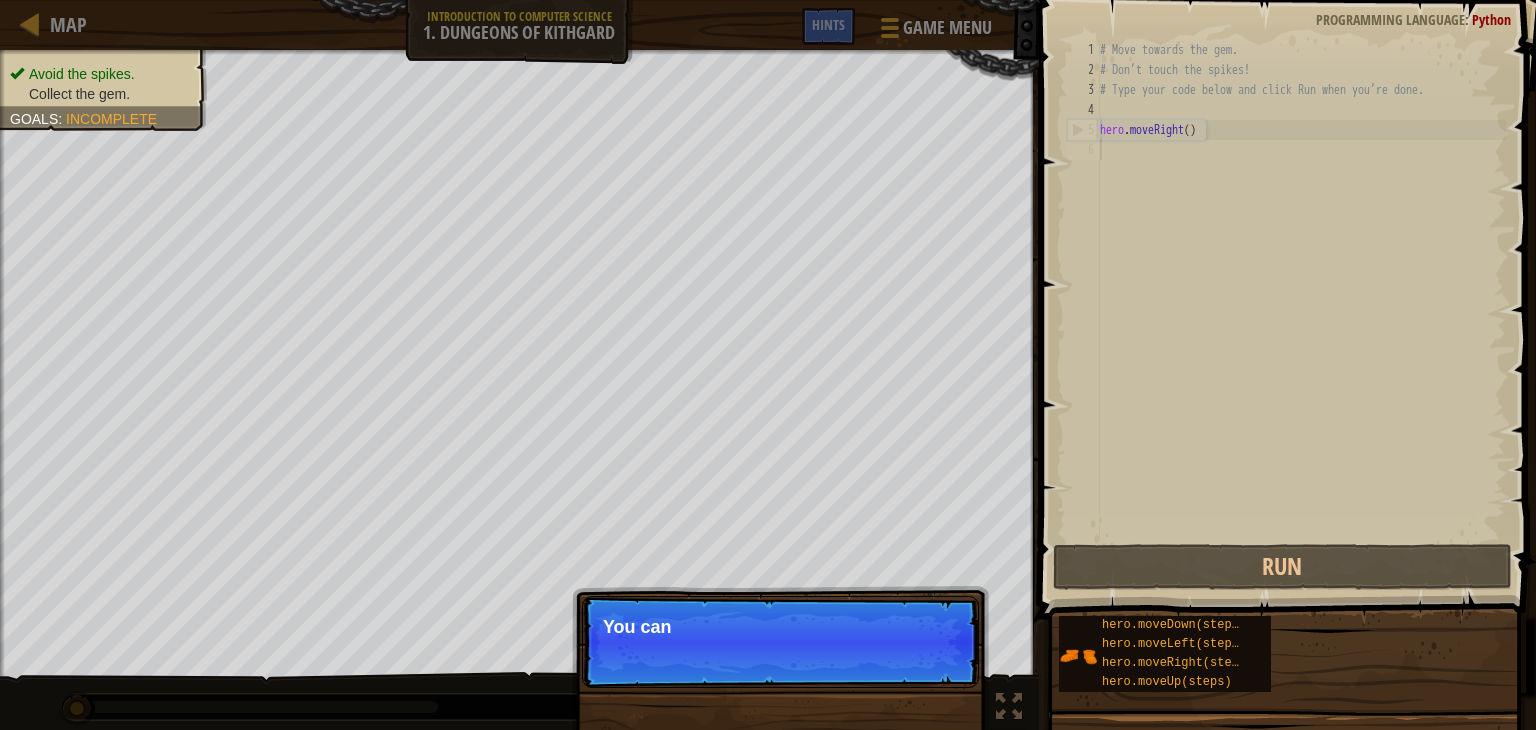 click on "Skip (esc) Continue  You can" at bounding box center [780, 642] 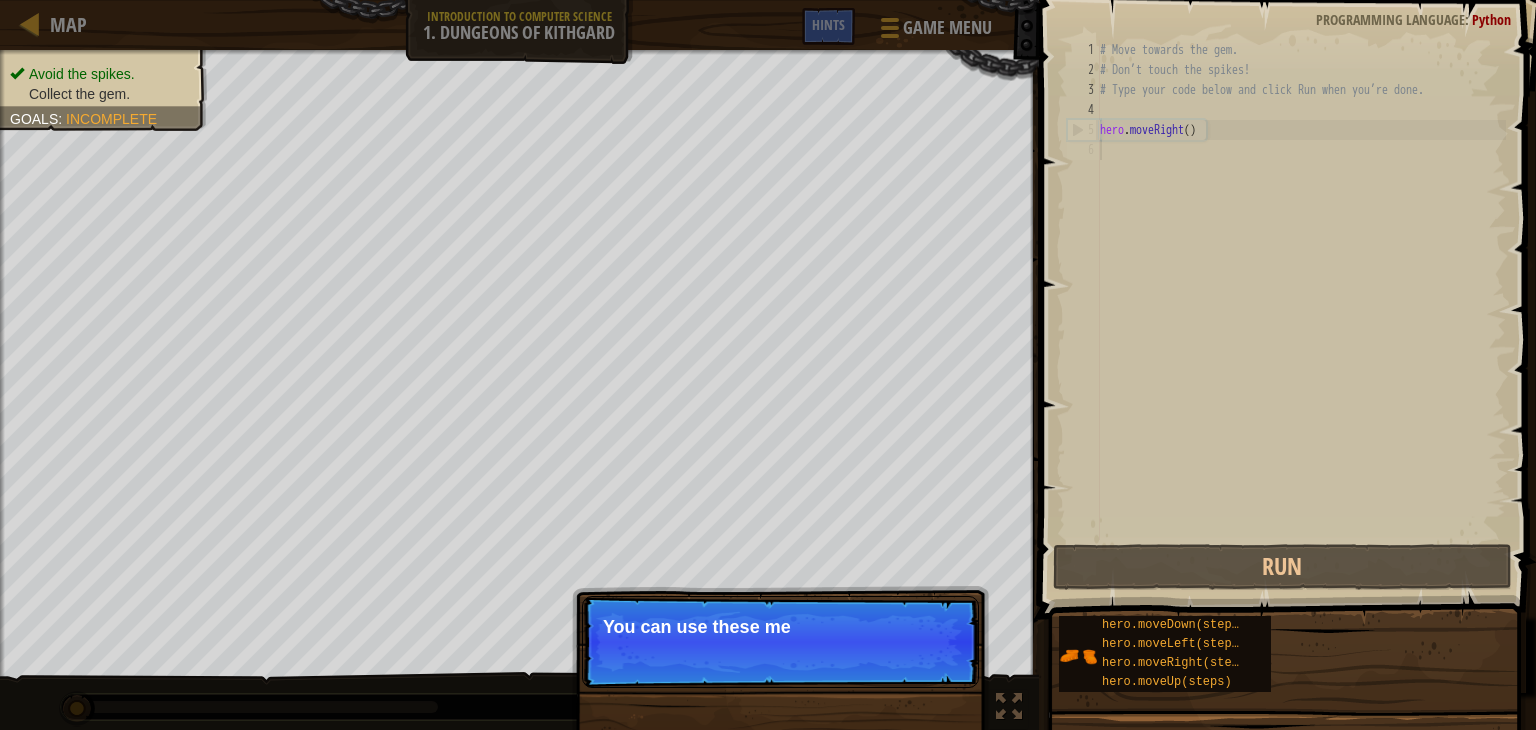 click on "Skip (esc) Continue  You can use these me" at bounding box center (780, 642) 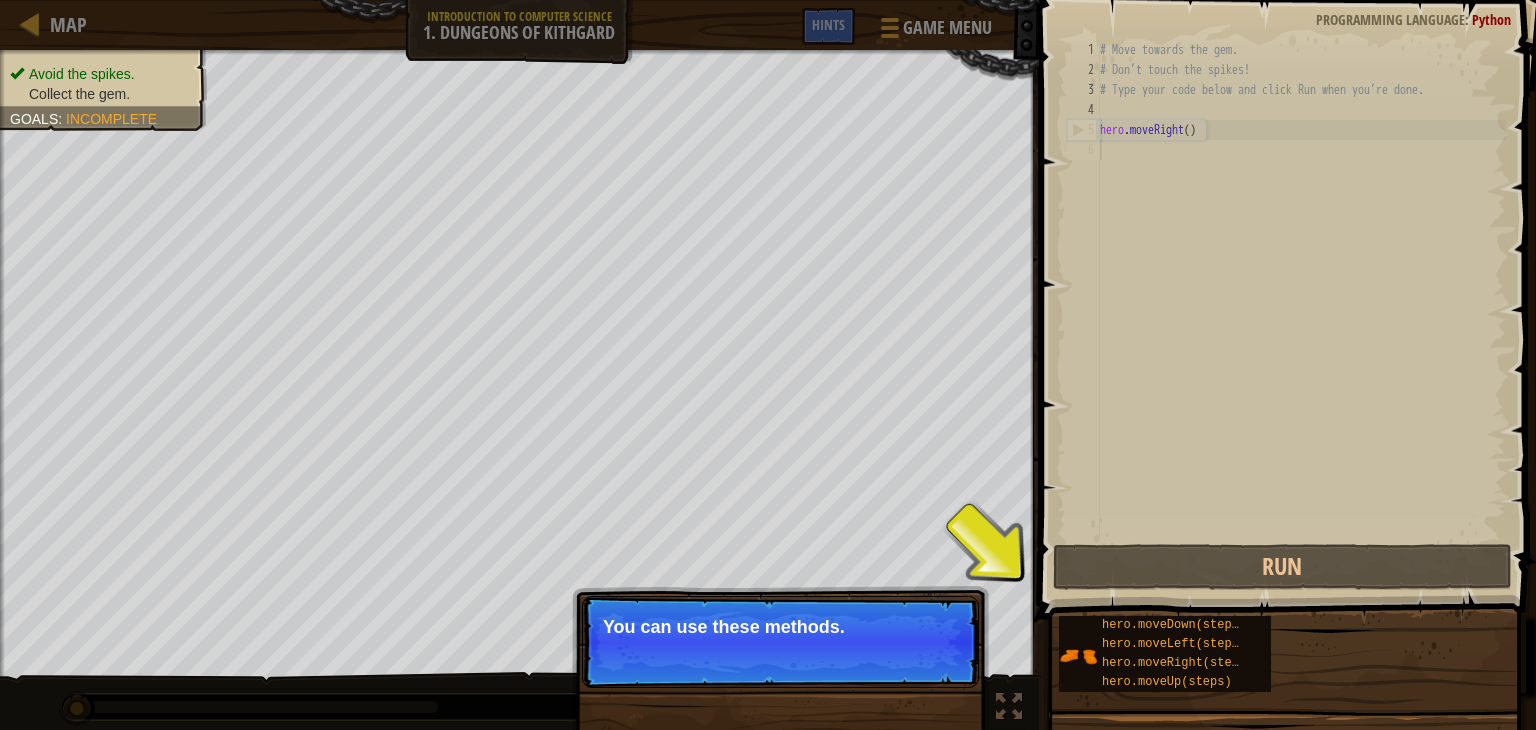 click on "Skip (esc) Continue  You can use these methods." at bounding box center (780, 642) 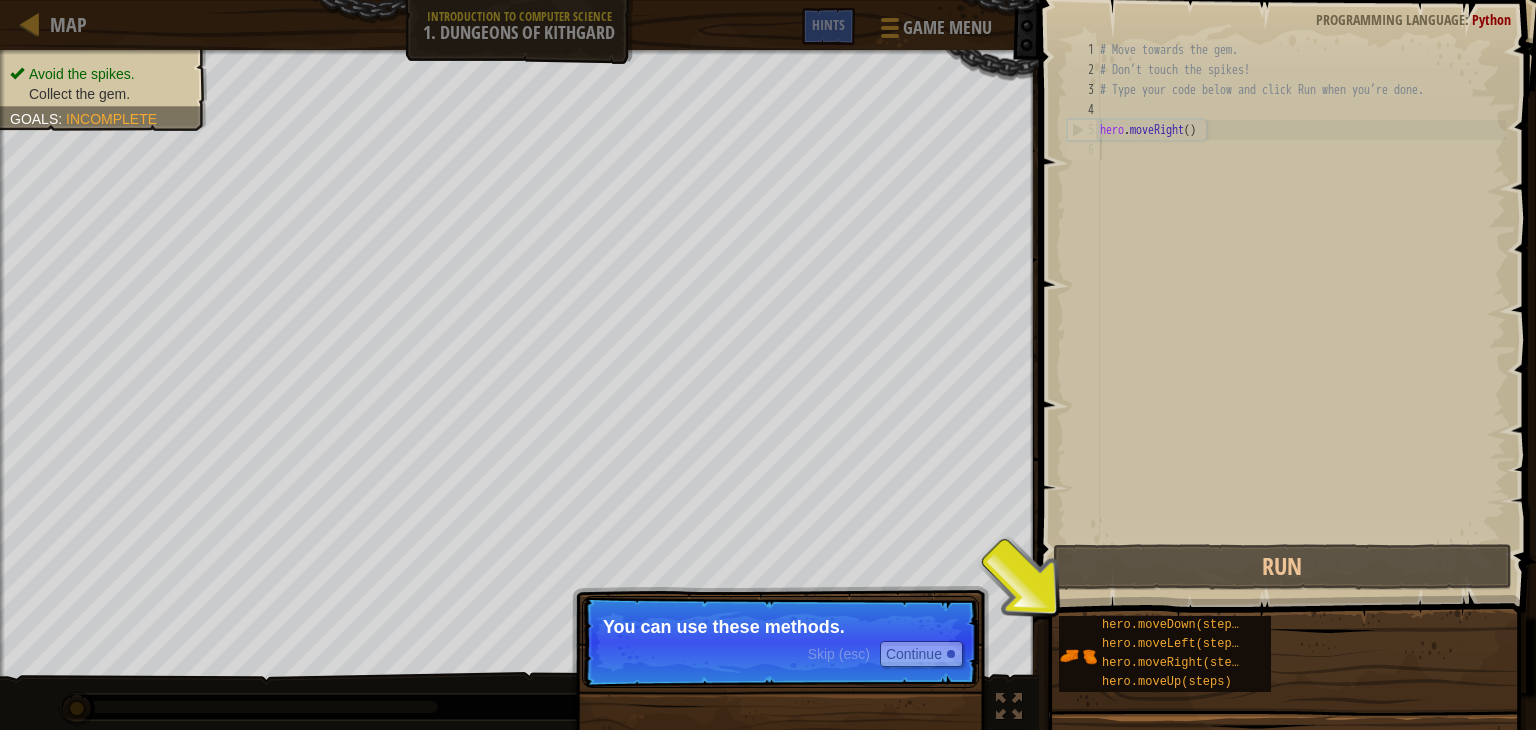 click on "# Move towards the gem. # Don’t touch the spikes! # Type your code below and click Run when you’re done. hero . moveRight ( )" at bounding box center (1301, 310) 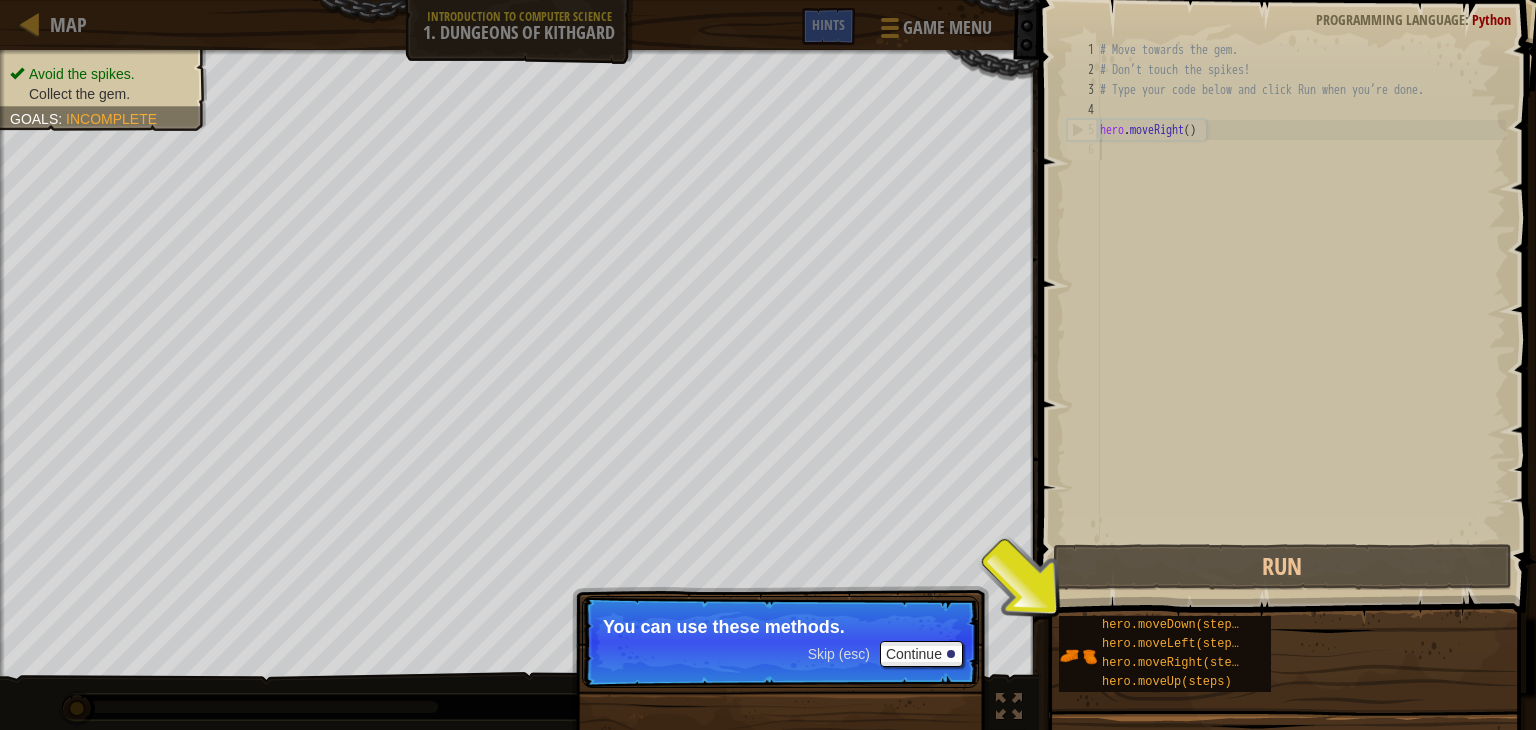 click on "# Move towards the gem. # Don’t touch the spikes! # Type your code below and click Run when you’re done. hero . moveRight ( )" at bounding box center [1301, 310] 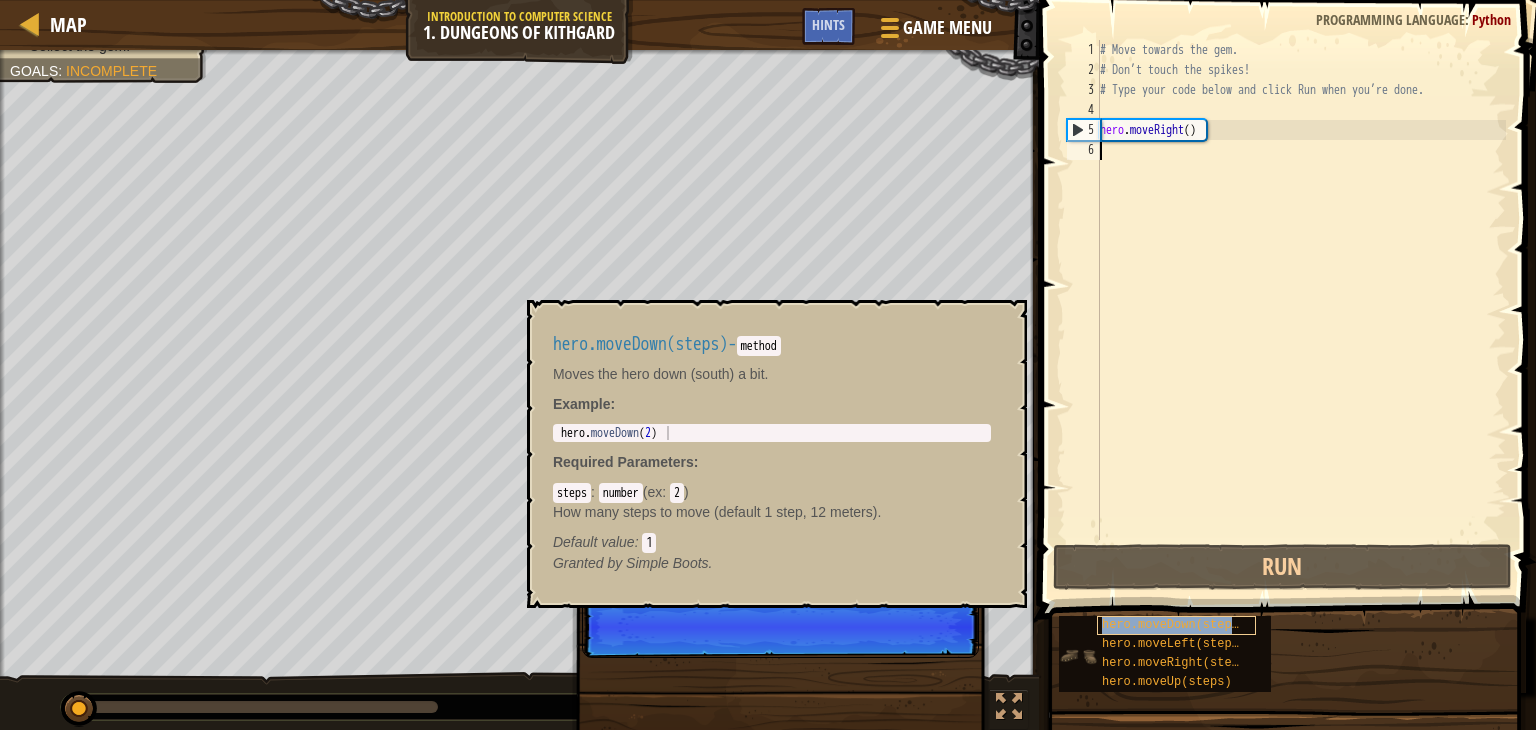 click on "hero.moveDown(steps)" at bounding box center (1174, 625) 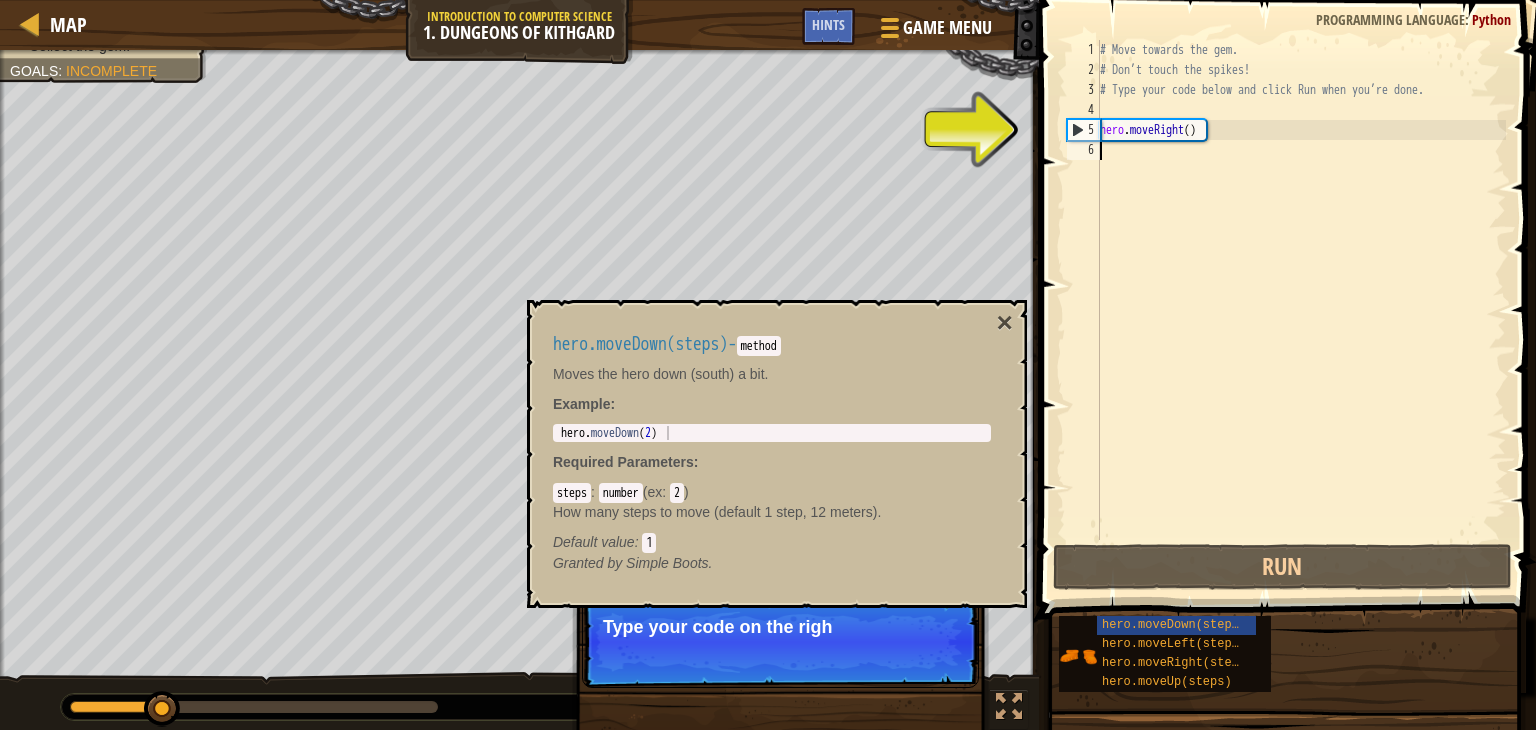 click on "# Move towards the gem. # Don’t touch the spikes! # Type your code below and click Run when you’re done. hero . moveRight ( )" at bounding box center [1301, 310] 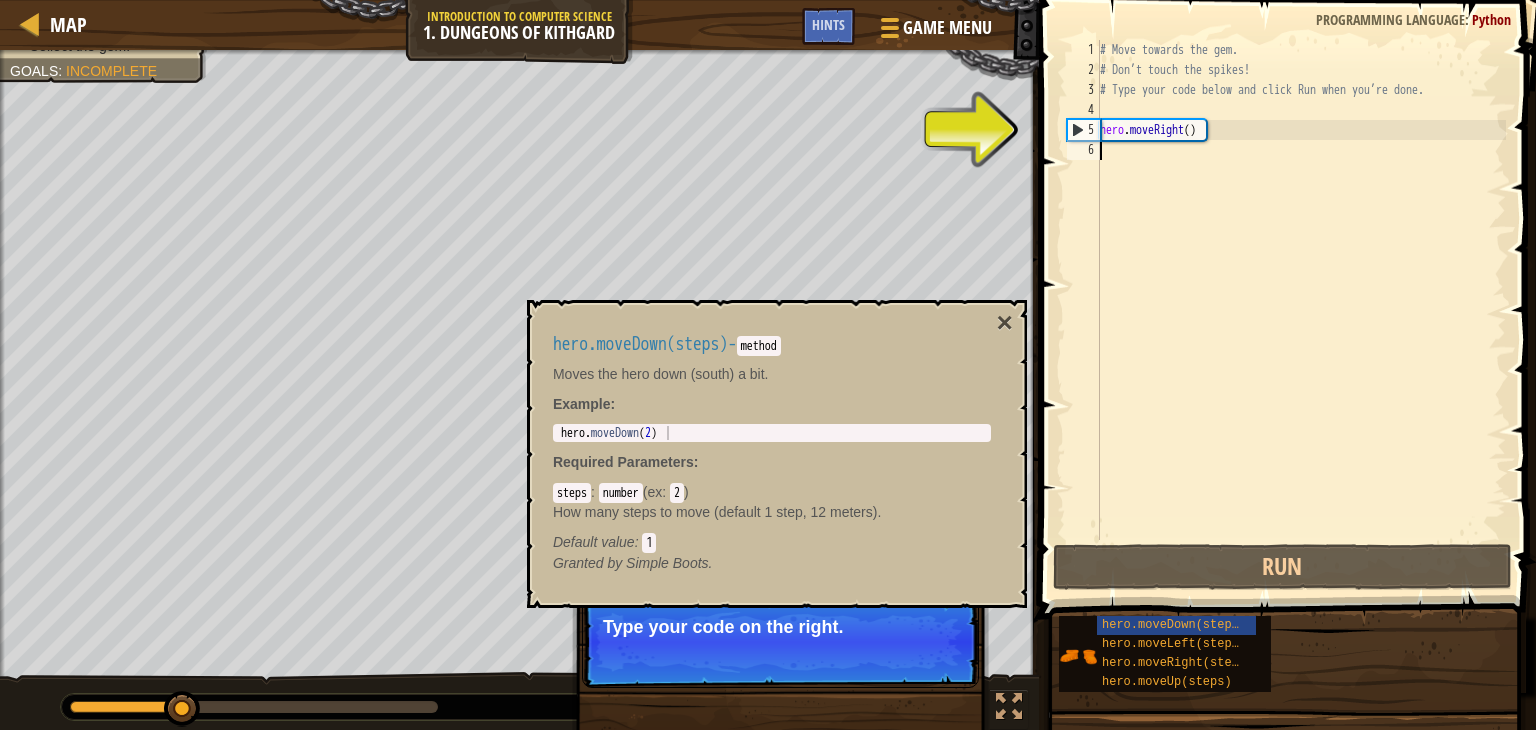 click on "# Move towards the gem. # Don’t touch the spikes! # Type your code below and click Run when you’re done. hero . moveRight ( )" at bounding box center [1301, 310] 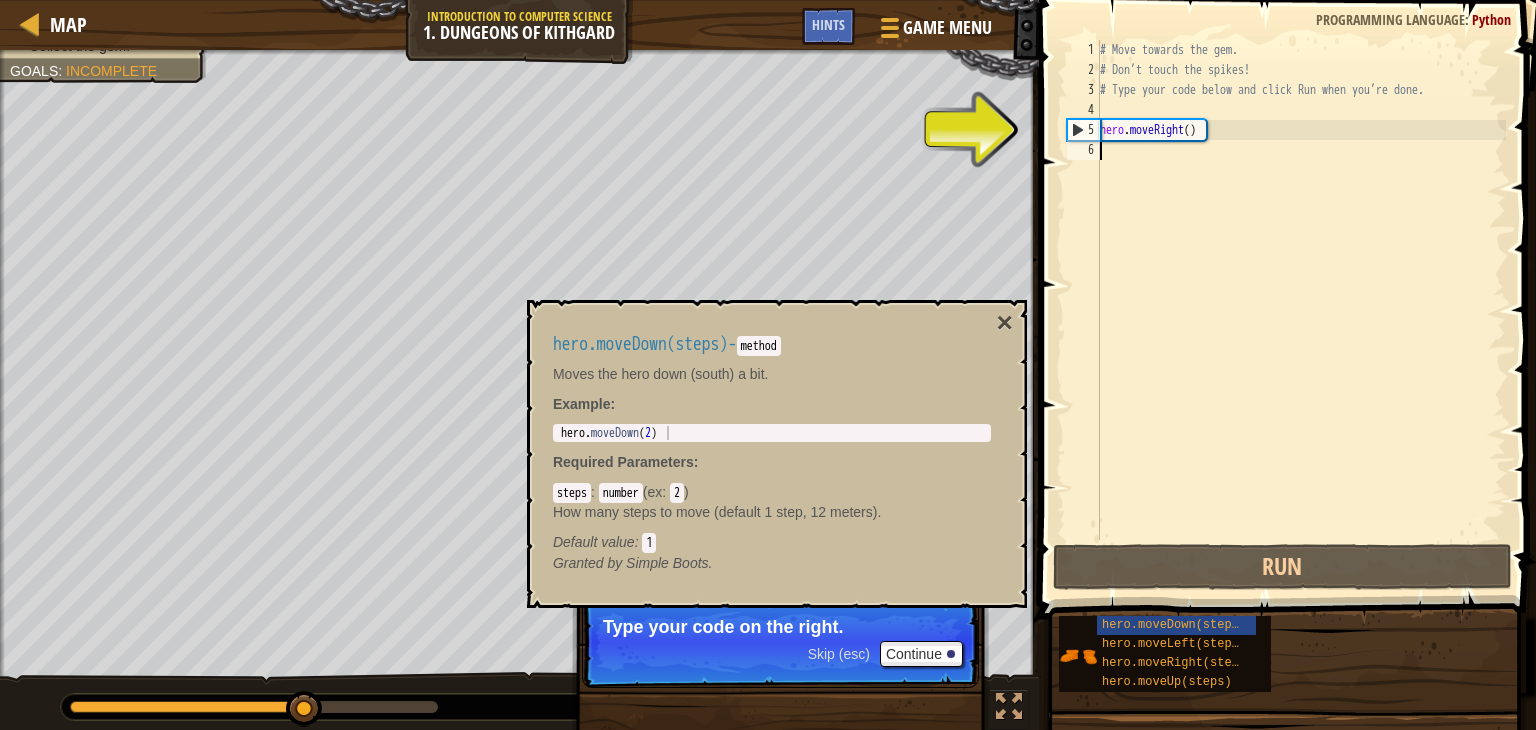 click on "# Move towards the gem. # Don’t touch the spikes! # Type your code below and click Run when you’re done. hero . moveRight ( )" at bounding box center (1301, 310) 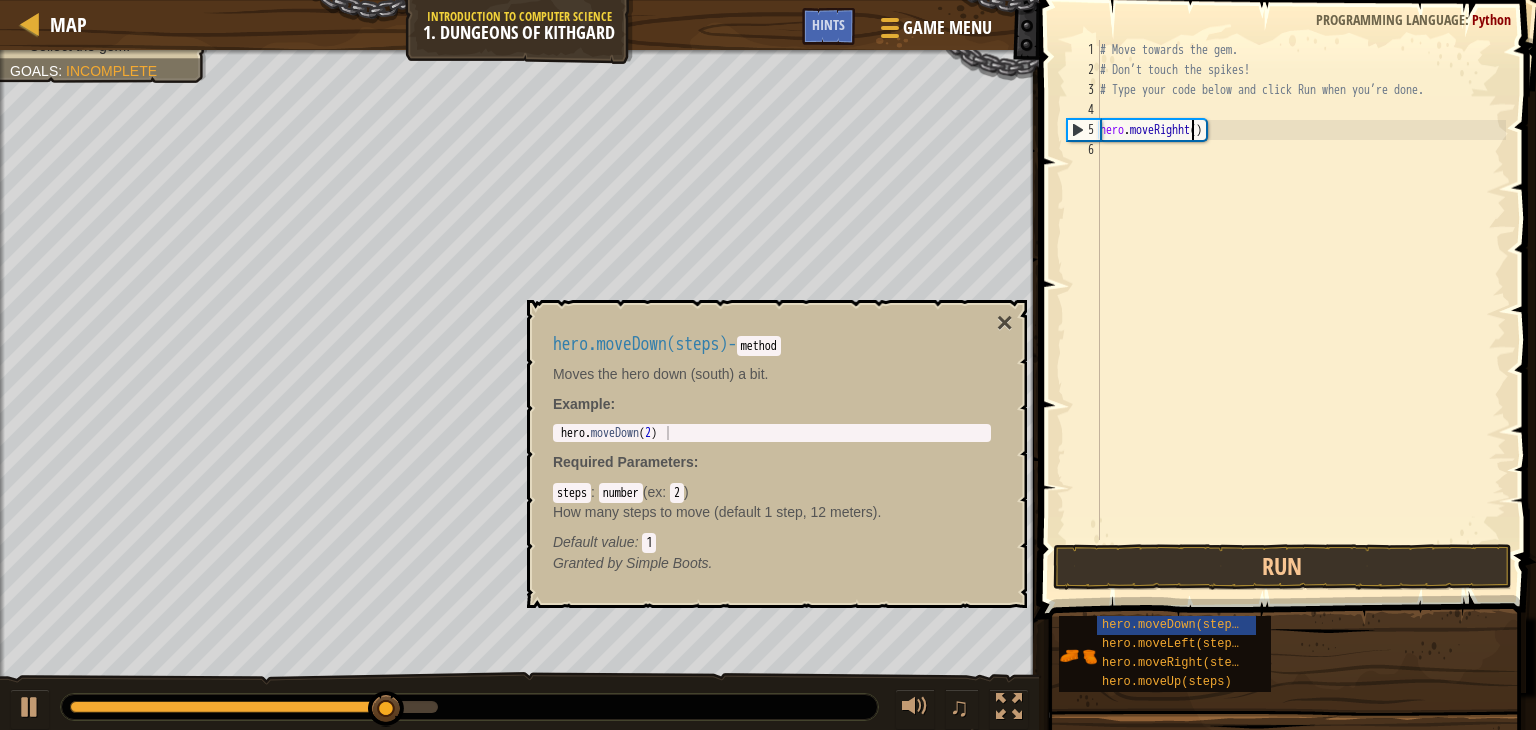 scroll, scrollTop: 9, scrollLeft: 8, axis: both 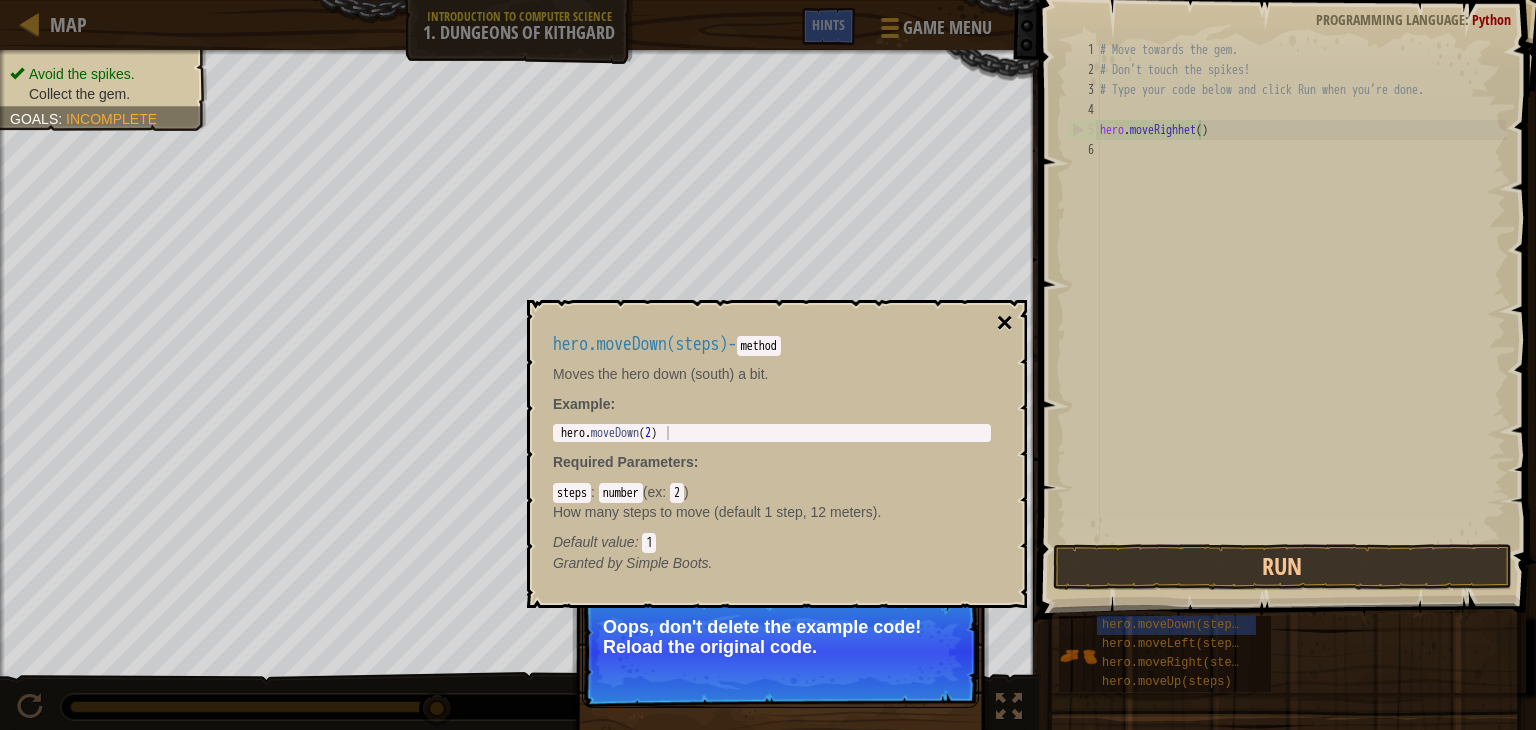 click on "×" at bounding box center (1005, 323) 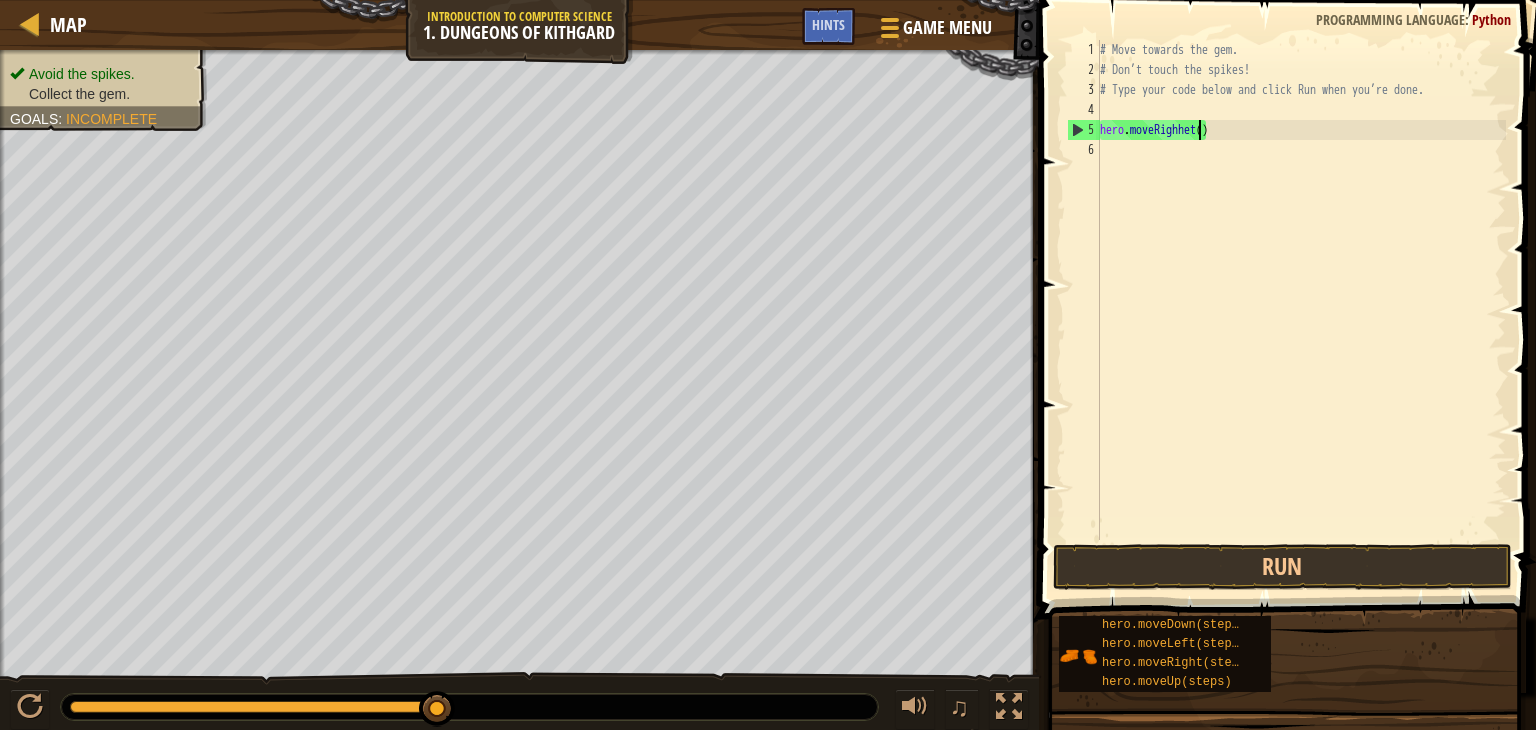 type on "hero.moveRight()" 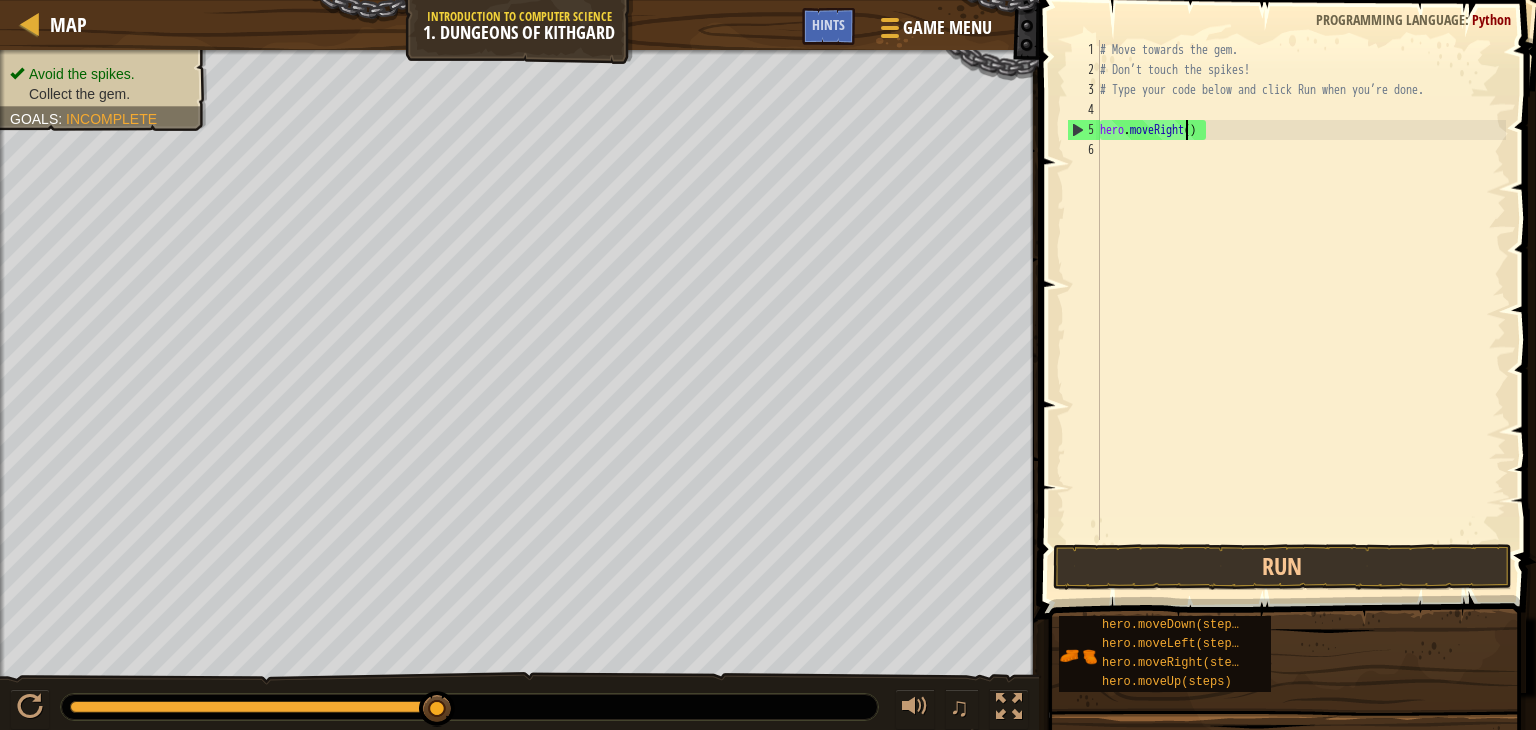 scroll, scrollTop: 9, scrollLeft: 7, axis: both 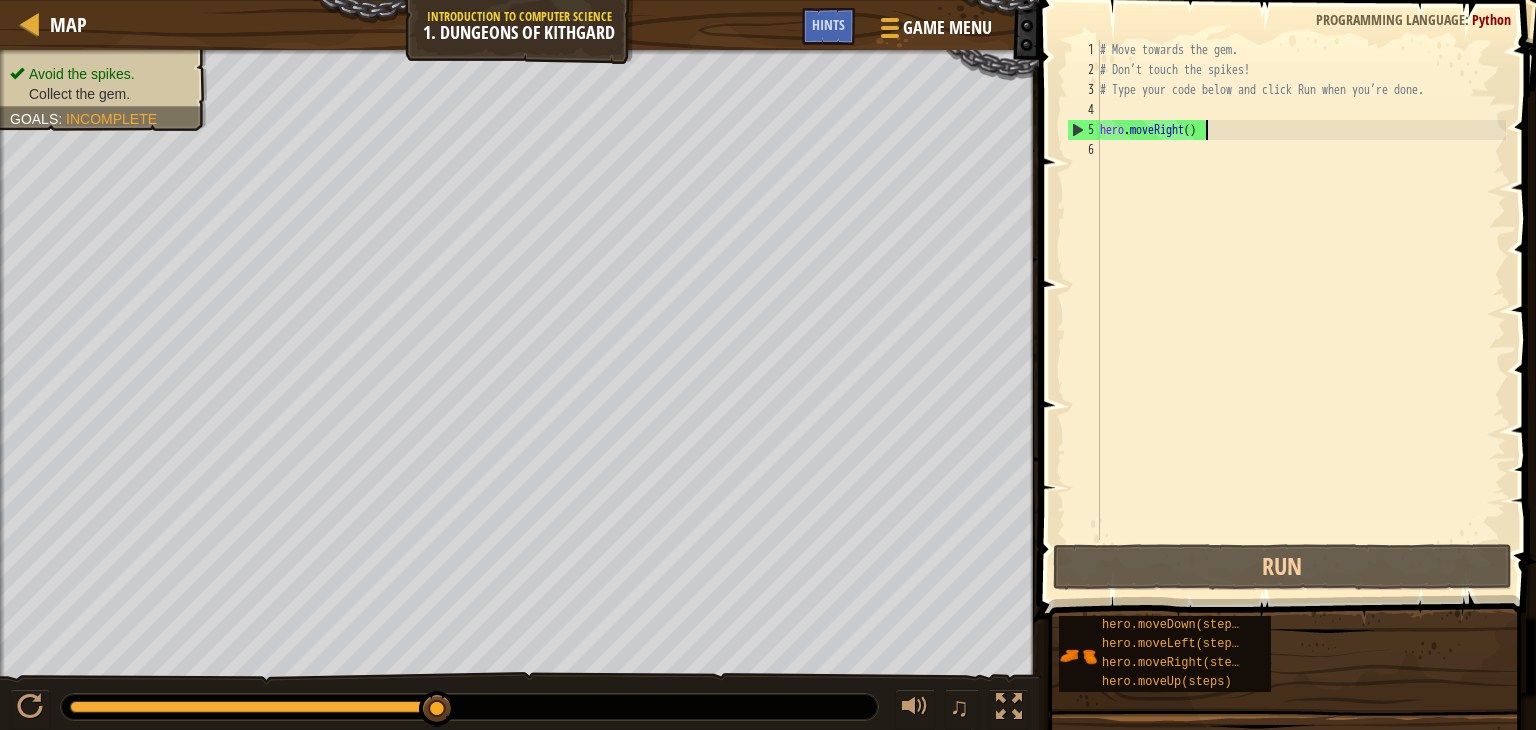 click on "# Move towards the gem. # Don’t touch the spikes! # Type your code below and click Run when you’re done. hero . moveRight ( )" at bounding box center [1301, 310] 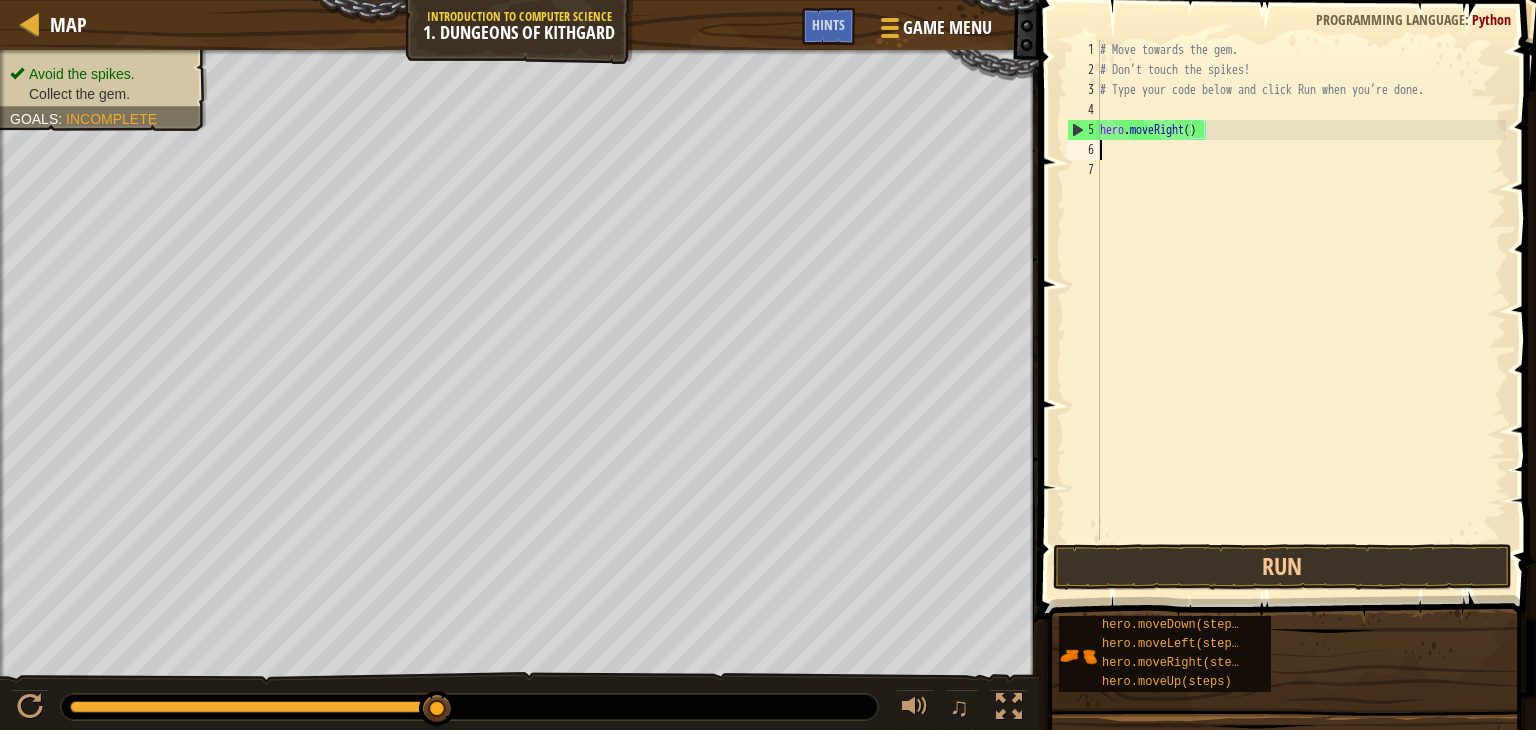 scroll, scrollTop: 9, scrollLeft: 0, axis: vertical 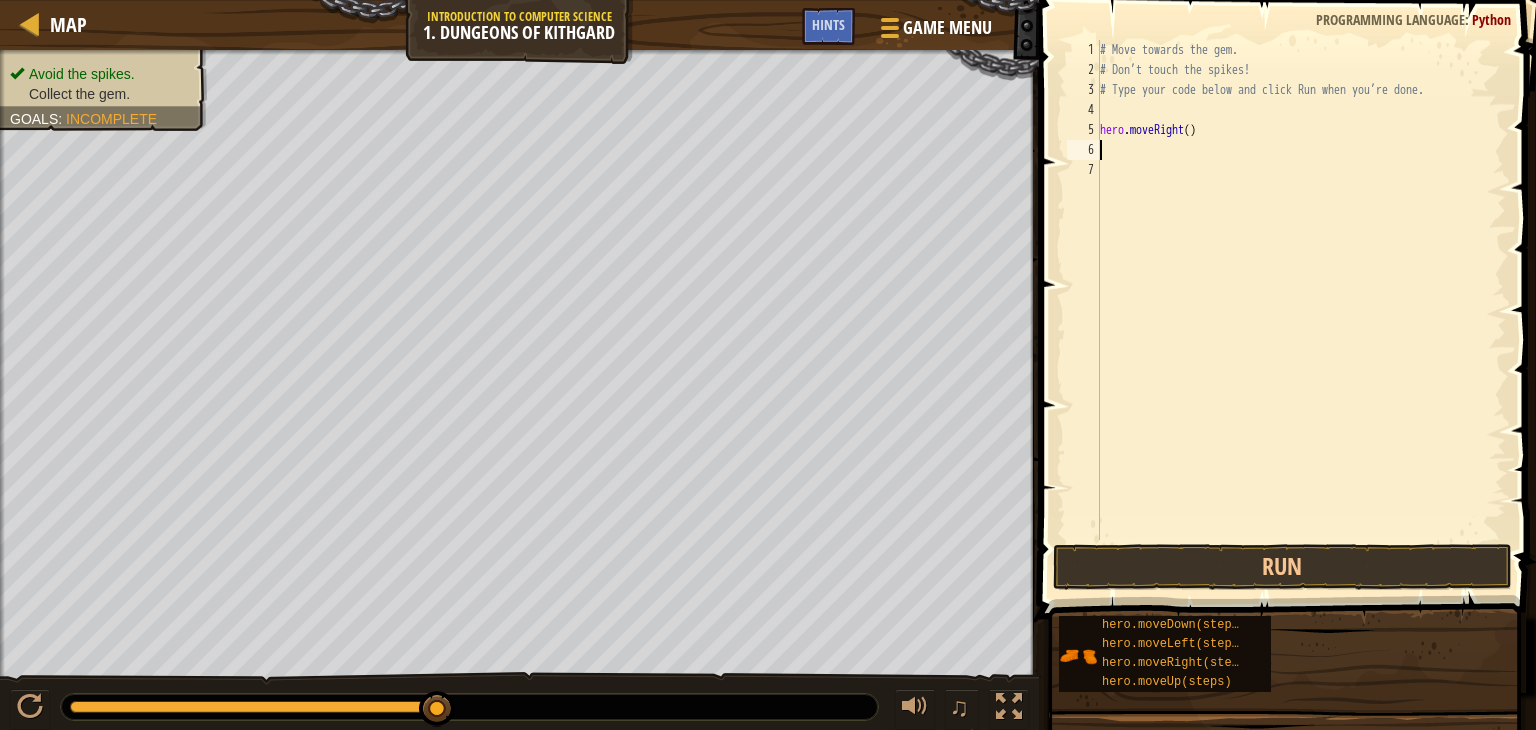 type on "d" 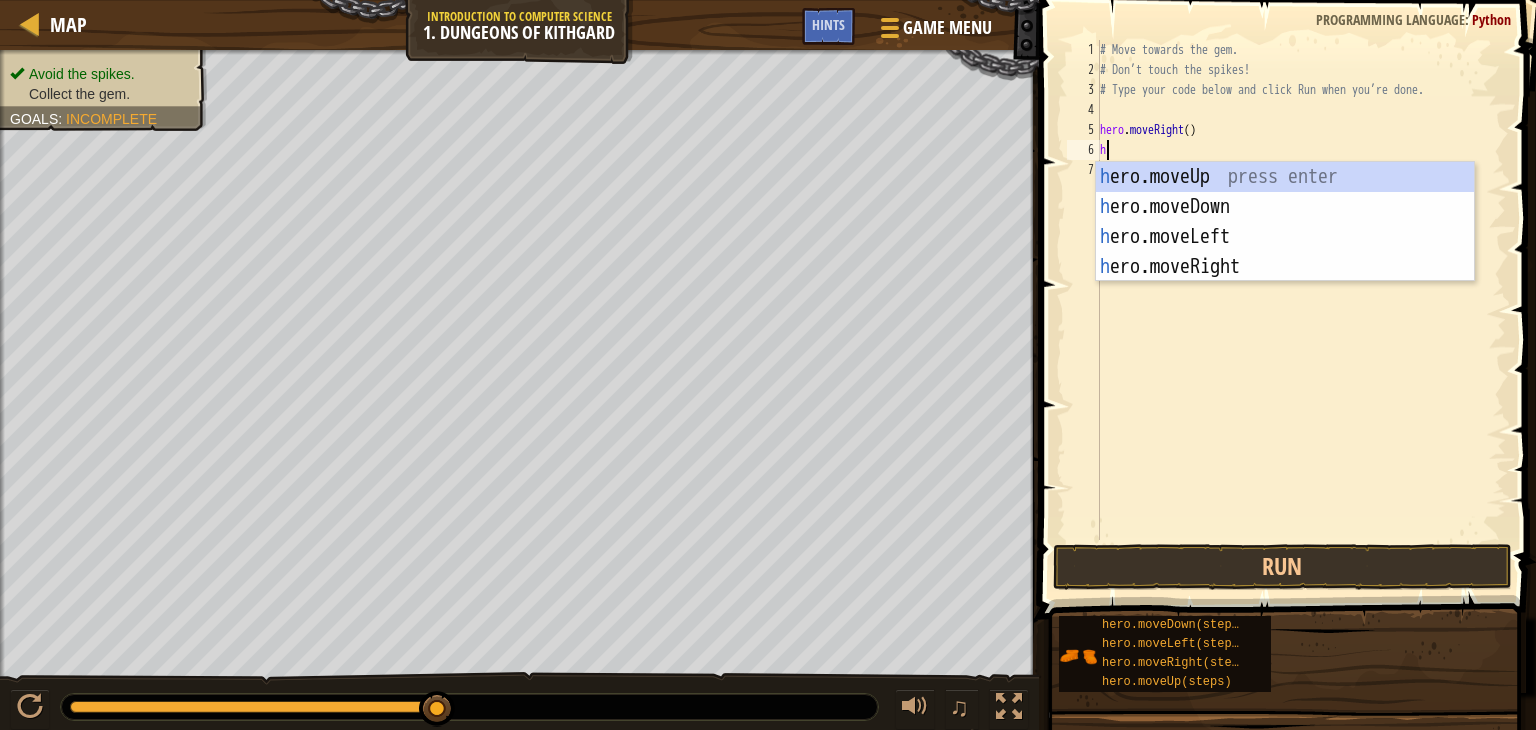 type on "her" 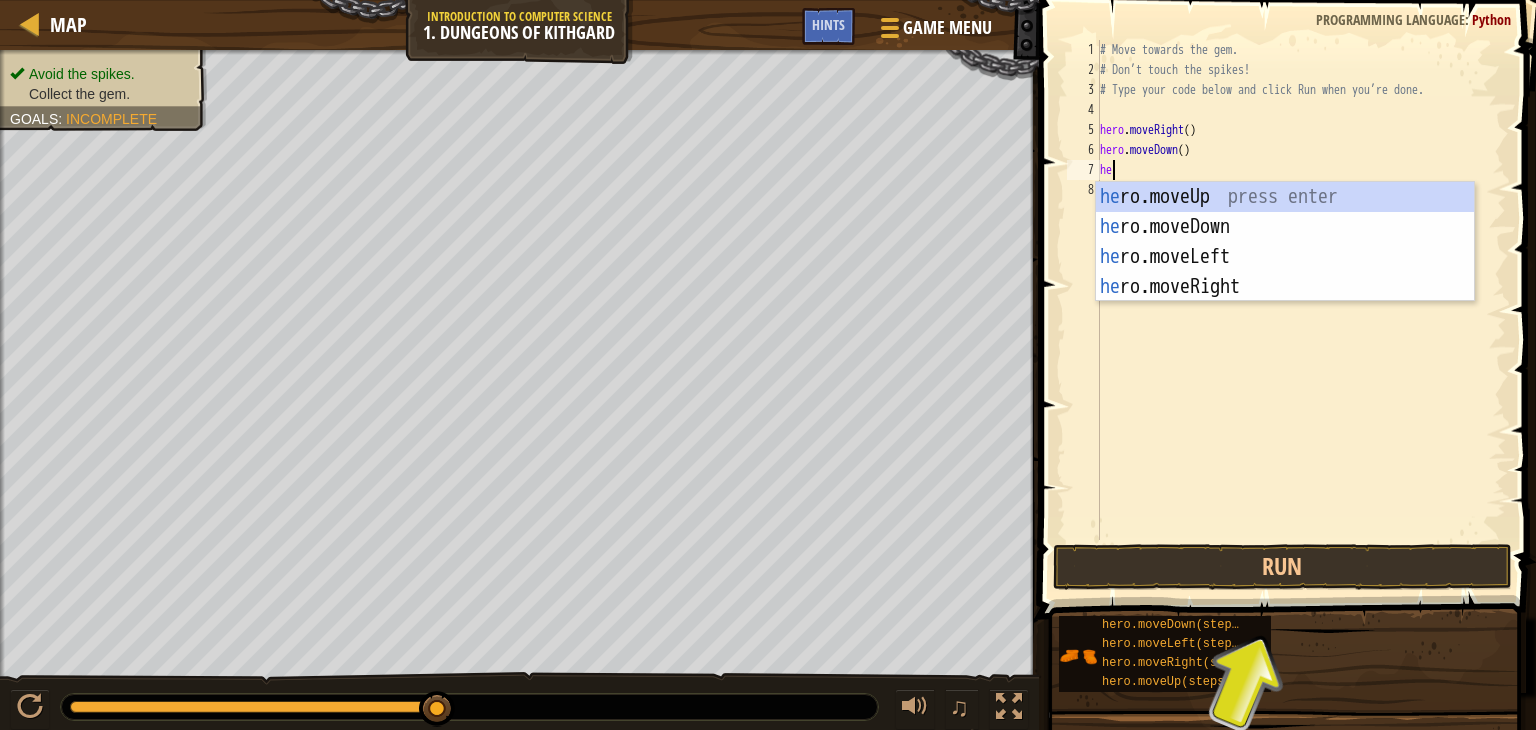 type on "her" 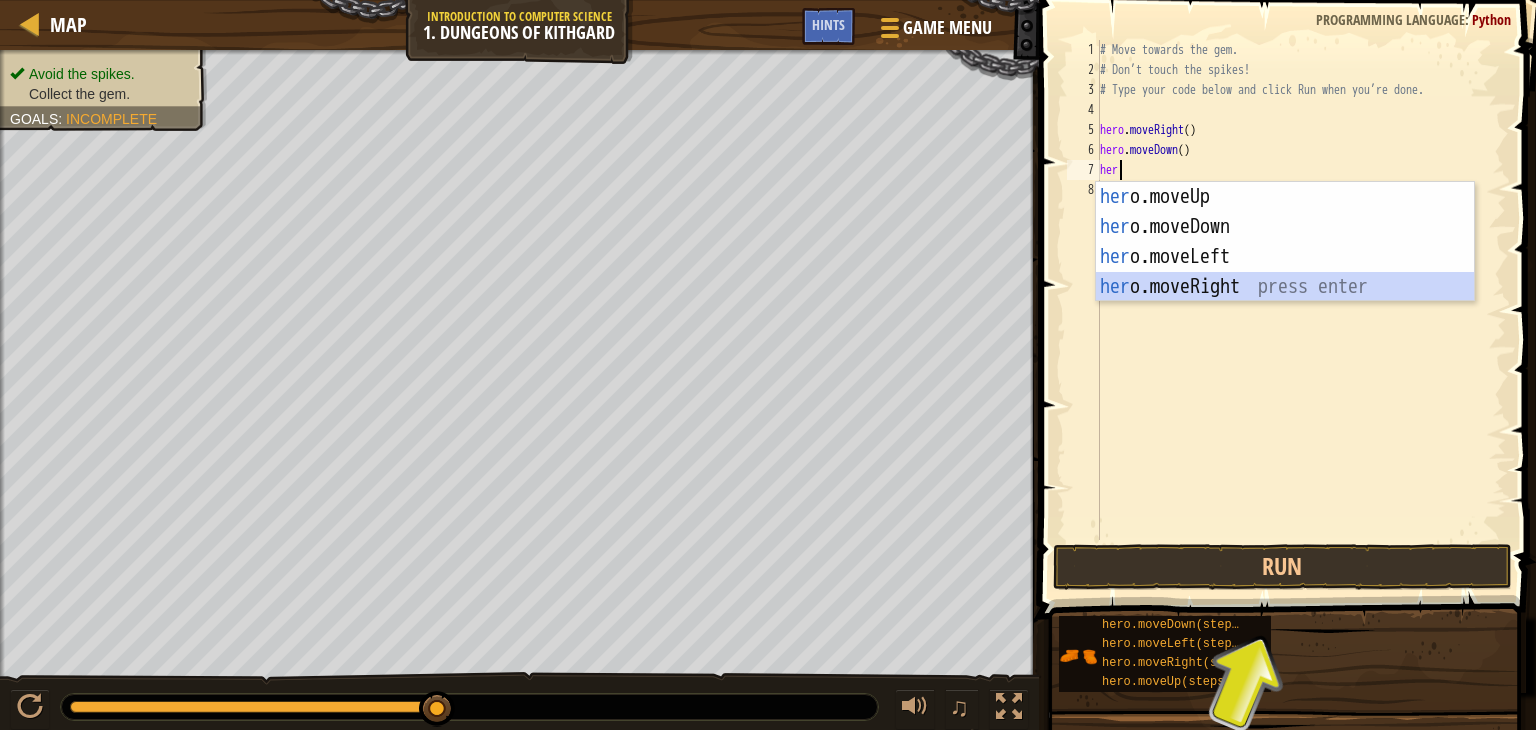 type 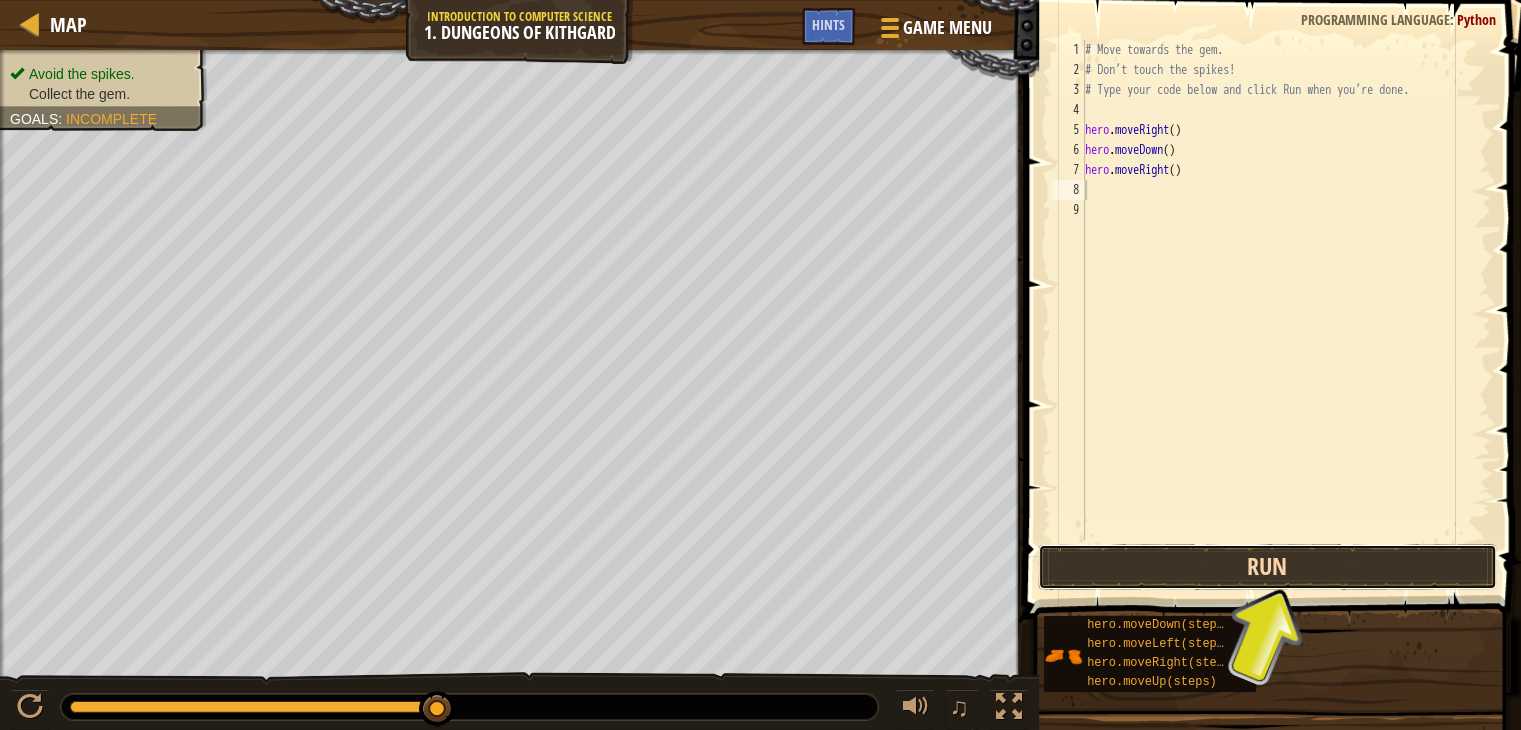 click on "Run" at bounding box center [1267, 567] 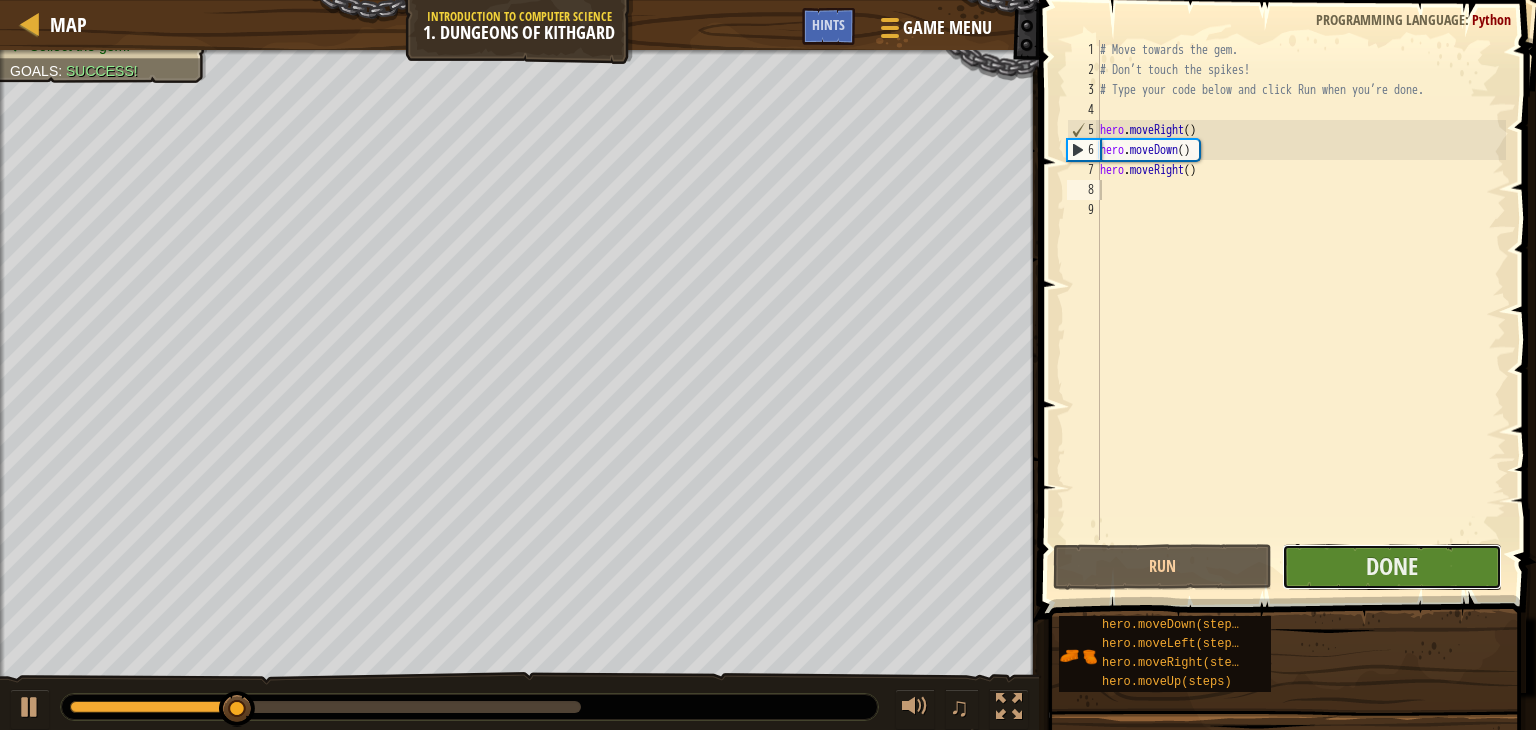 click on "Done" at bounding box center (1391, 567) 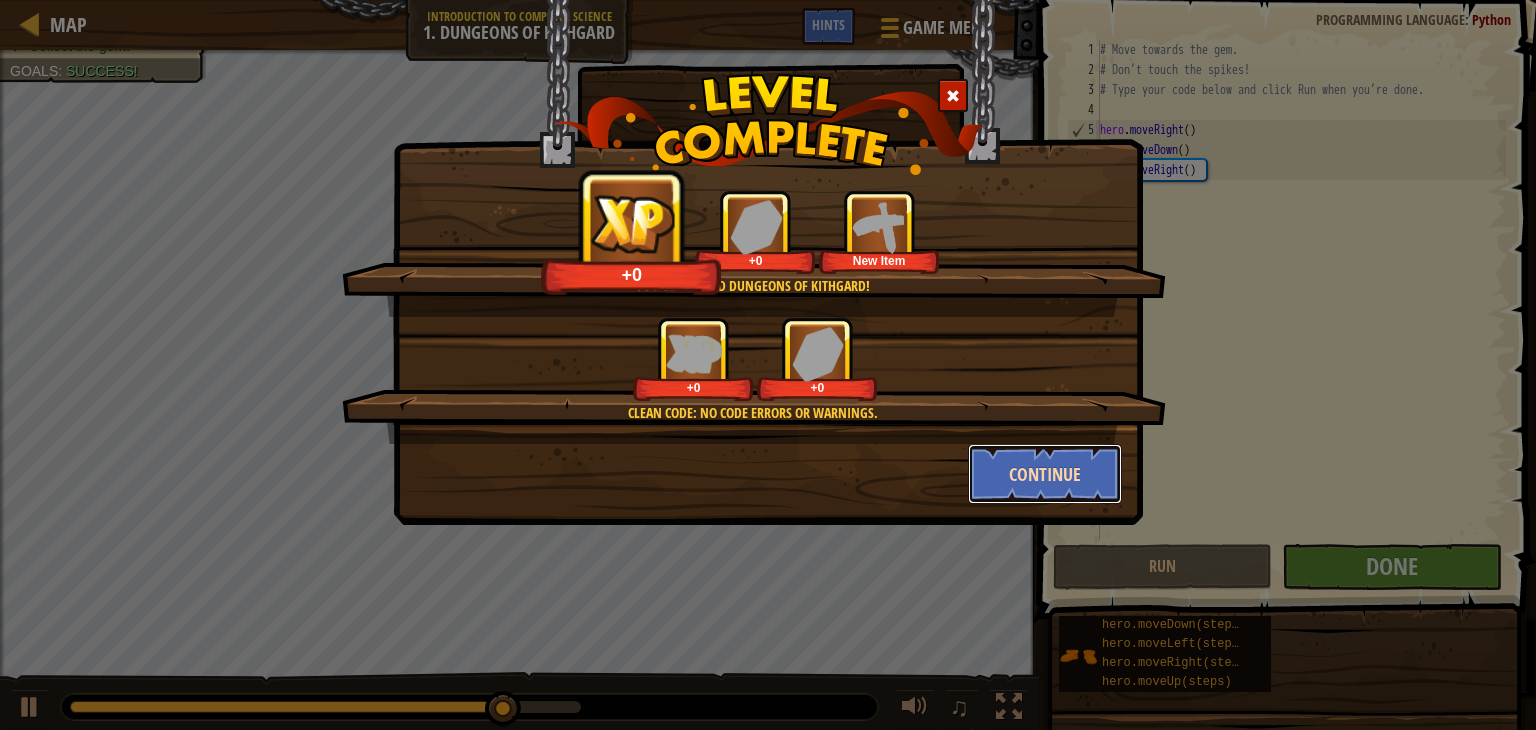 click on "Continue" at bounding box center [1045, 474] 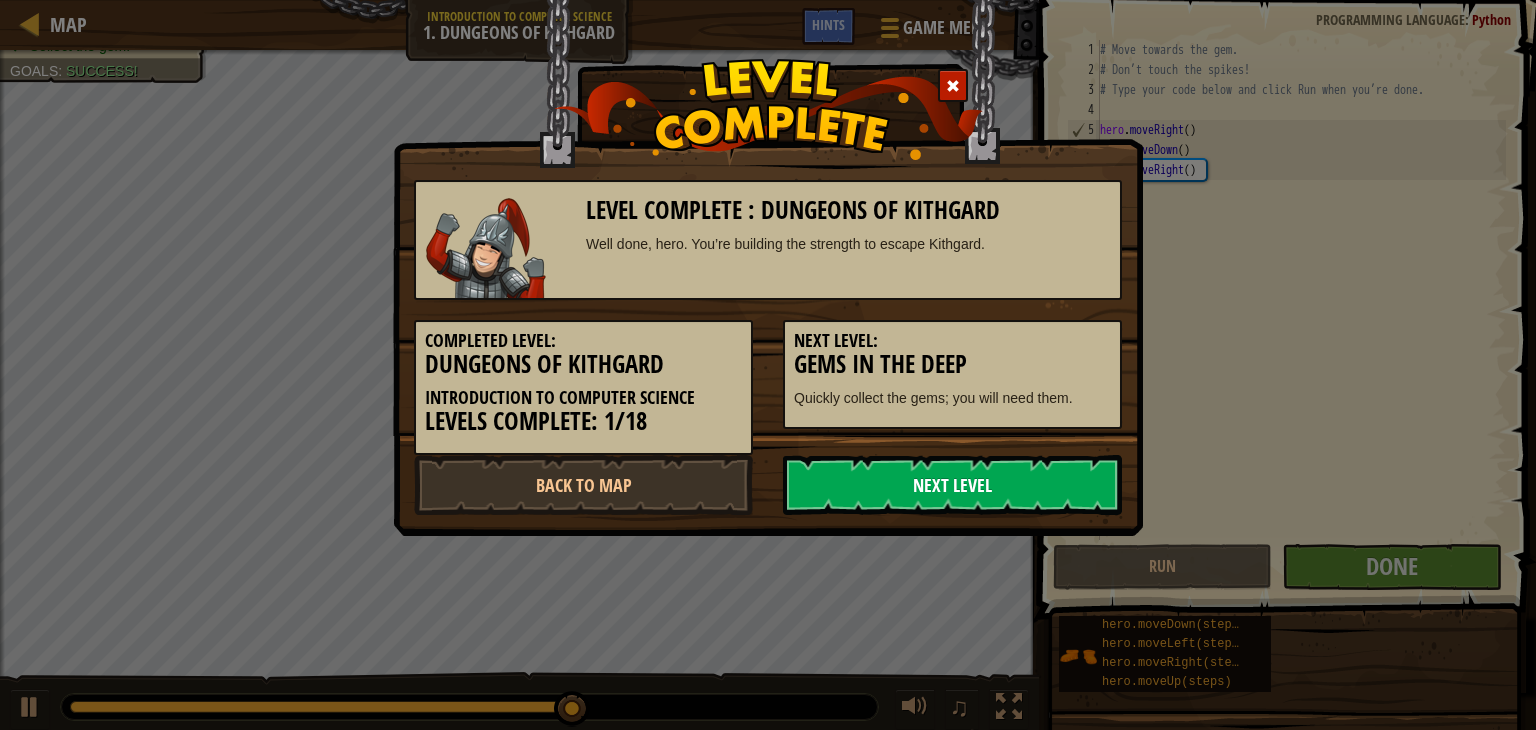 click on "Next Level" at bounding box center (952, 485) 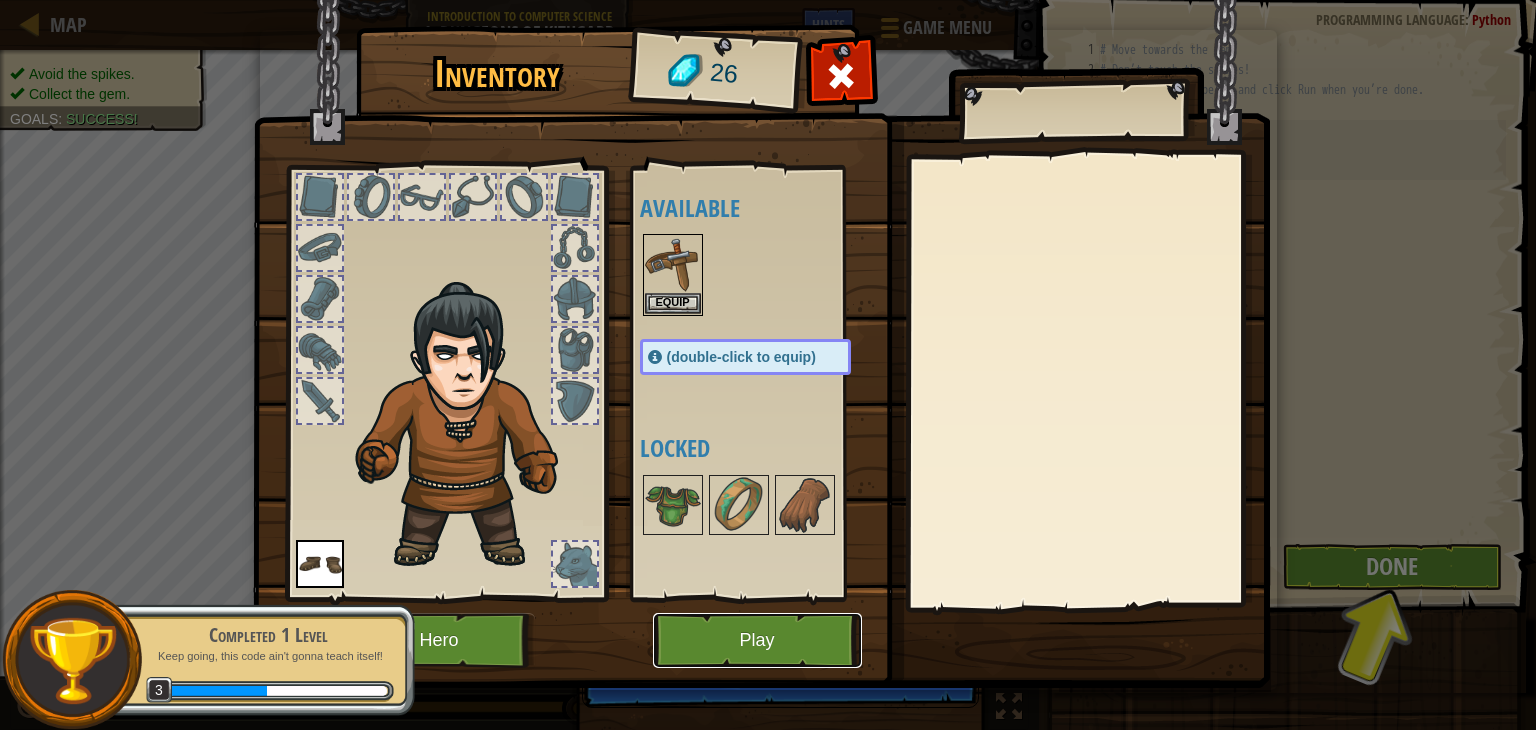 click on "Play" at bounding box center [757, 640] 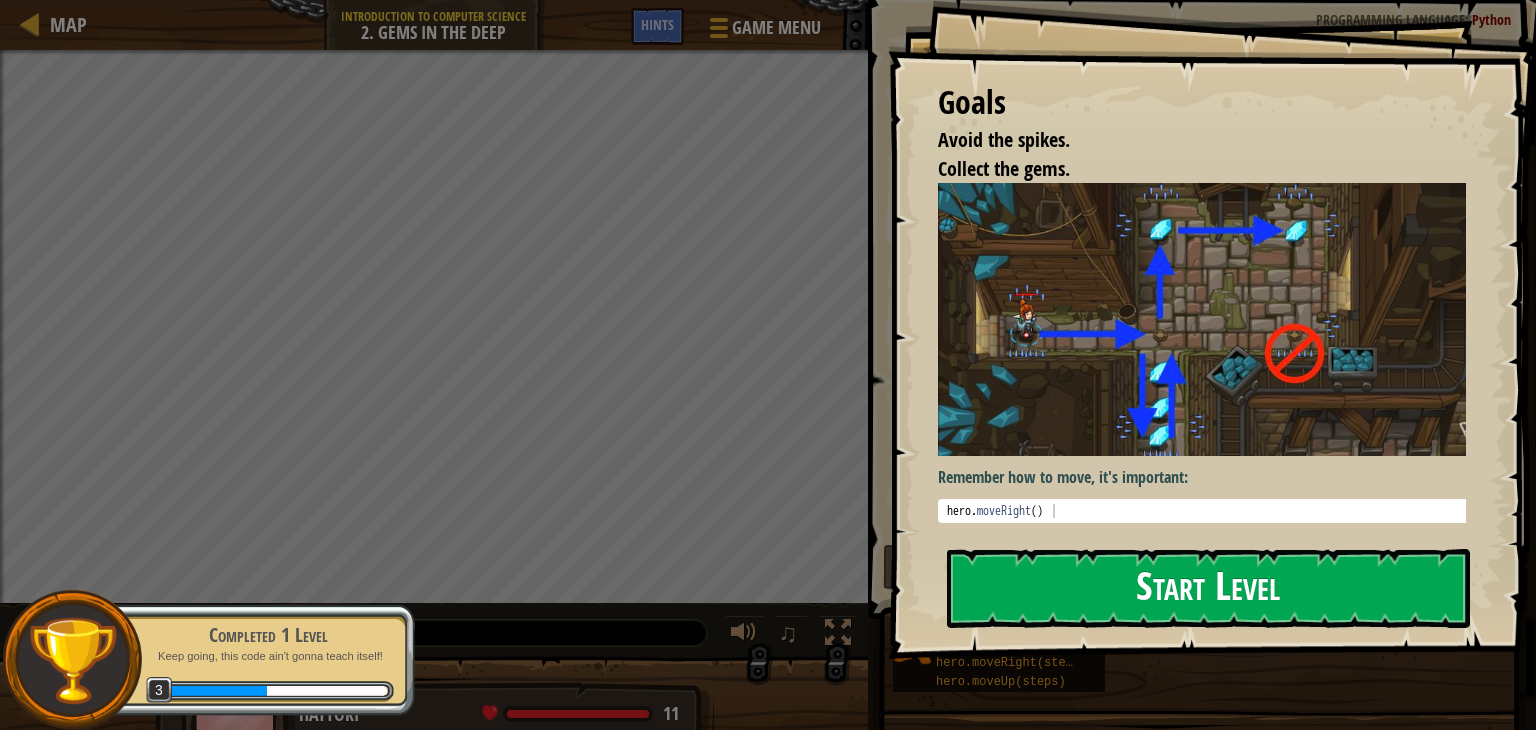 click on "Start Level" at bounding box center (1208, 588) 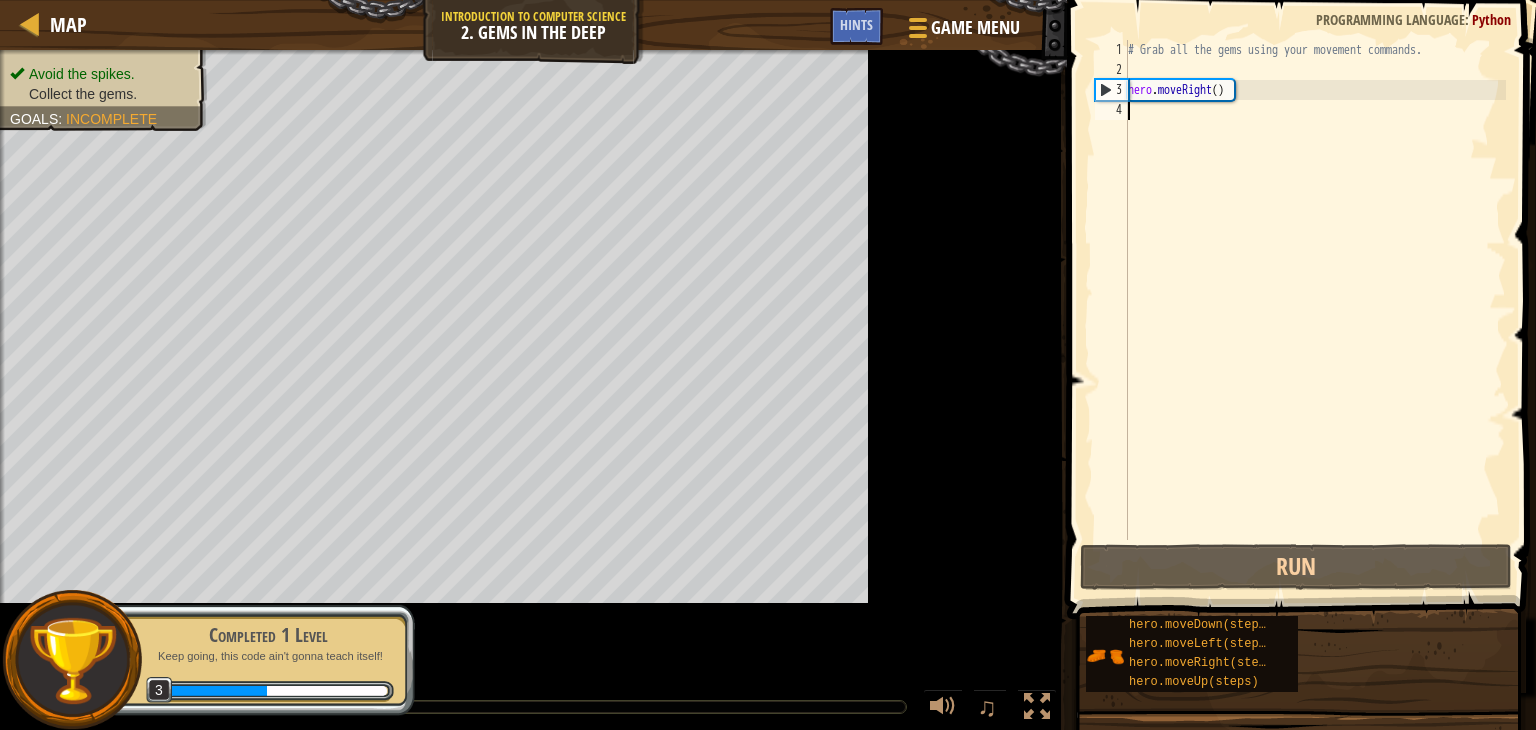 type on "g" 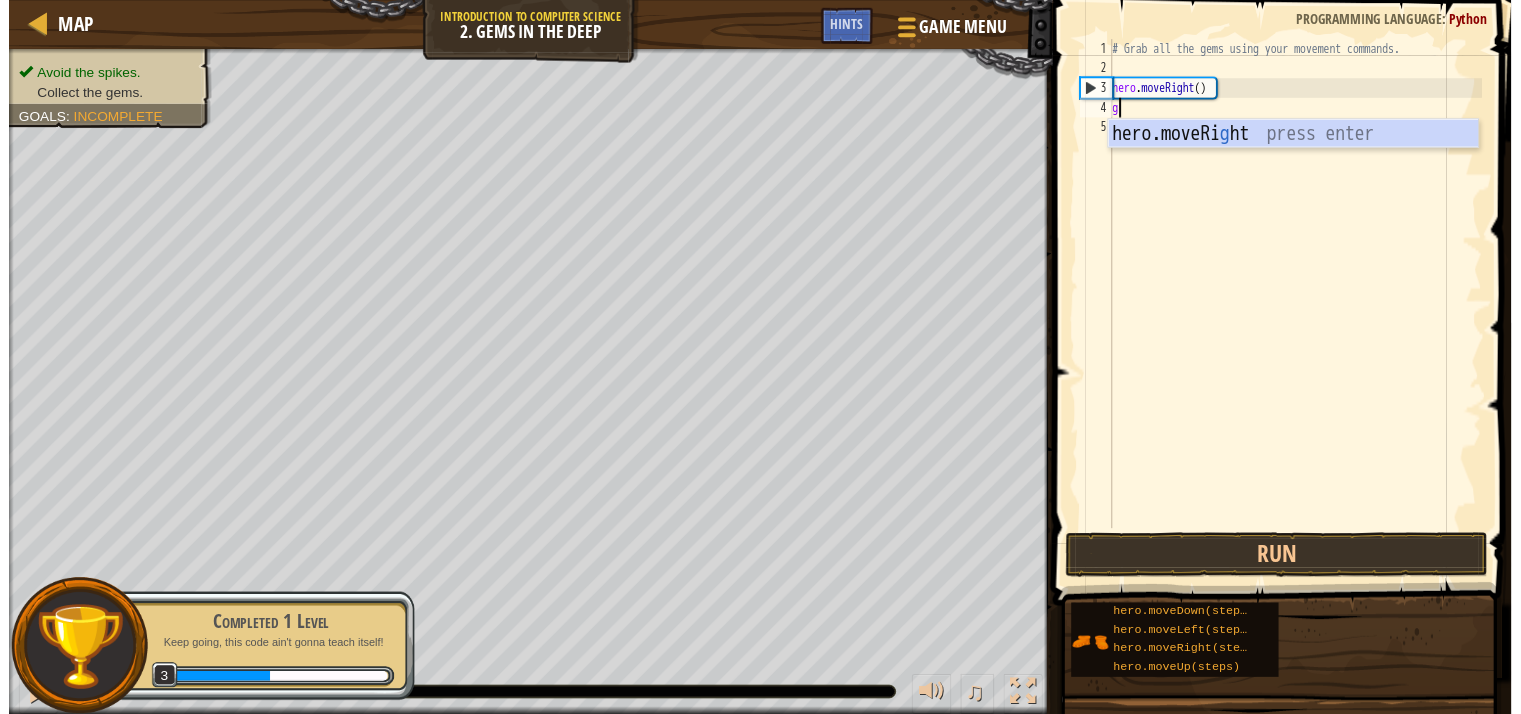 scroll, scrollTop: 9, scrollLeft: 0, axis: vertical 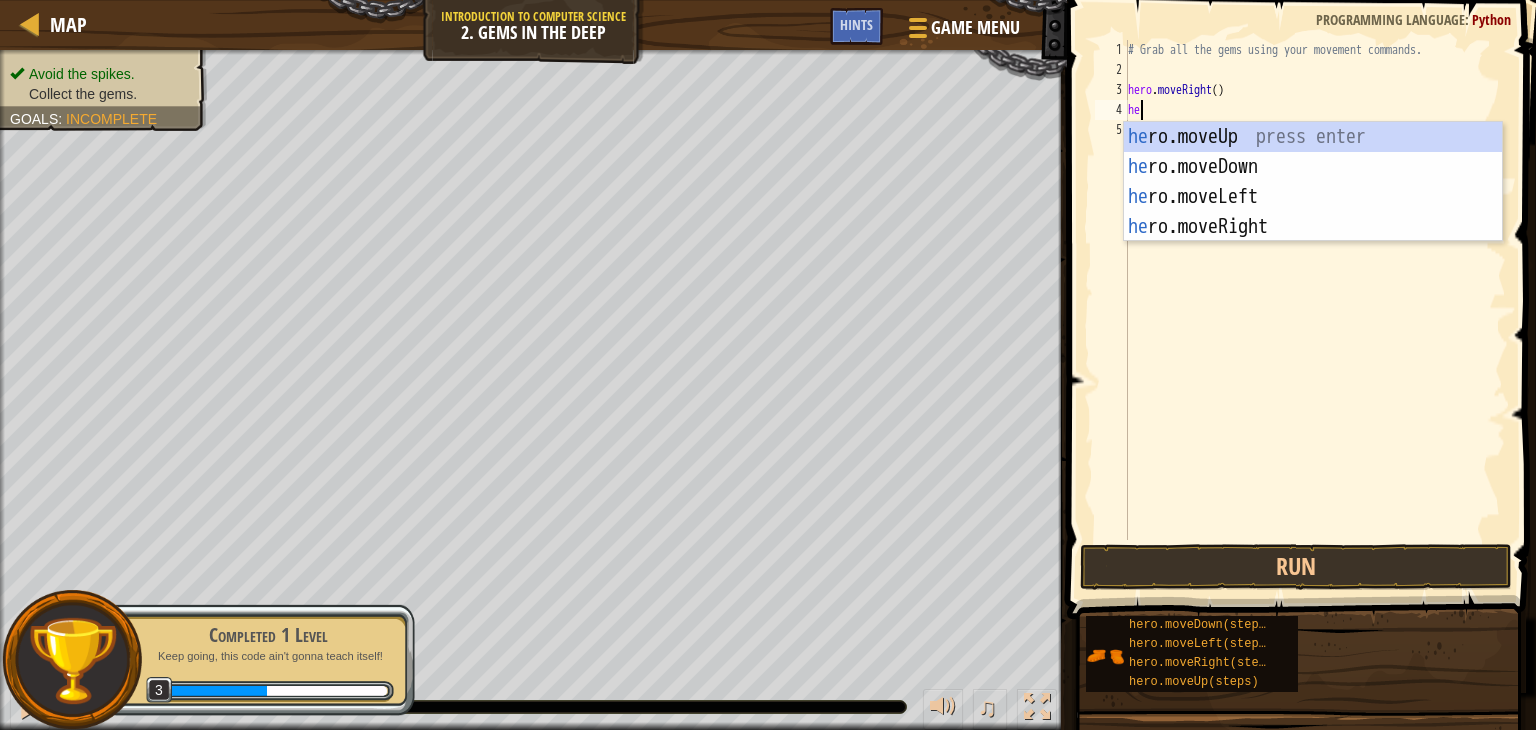 type on "her" 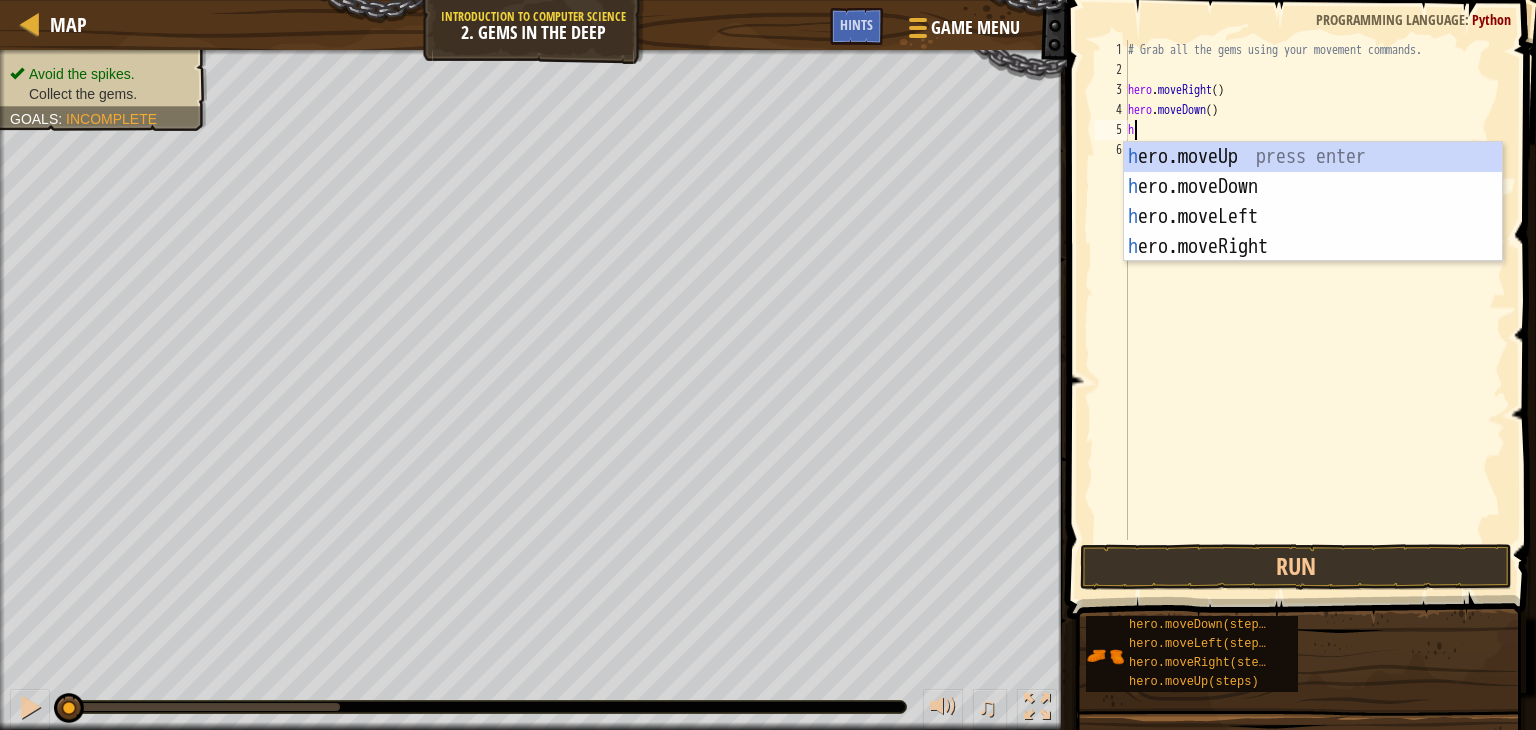 type on "her" 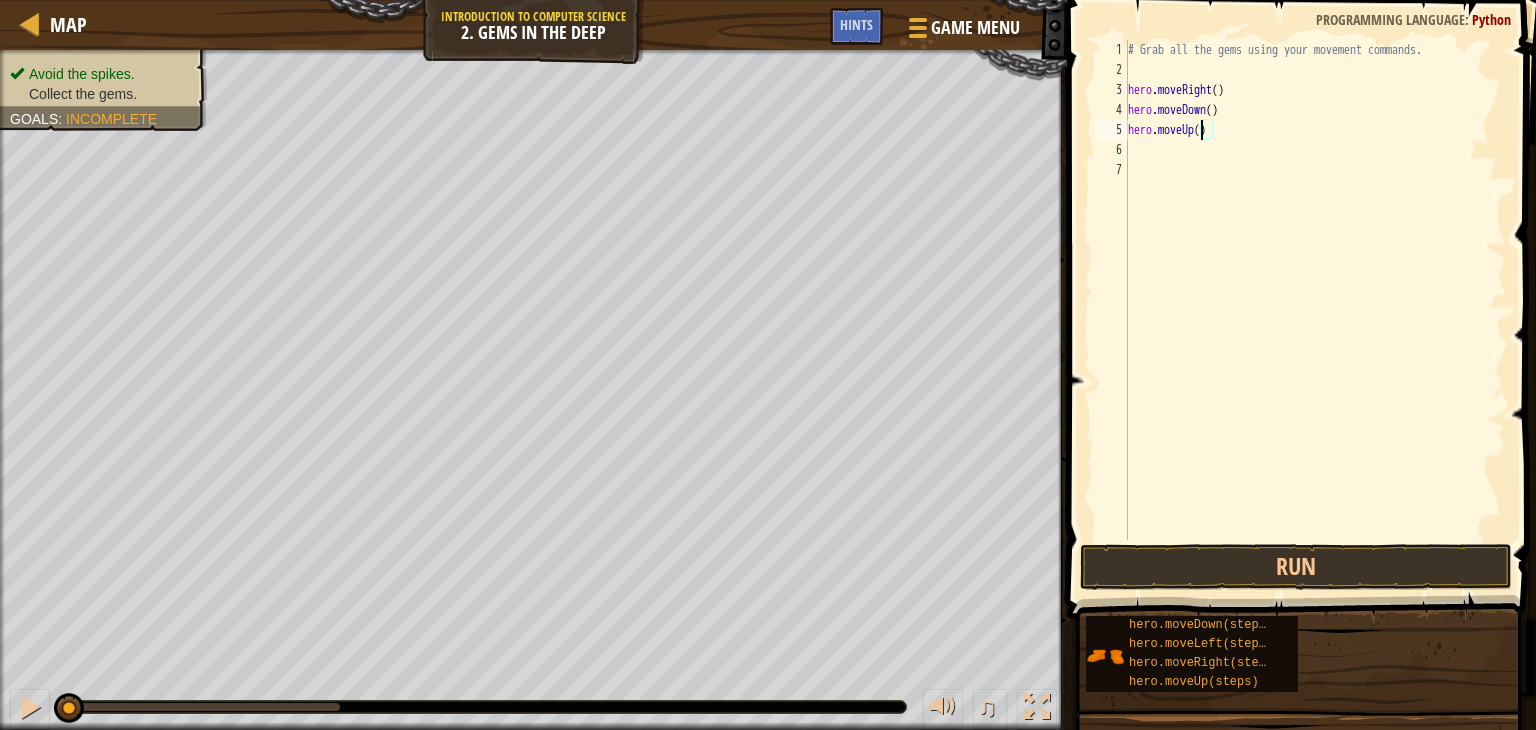 click on "# Grab all the gems using your movement commands. hero . moveRight ( ) hero . moveDown ( ) hero . moveUp ( )" at bounding box center [1315, 310] 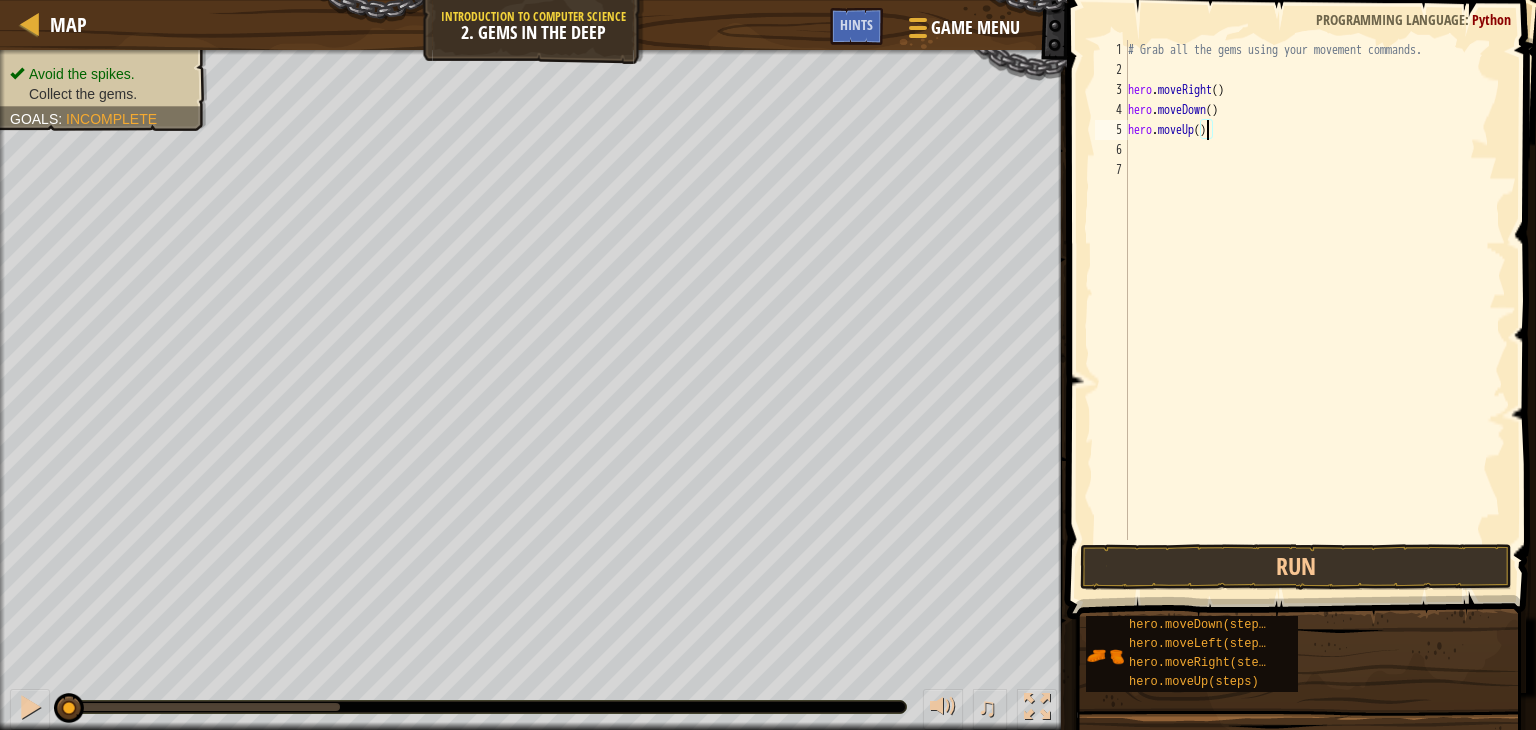 click on "# Grab all the gems using your movement commands. hero . moveRight ( ) hero . moveDown ( ) hero . moveUp ( )" at bounding box center [1315, 310] 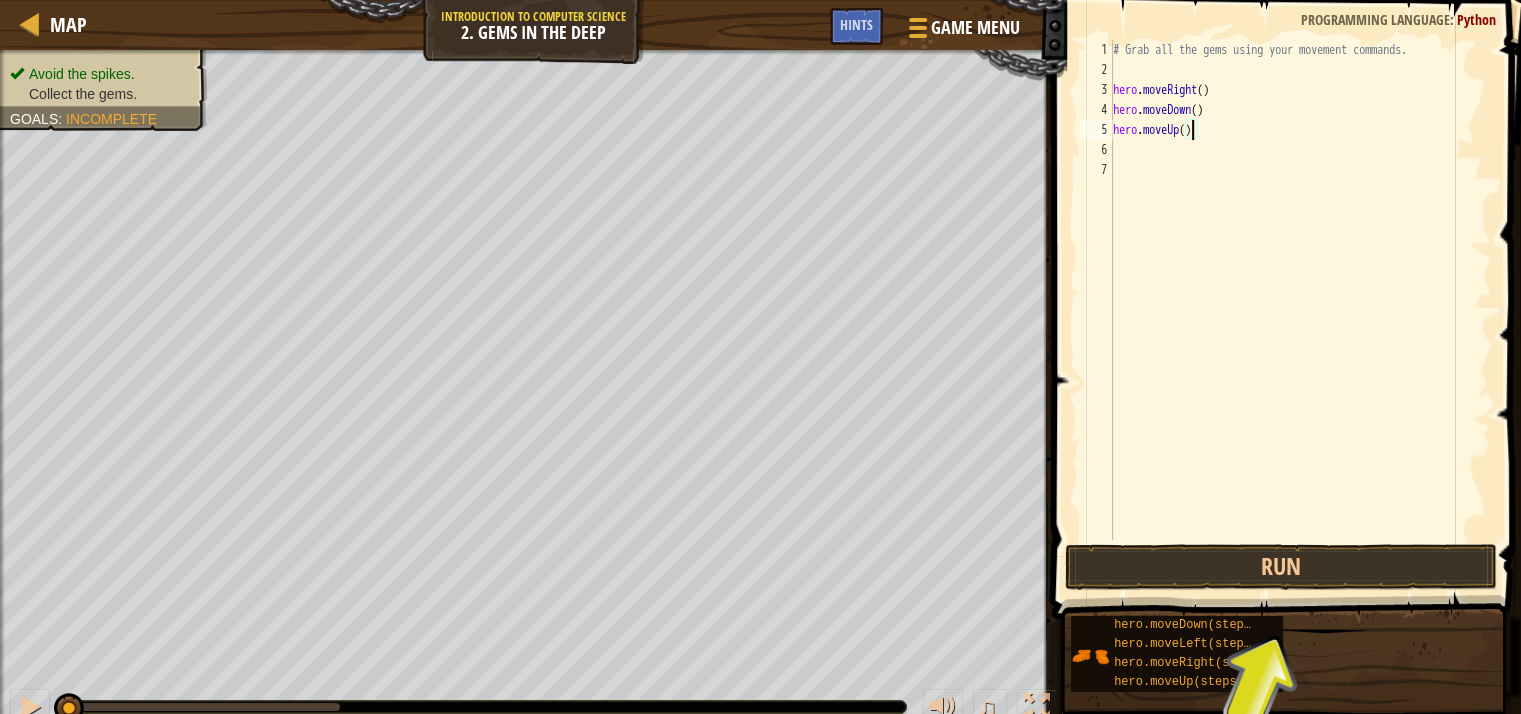 type on "hero.moveUp(2)" 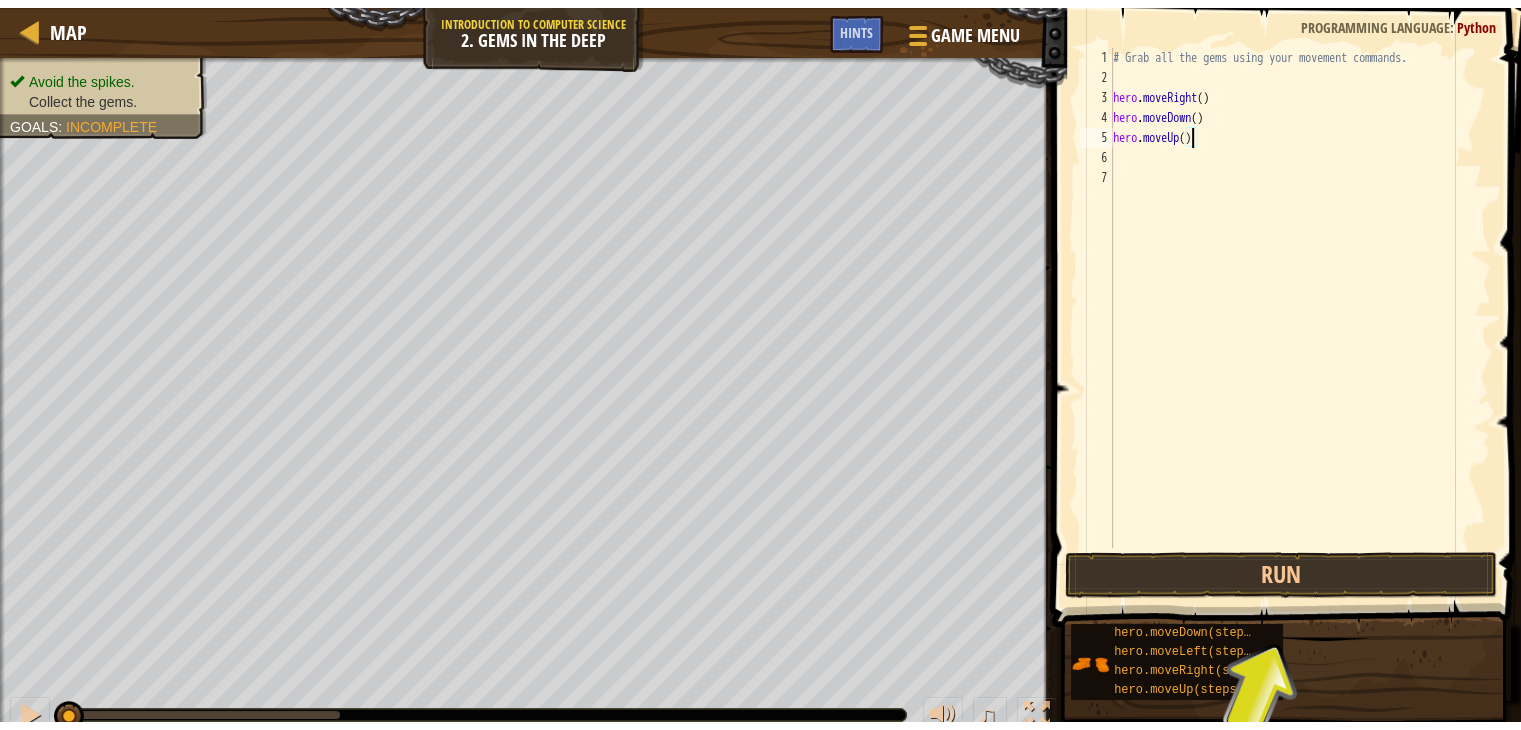 scroll, scrollTop: 9, scrollLeft: 6, axis: both 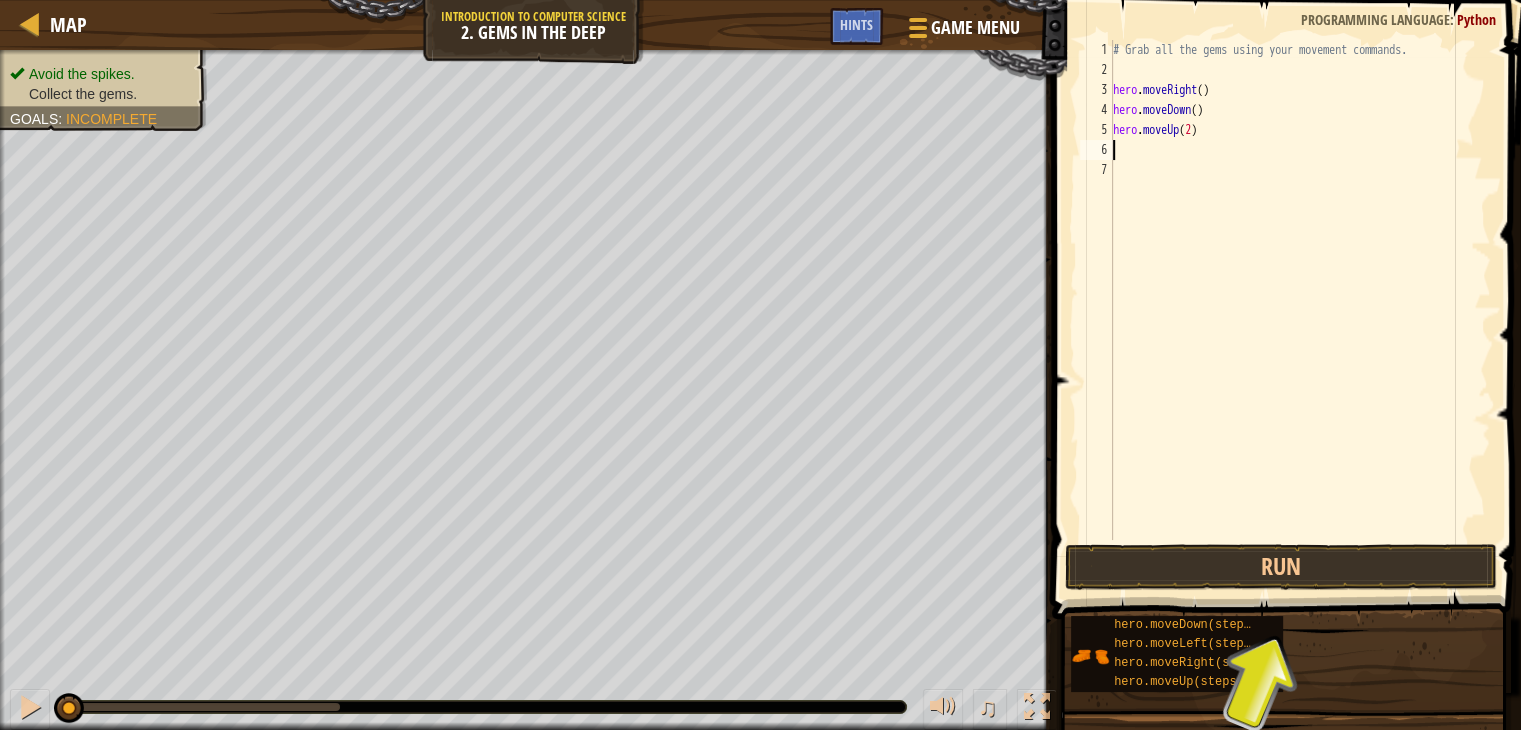 click on "# Grab all the gems using your movement commands. hero . moveRight ( ) hero . moveDown ( ) hero . moveUp ( 2 )" at bounding box center (1300, 310) 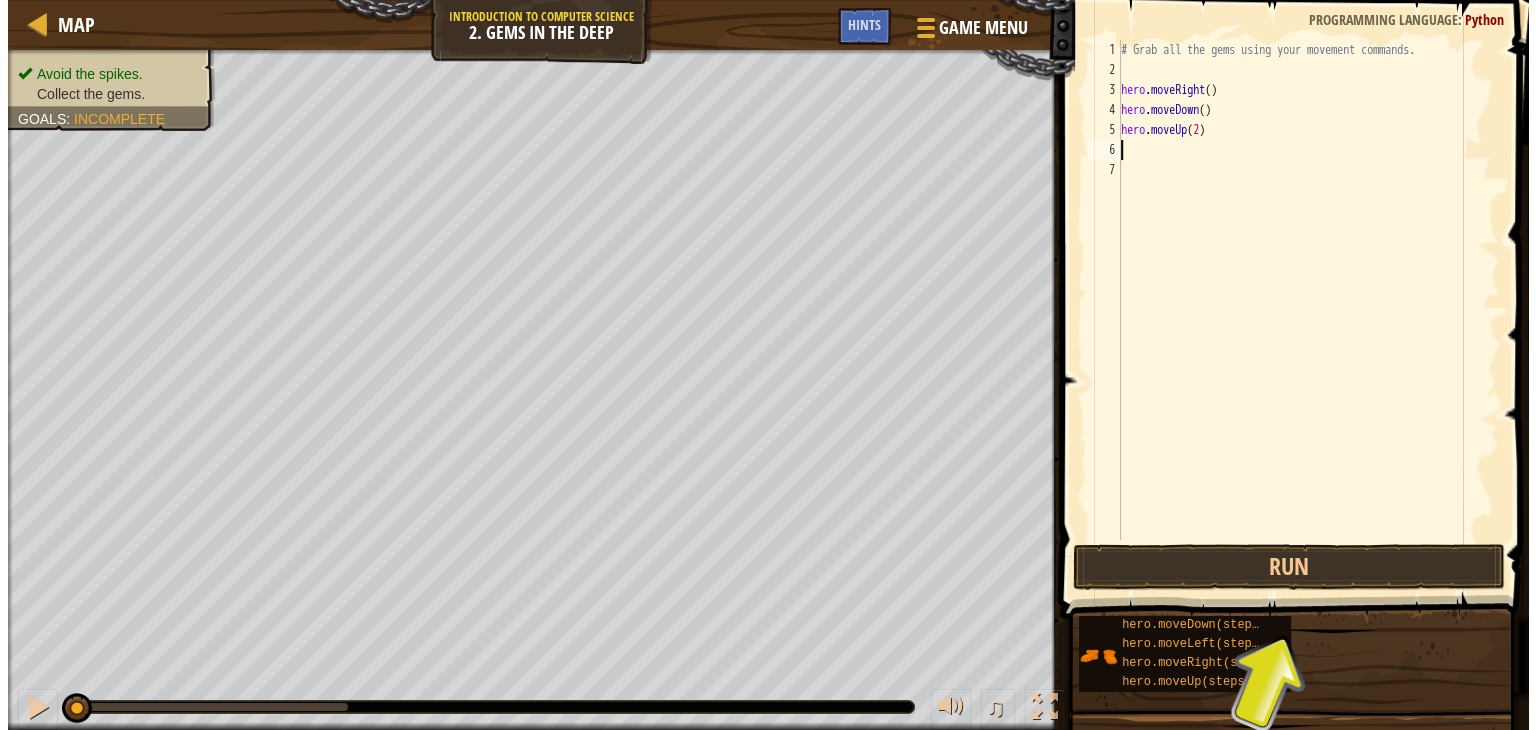 scroll, scrollTop: 9, scrollLeft: 0, axis: vertical 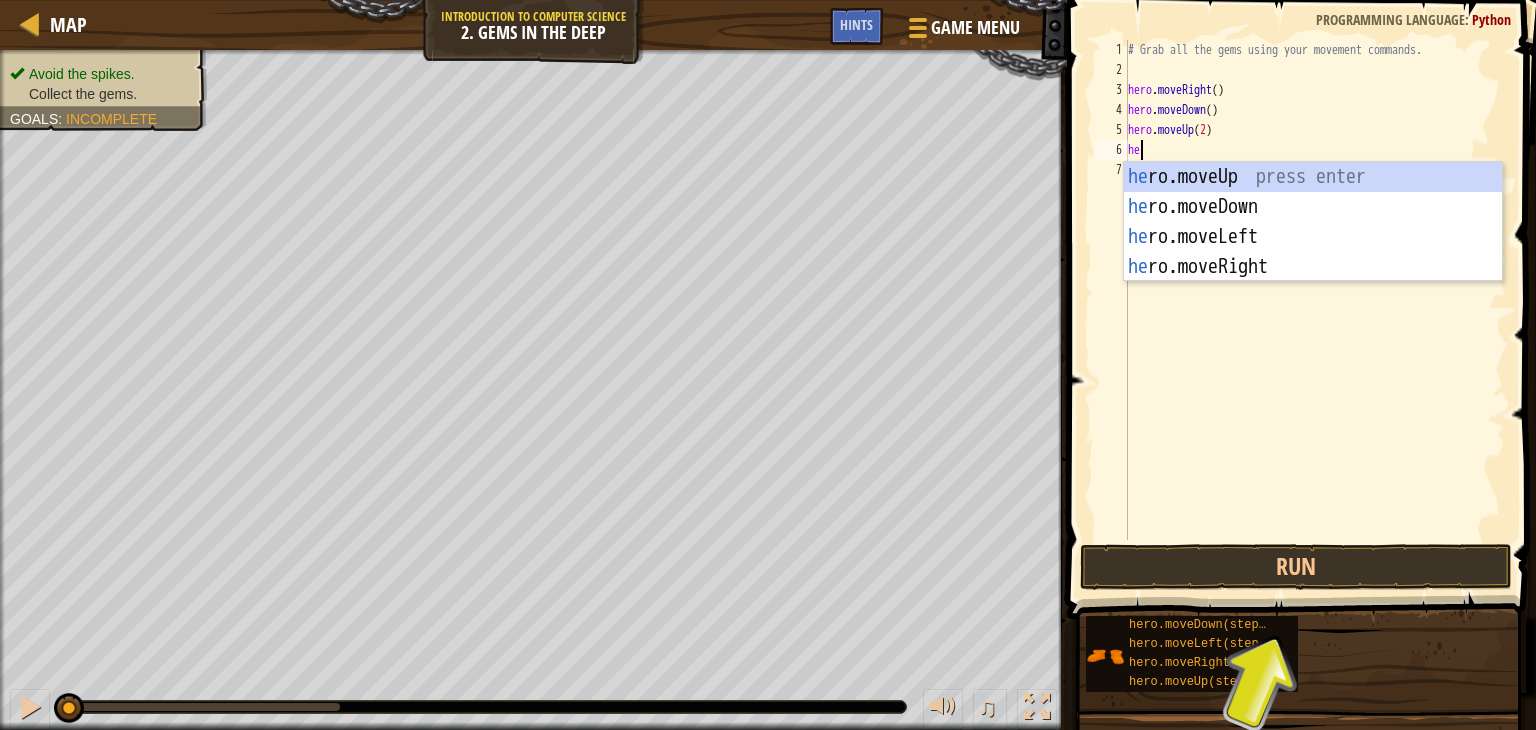 type on "her" 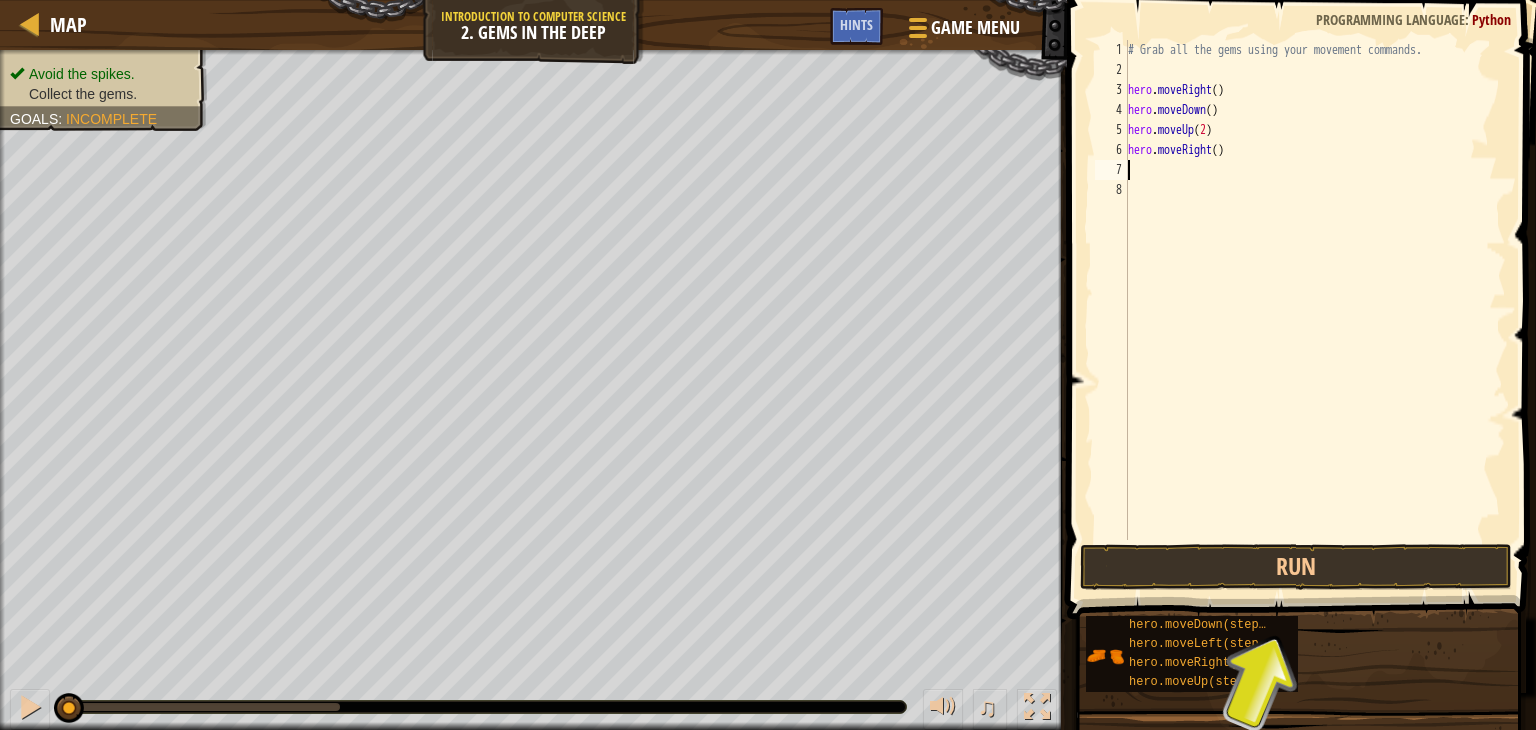 type 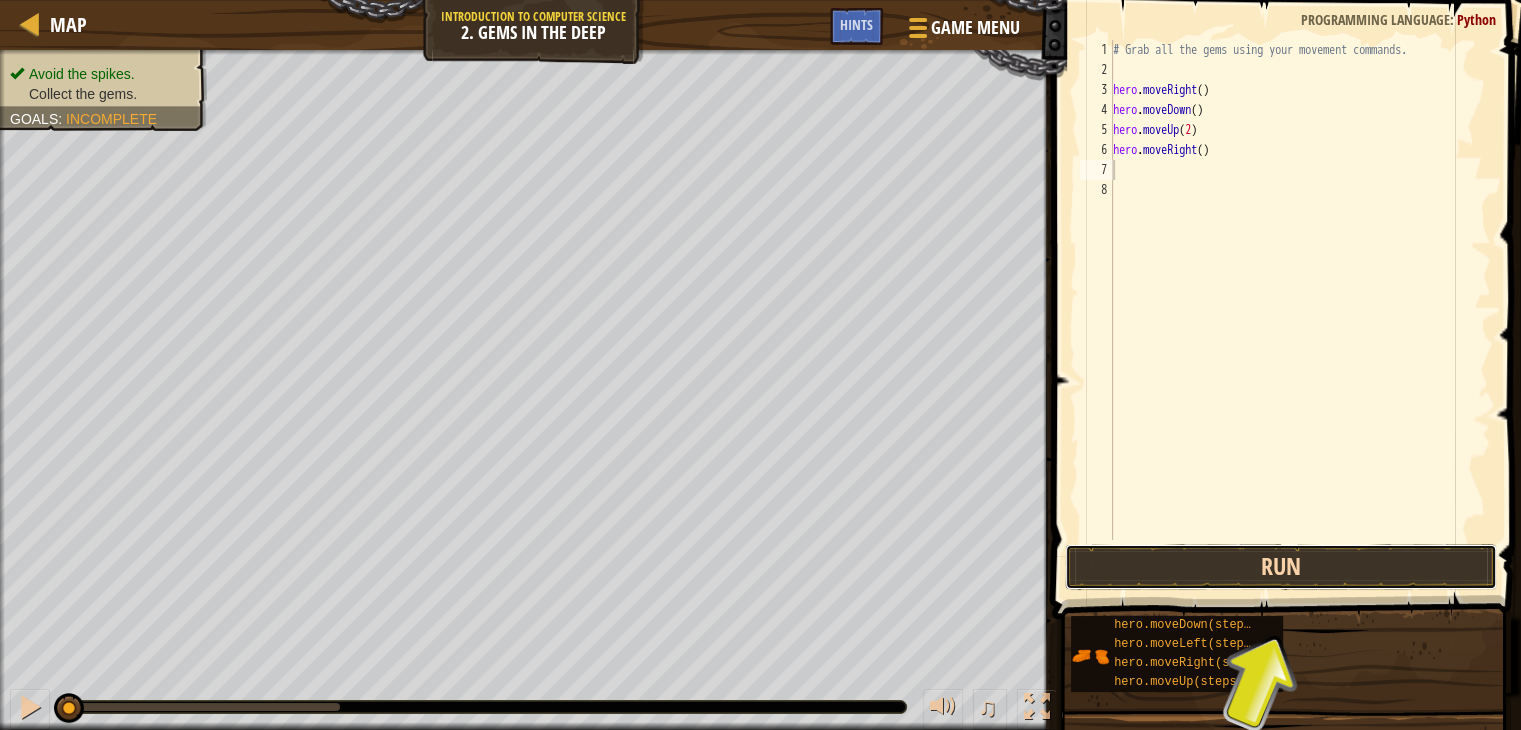 click on "Run" at bounding box center (1281, 567) 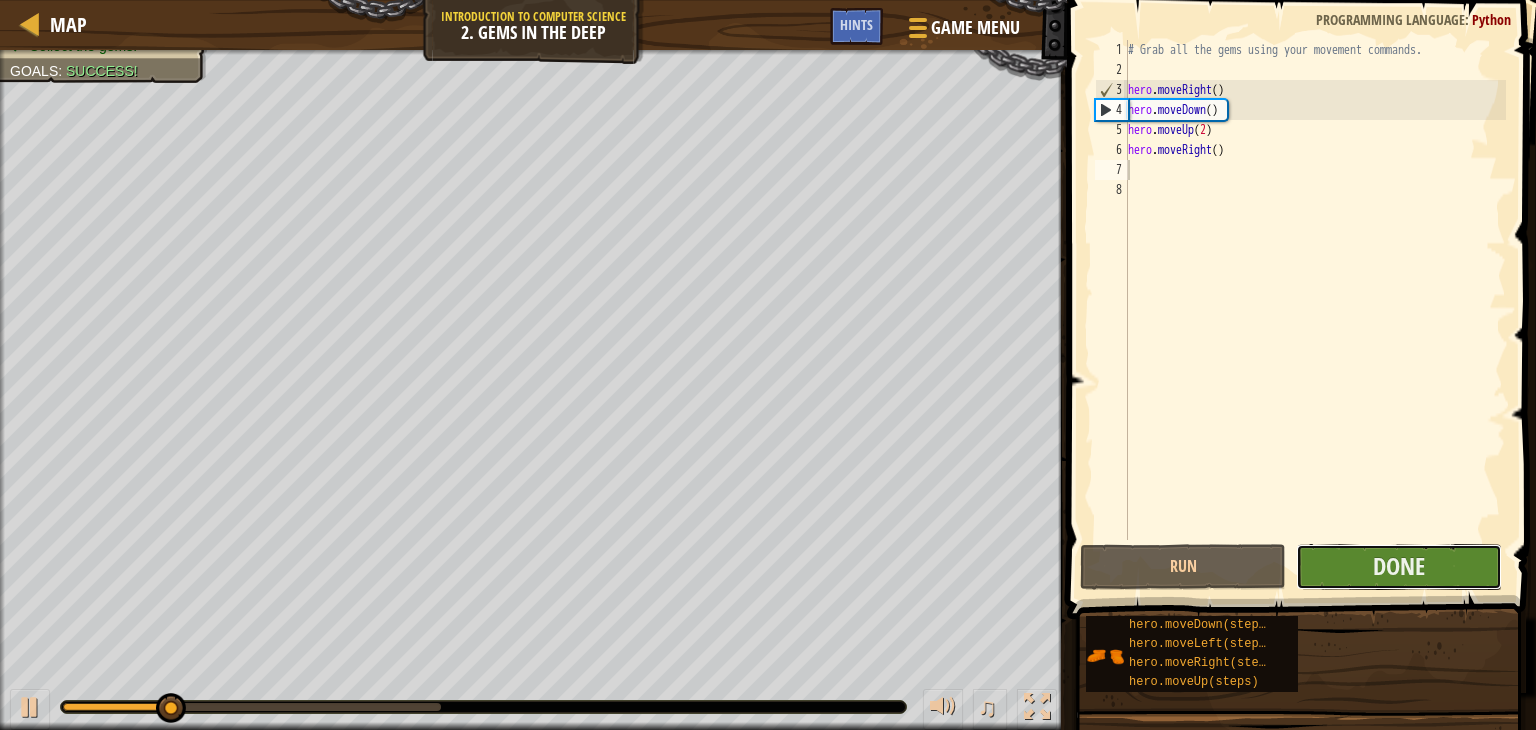 click on "Done" at bounding box center (1399, 567) 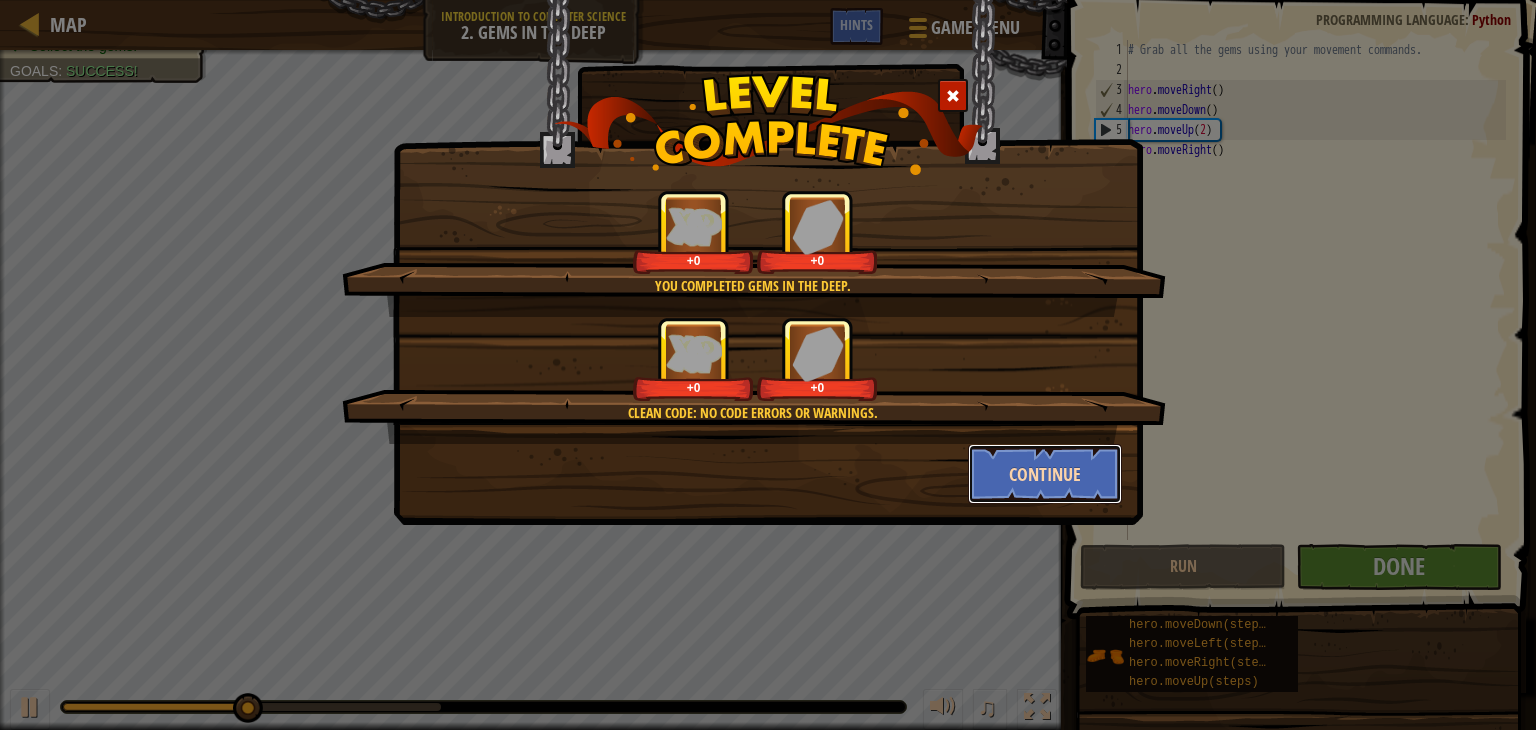 click on "Continue" at bounding box center [1045, 474] 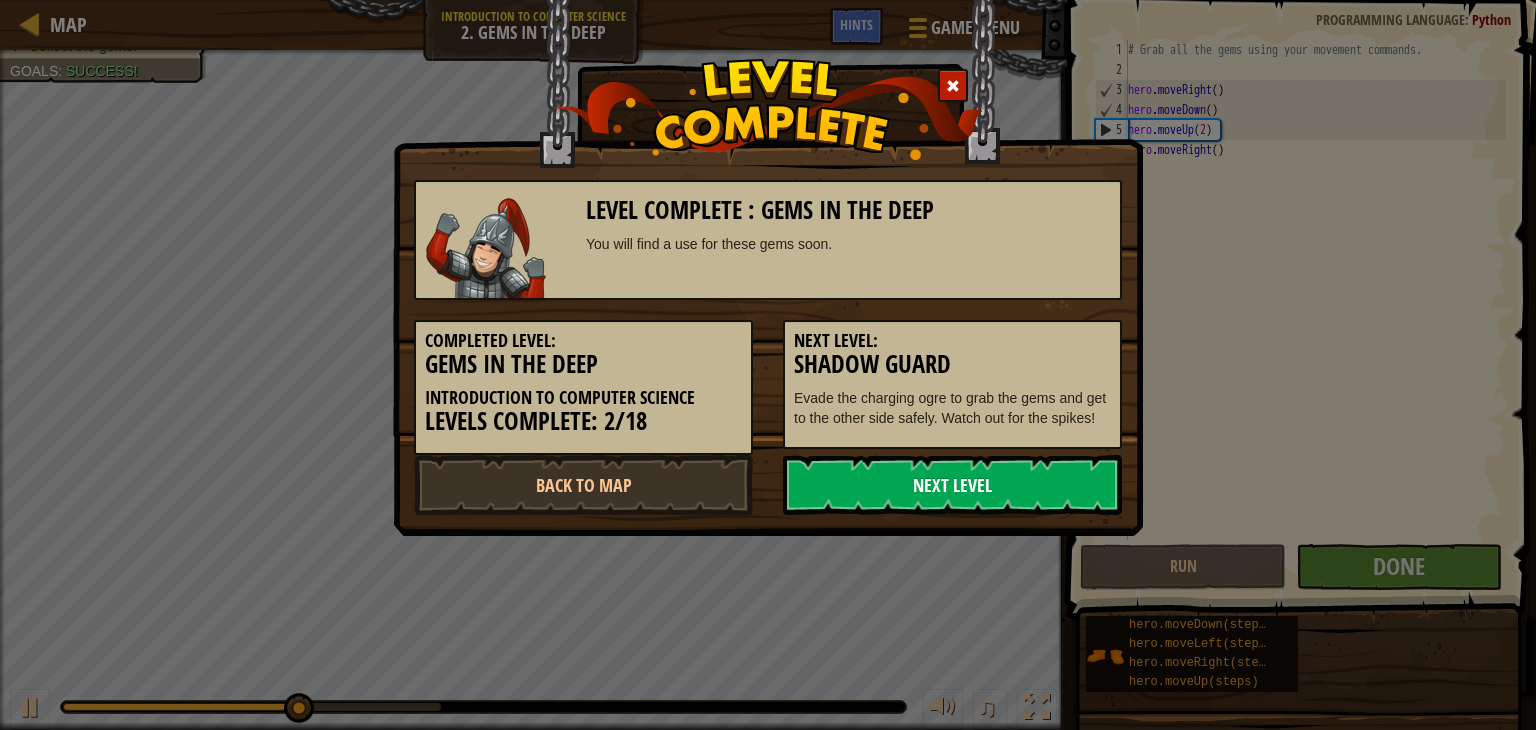 click on "Next Level" at bounding box center [952, 485] 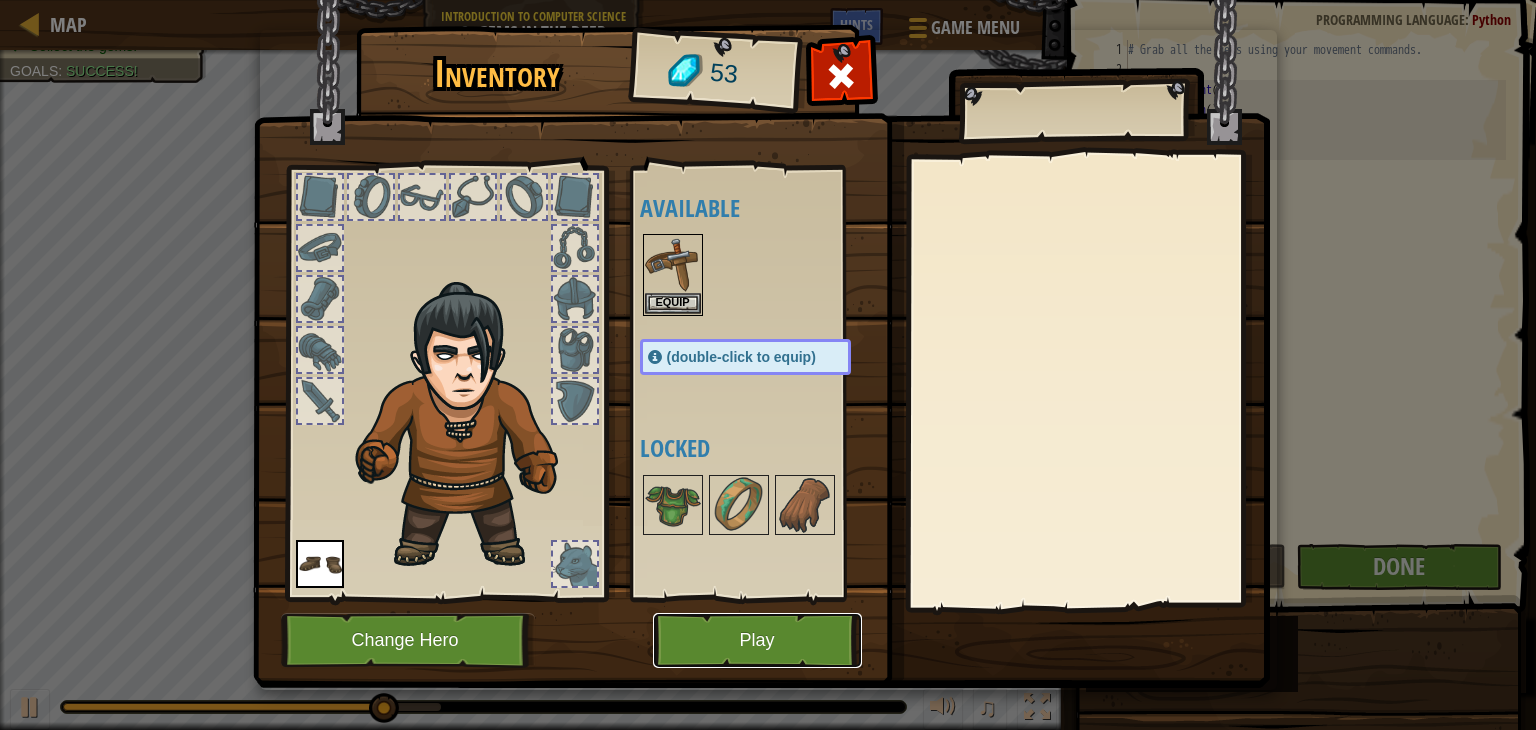 click on "Play" at bounding box center (757, 640) 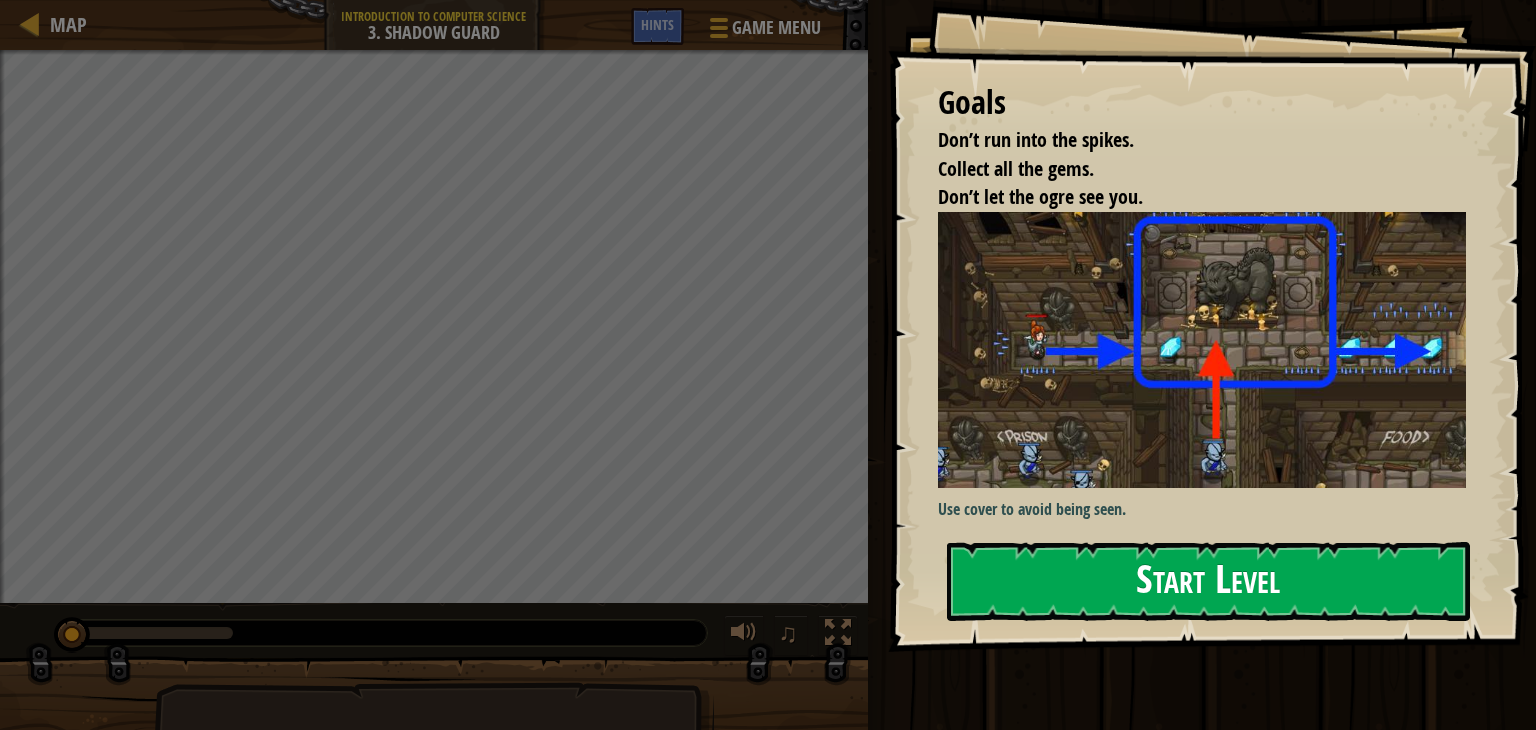 click on "Goals Don’t run into the spikes. Collect all the gems. Don’t let the ogre see you.
Use cover to avoid being seen.
Start Level Error loading from server. Try refreshing the page. You'll need a subscription to play this level. Subscribe You'll need to join a course to play this level. Back to my courses Ask your teacher to assign a license to you so you can continue to play CodeCombat! Back to my courses This level is locked. Back to my courses" at bounding box center [1212, 326] 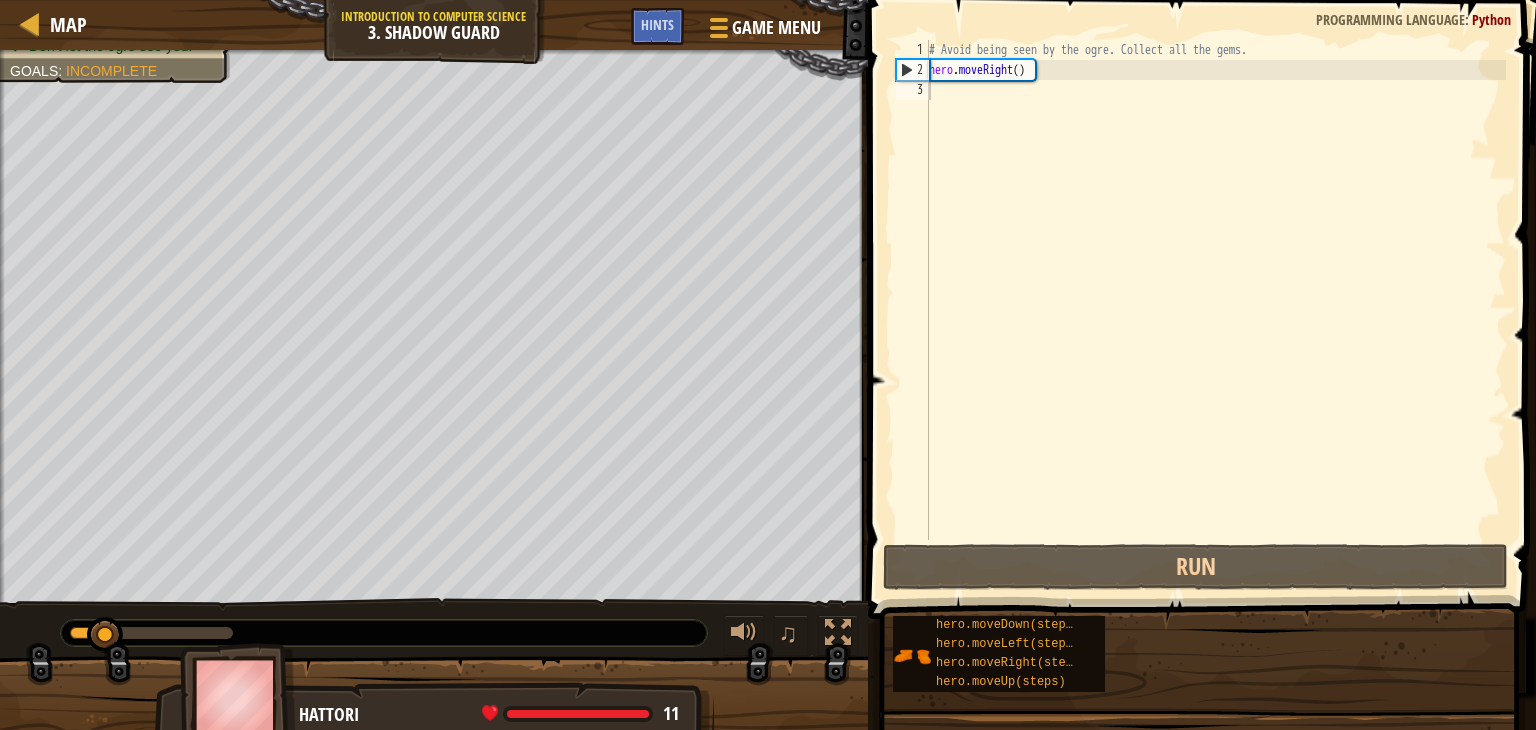 click on "Start Level" at bounding box center (1856, 581) 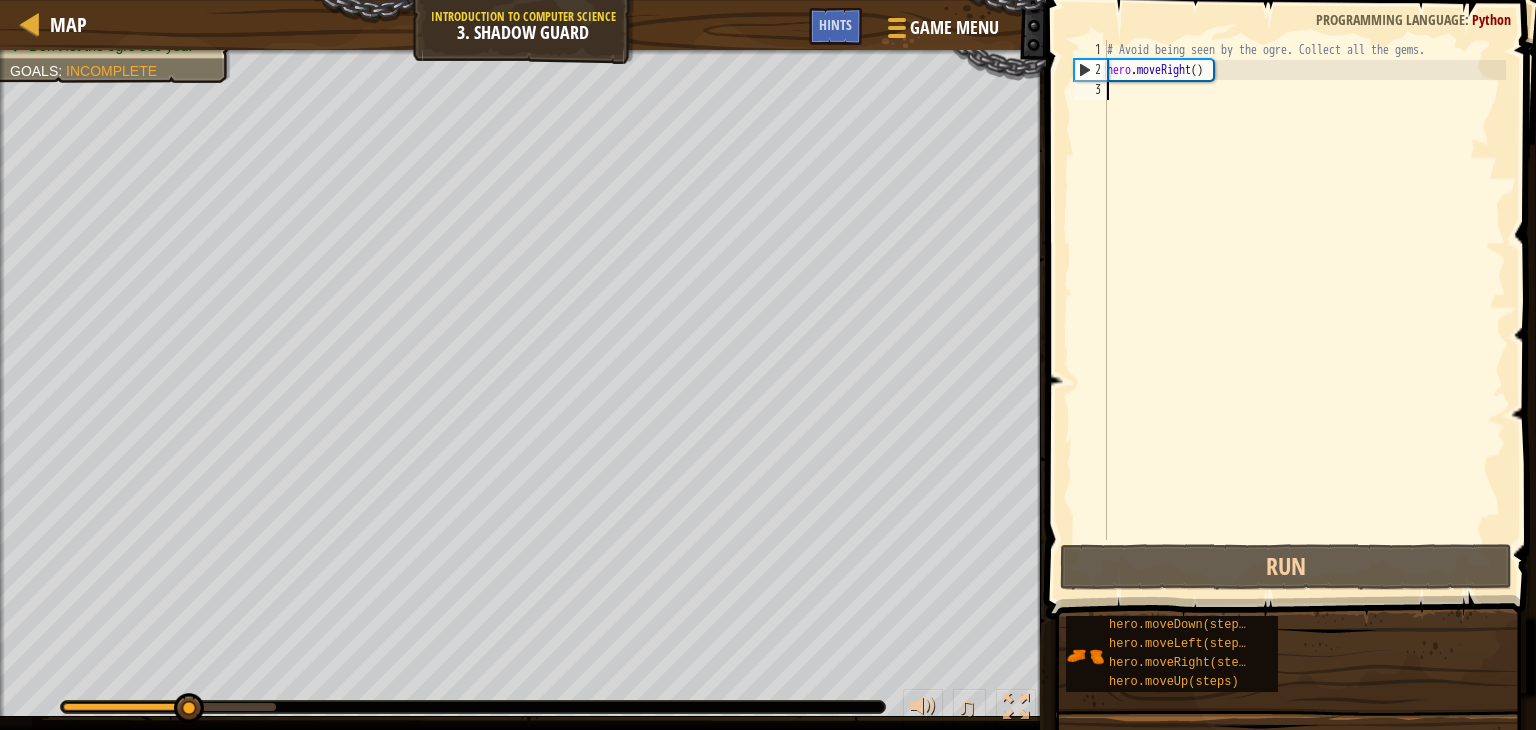 click on "# Avoid being seen by the ogre. Collect all the gems. hero . moveRight ( )" at bounding box center [1304, 310] 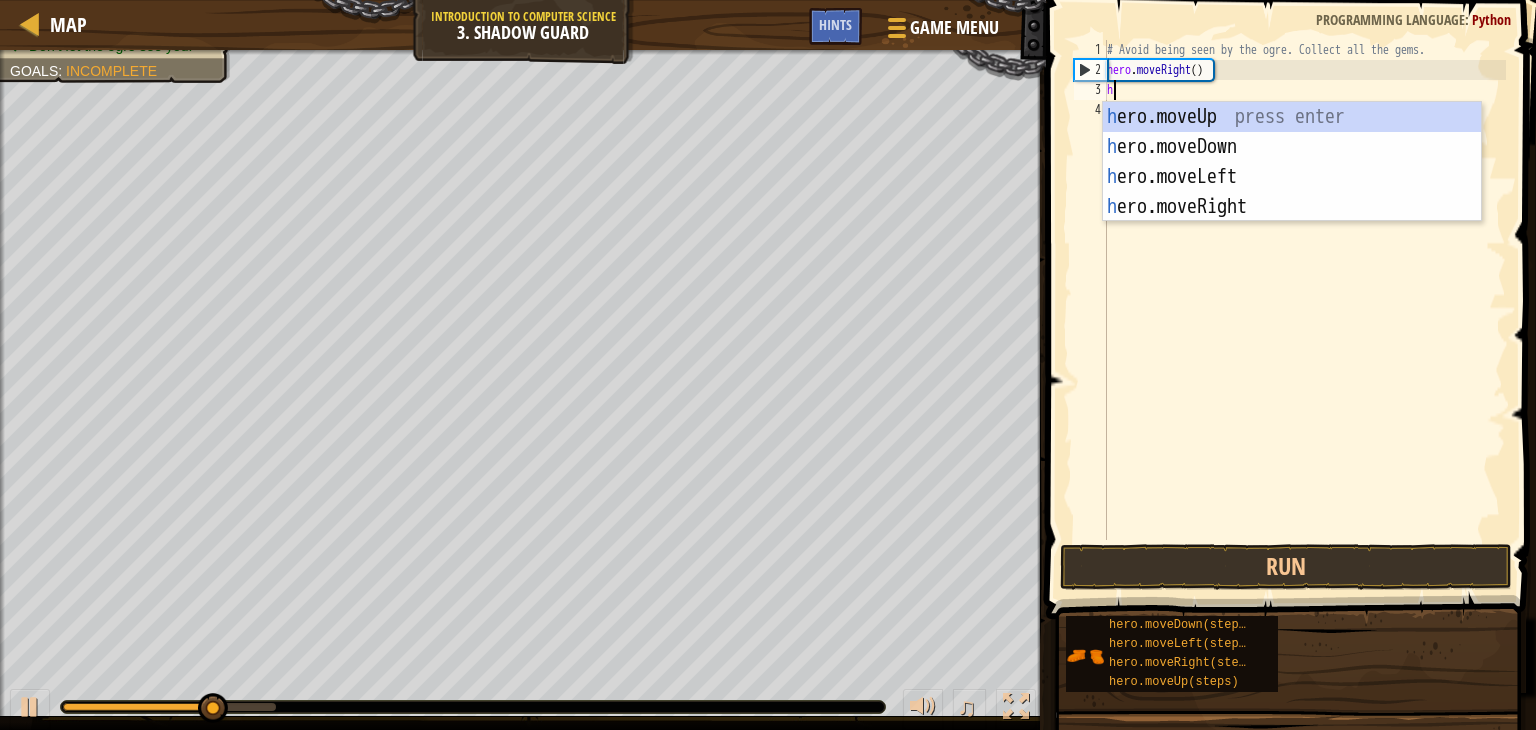 scroll, scrollTop: 9, scrollLeft: 0, axis: vertical 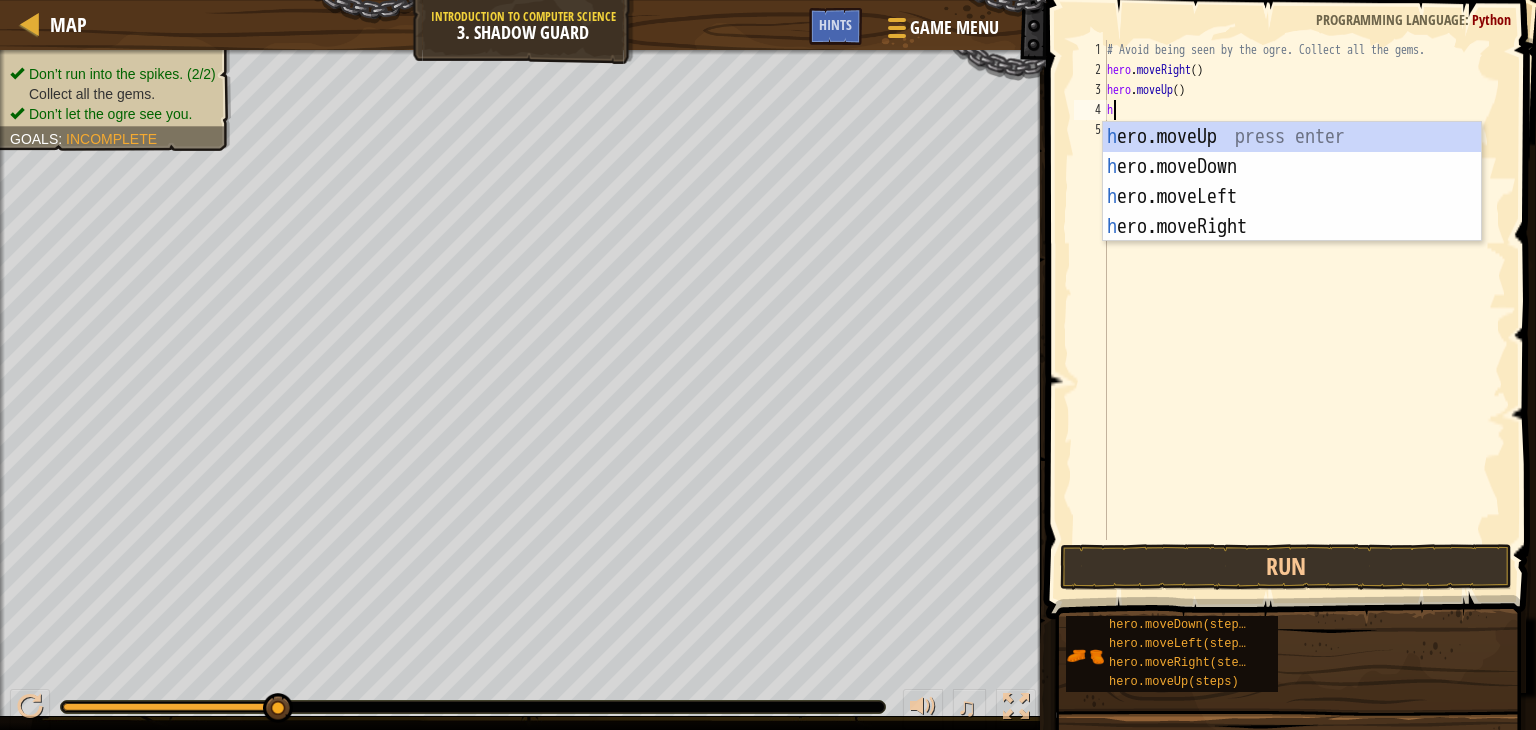 type on "her" 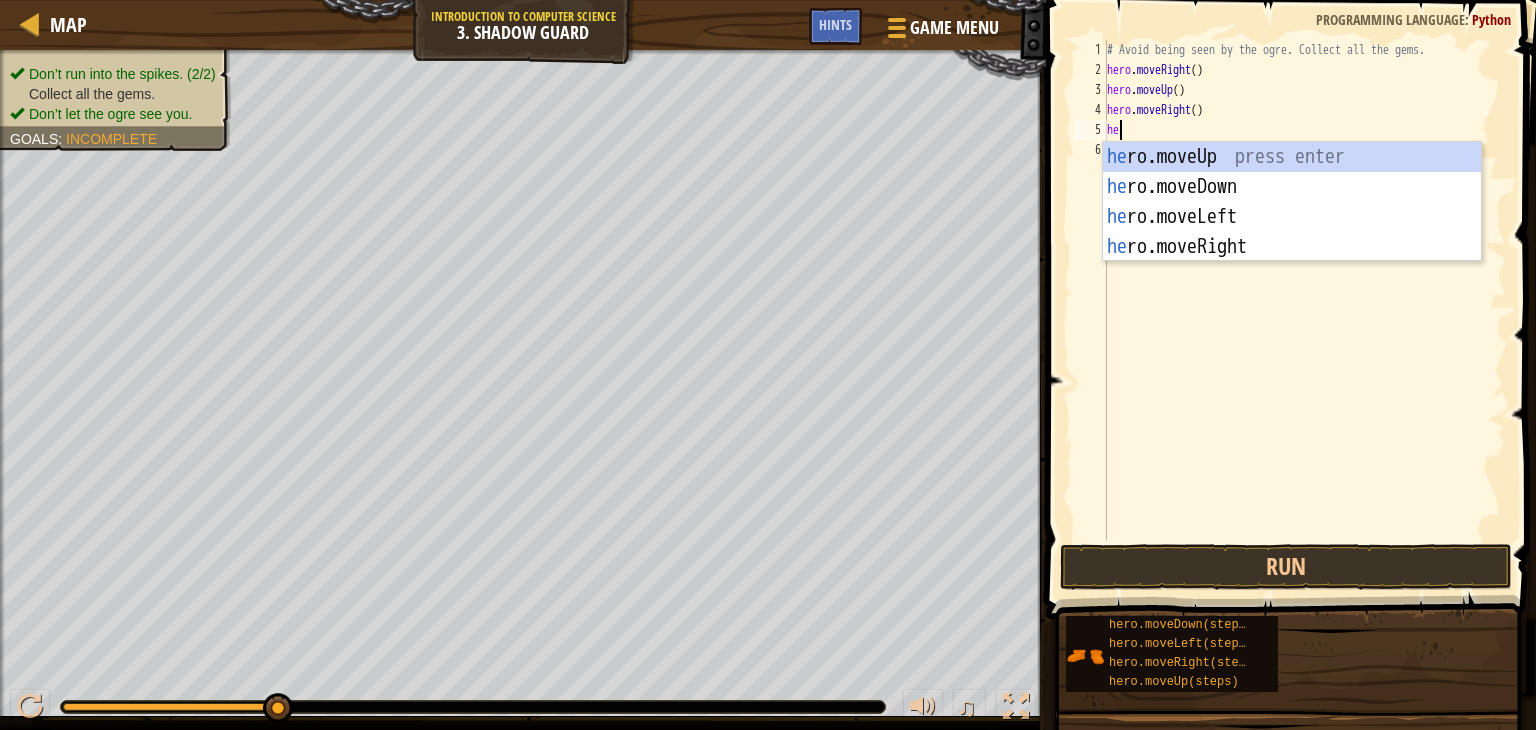 type on "her" 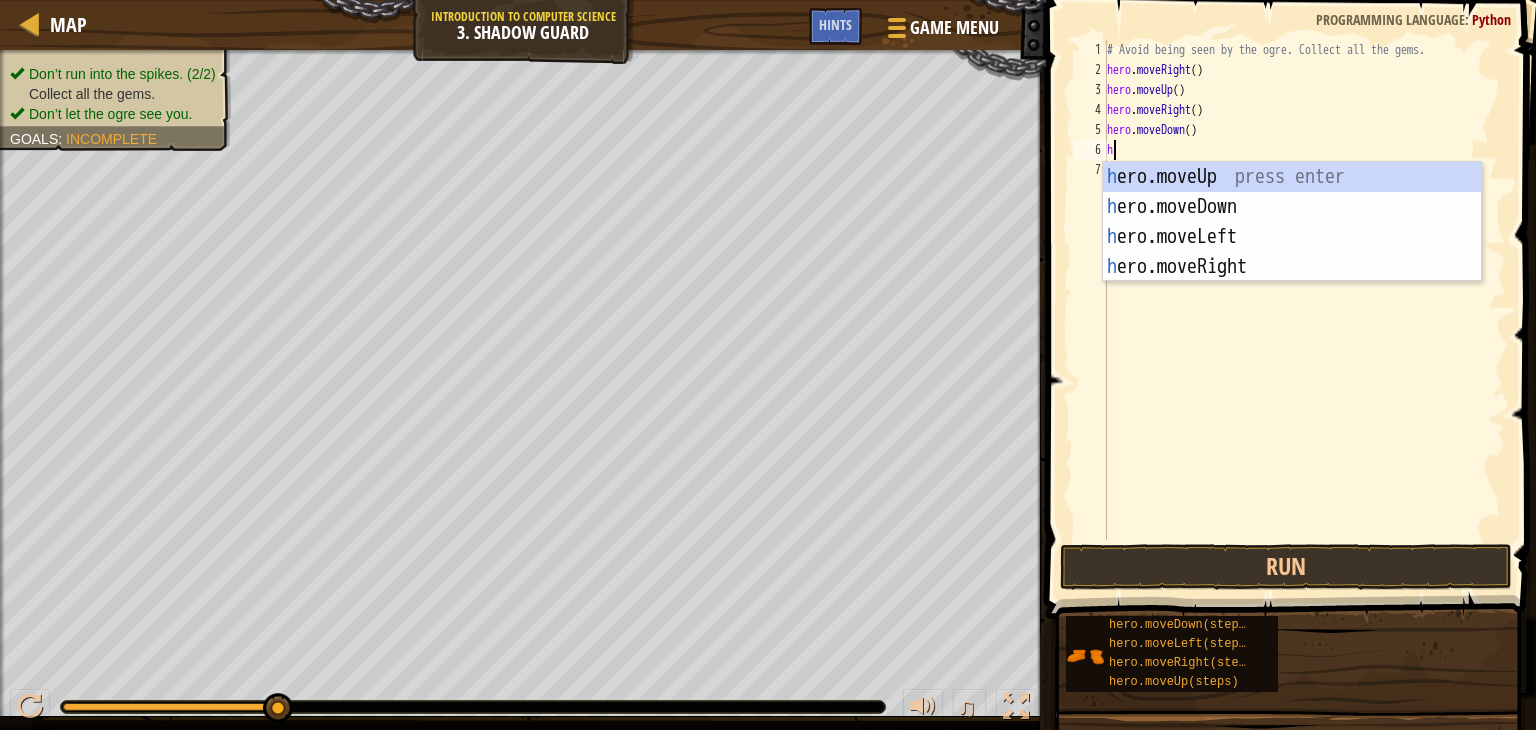 type on "he" 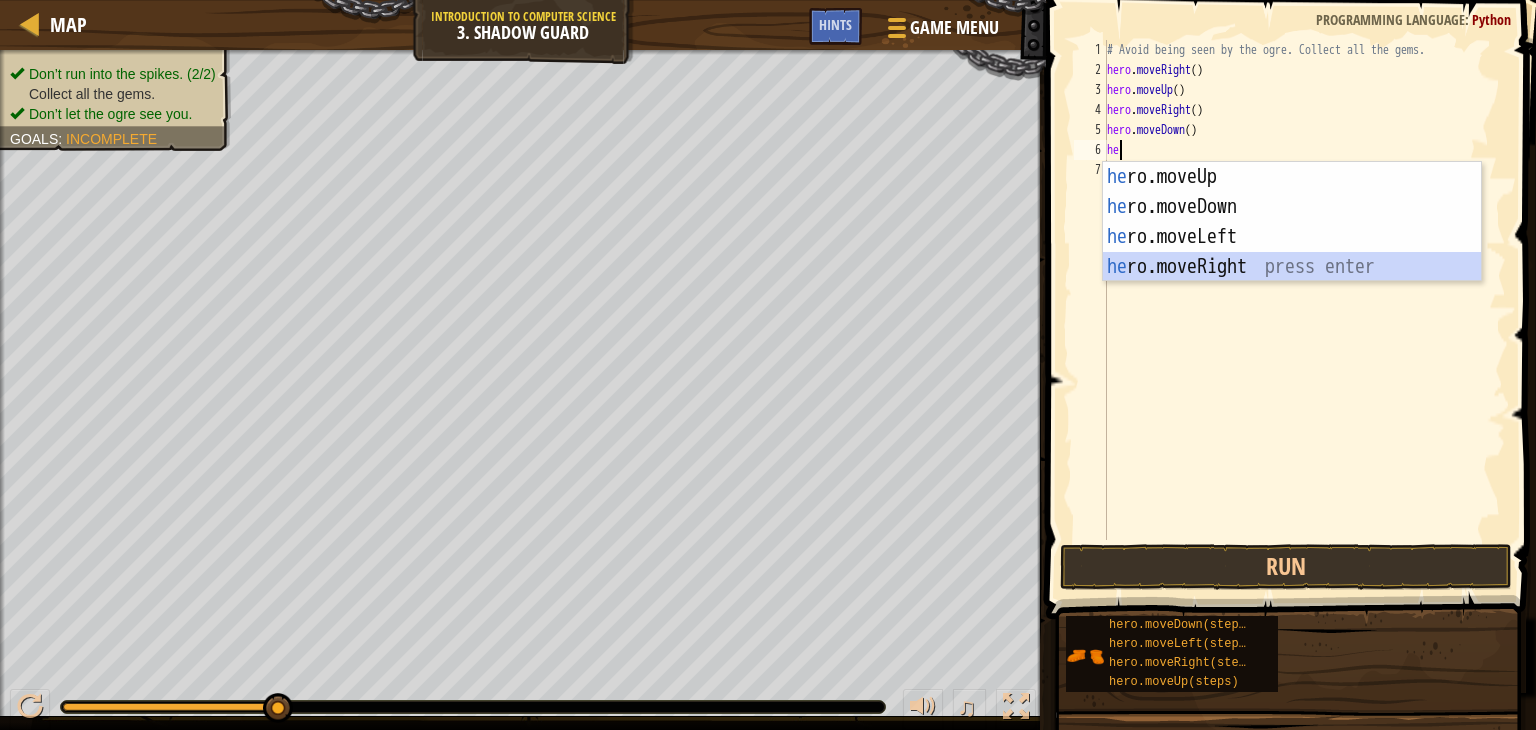 type 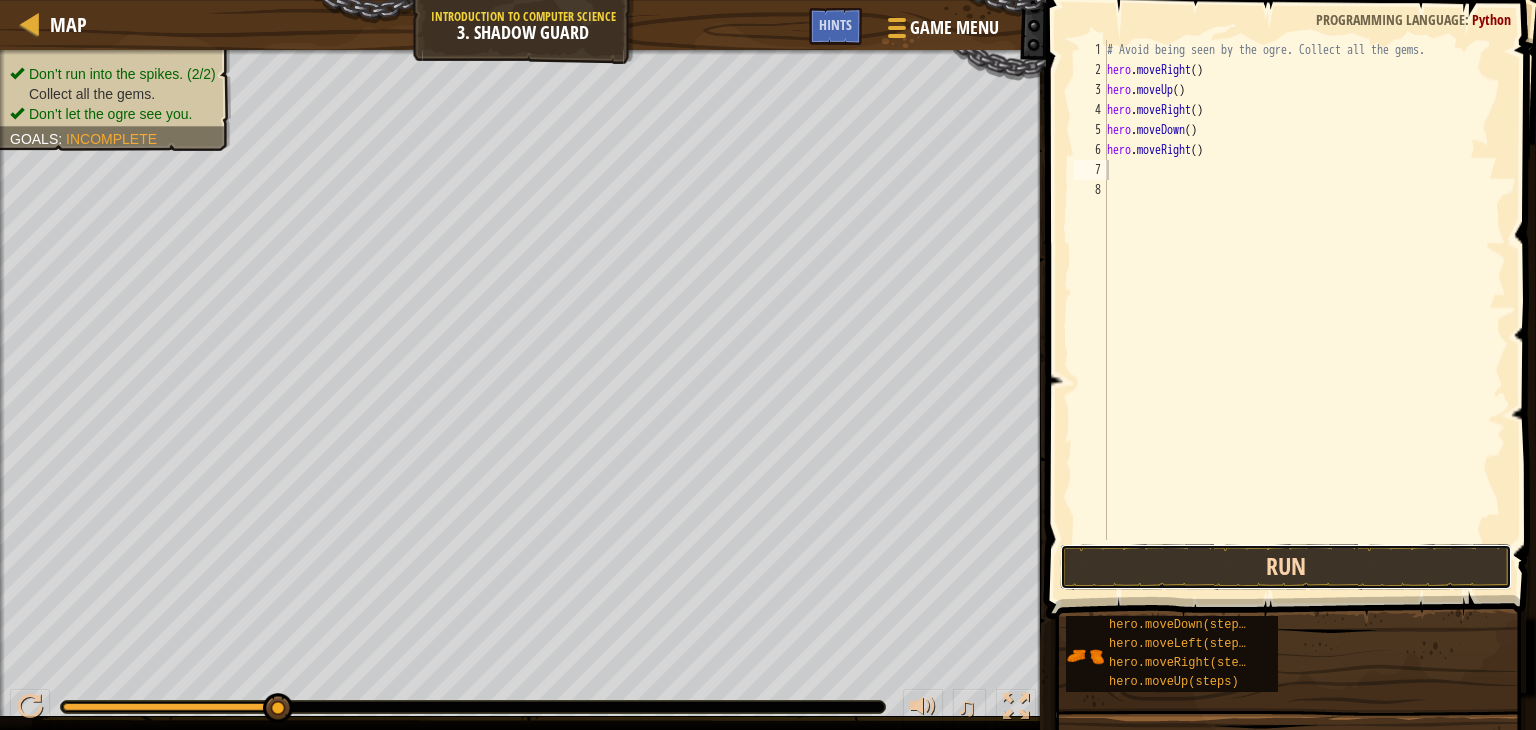 click on "Run" at bounding box center [1286, 567] 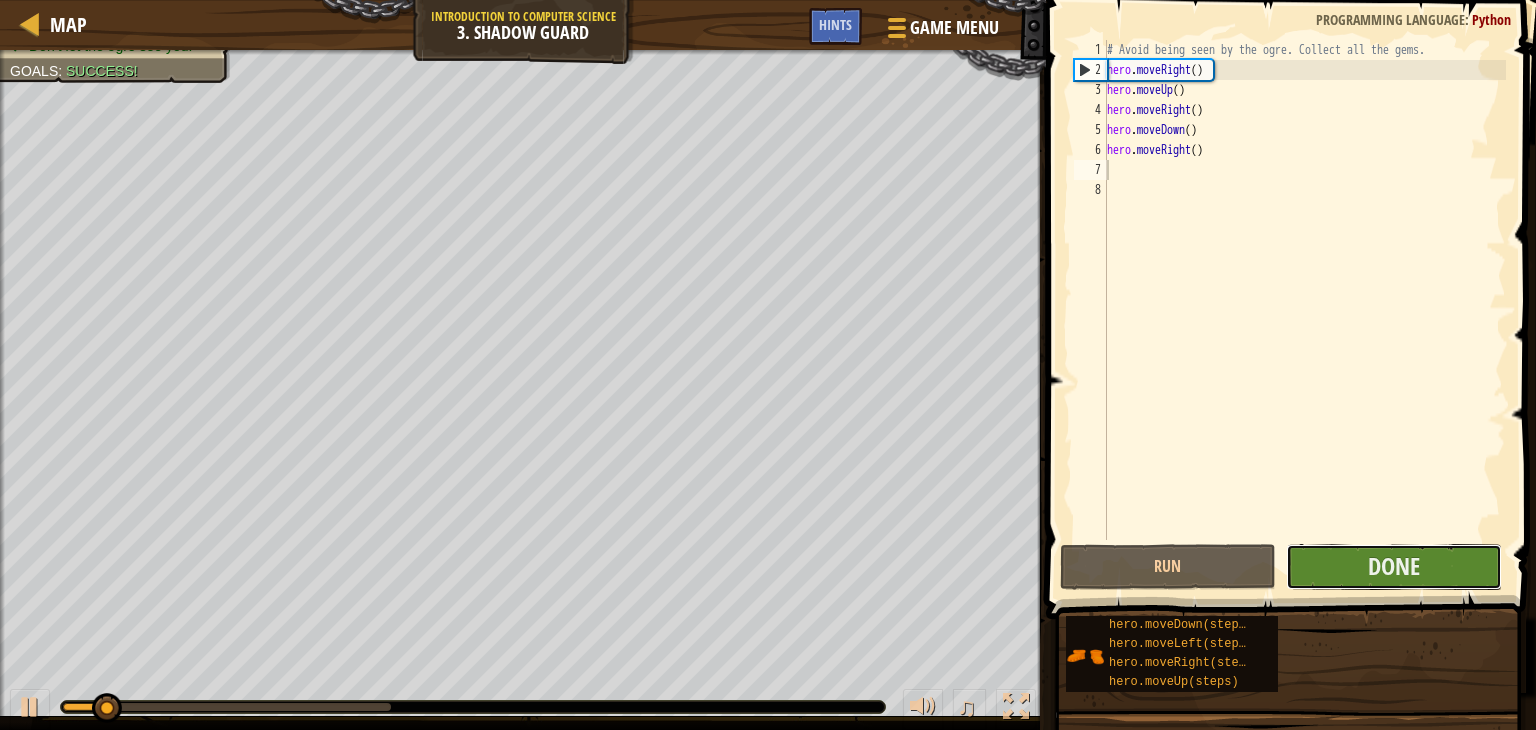 click on "Done" at bounding box center [1394, 567] 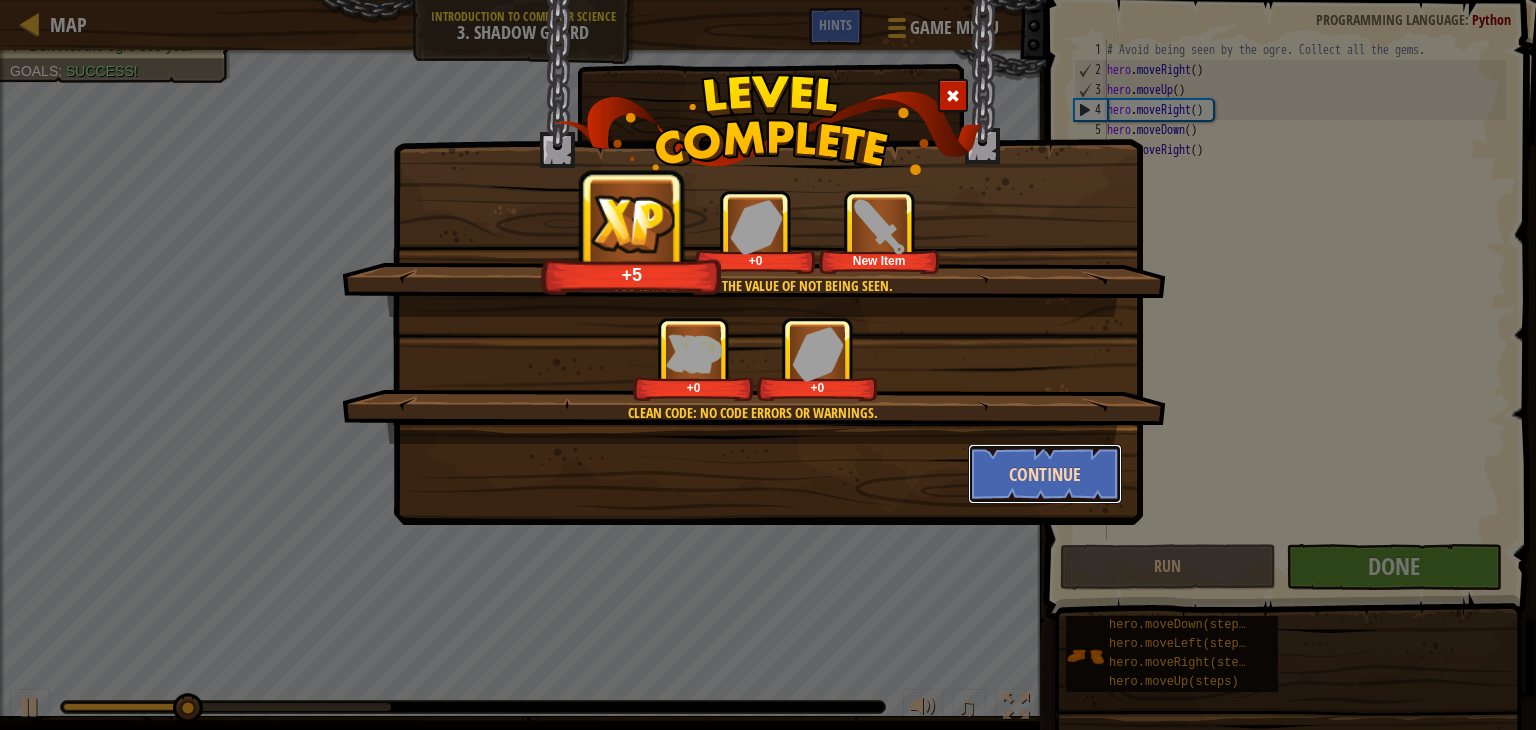 click on "Continue" at bounding box center (1045, 474) 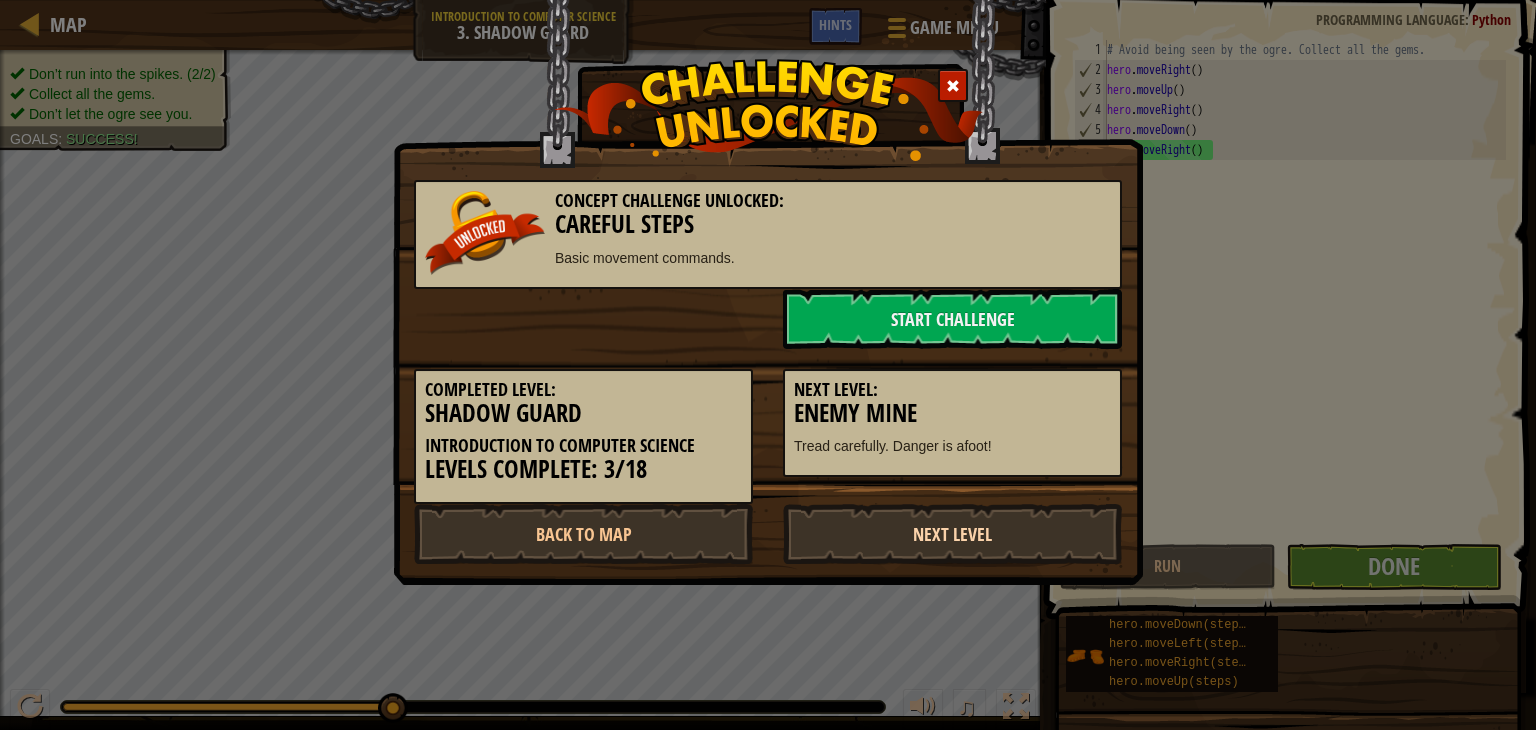 click on "Next Level" at bounding box center [952, 534] 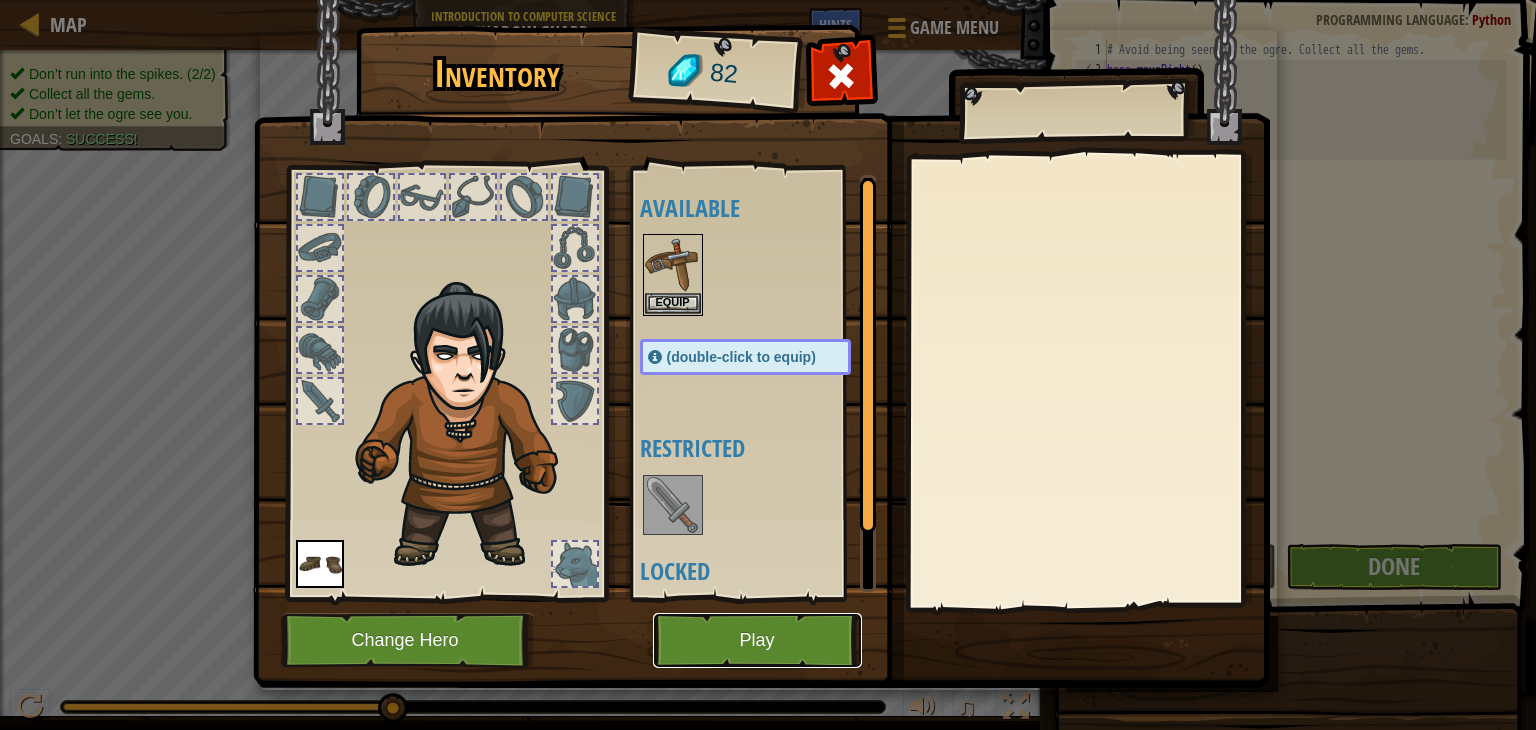 click on "Play" at bounding box center [757, 640] 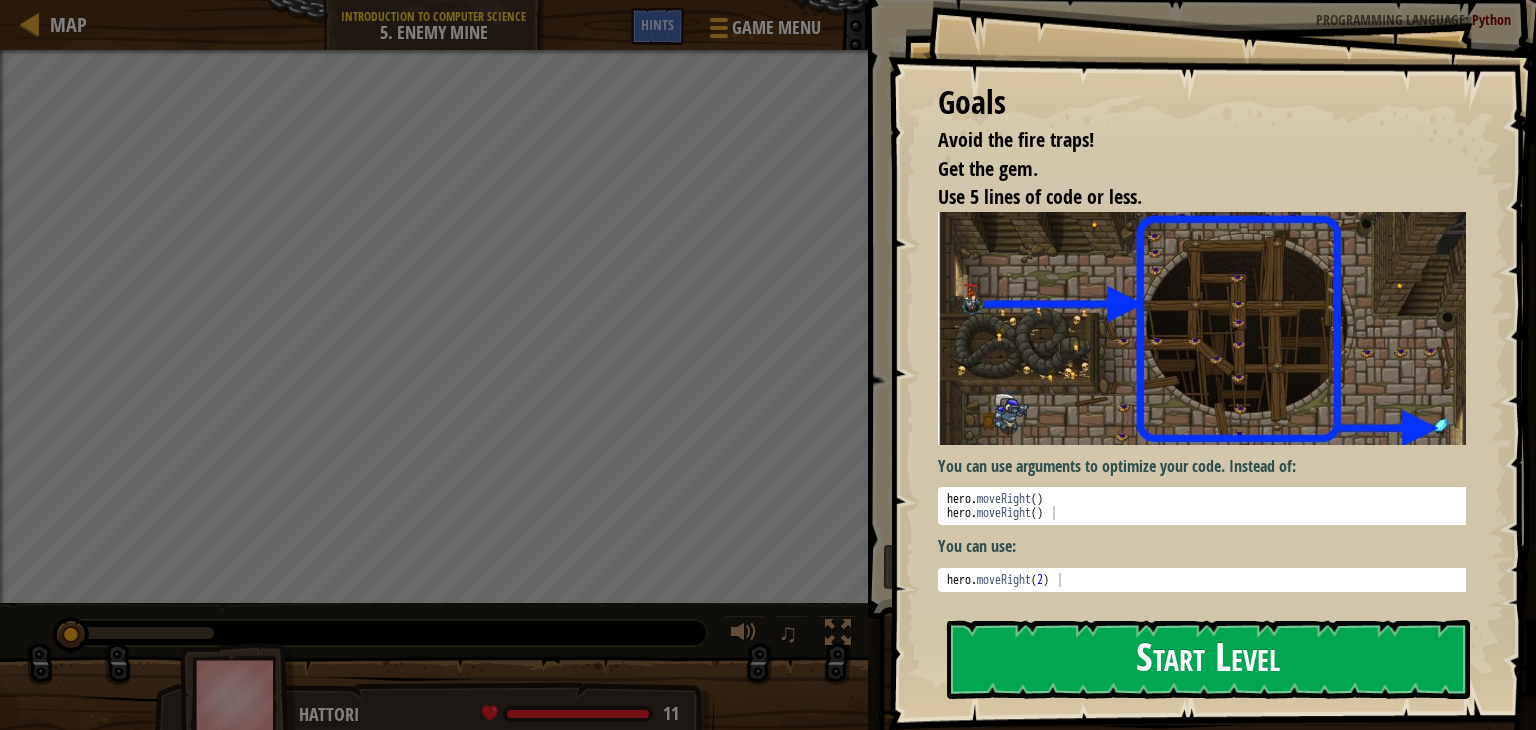 click on "Start Level" at bounding box center (1208, 659) 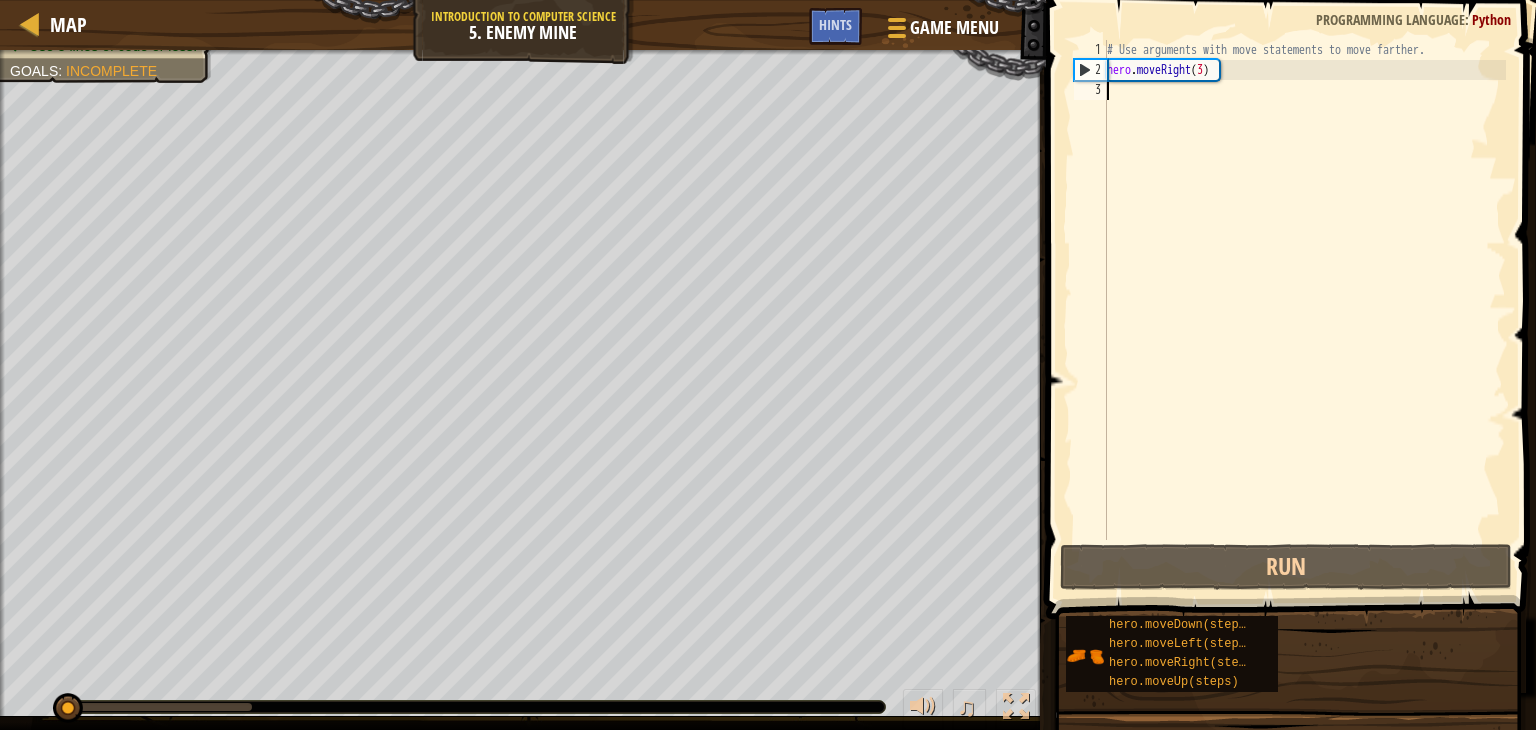 click on "# Use arguments with move statements to move farther. hero . moveRight ( 3 )" at bounding box center [1304, 310] 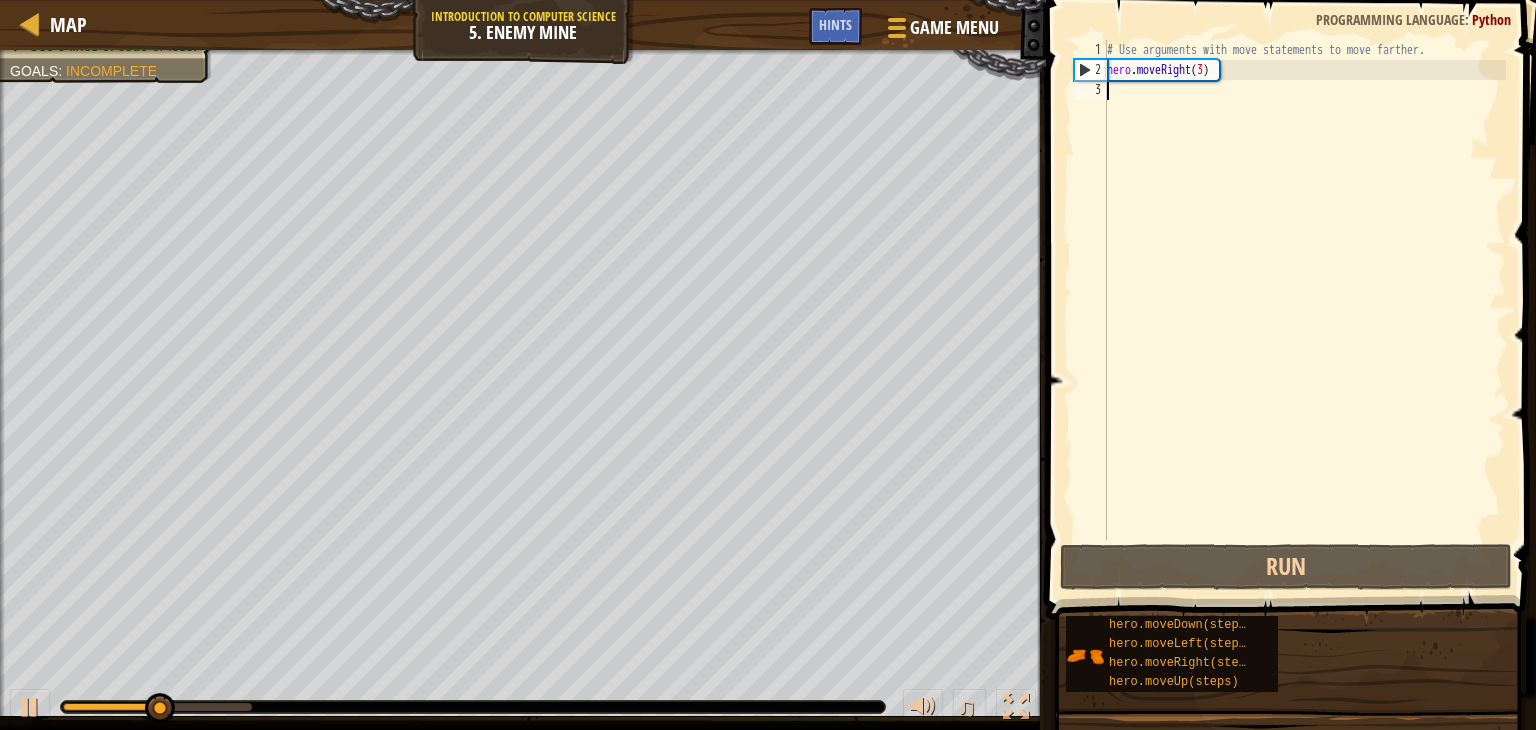 scroll, scrollTop: 9, scrollLeft: 0, axis: vertical 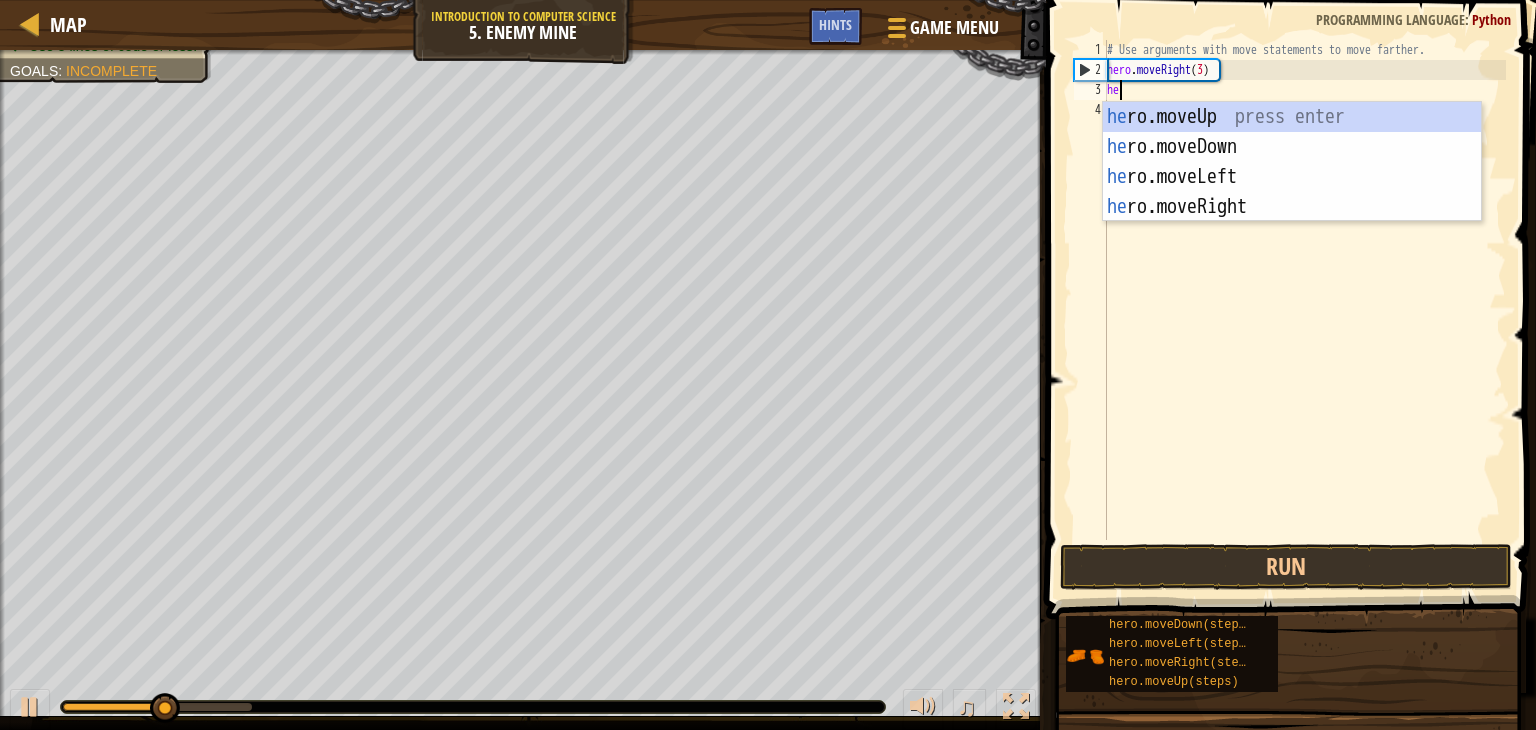 type on "her" 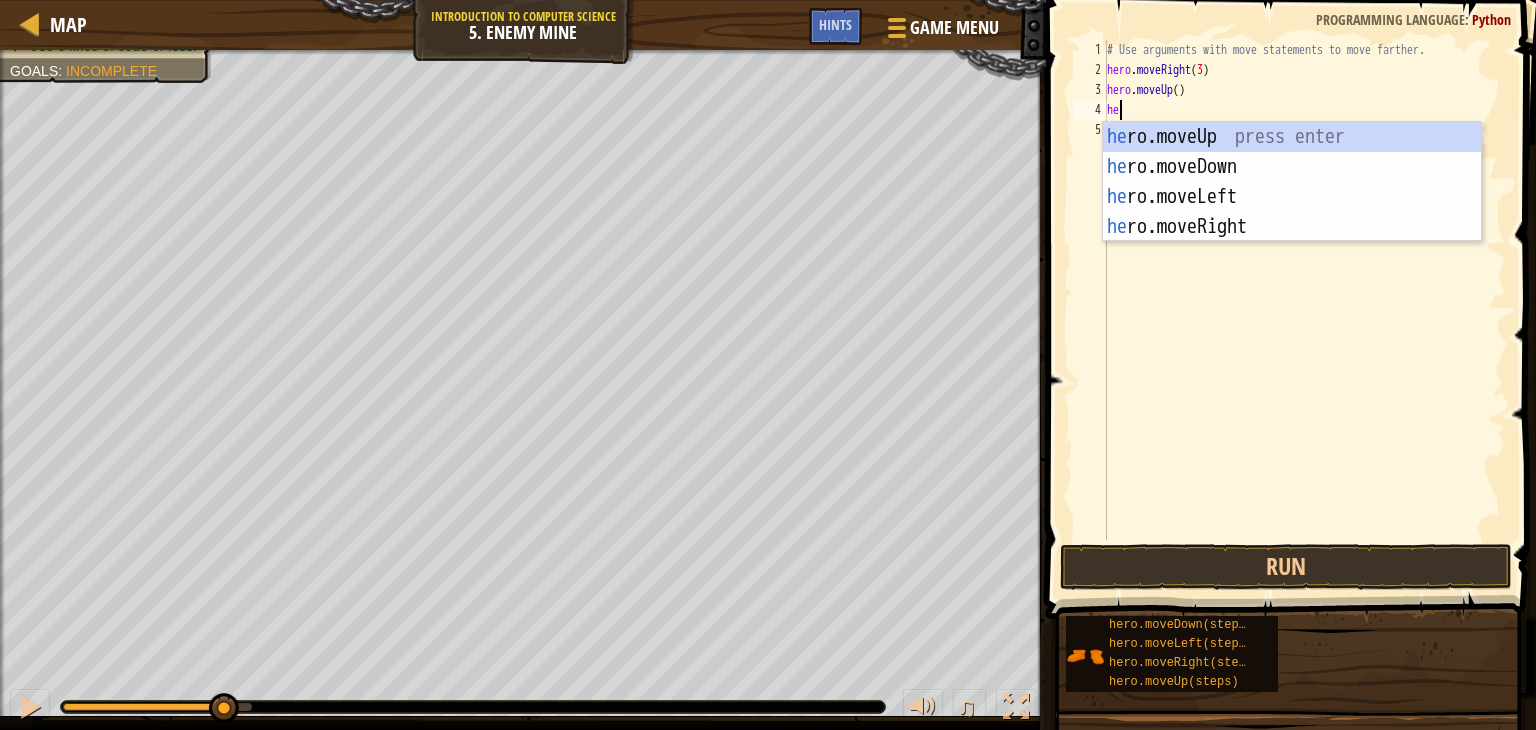 type on "her" 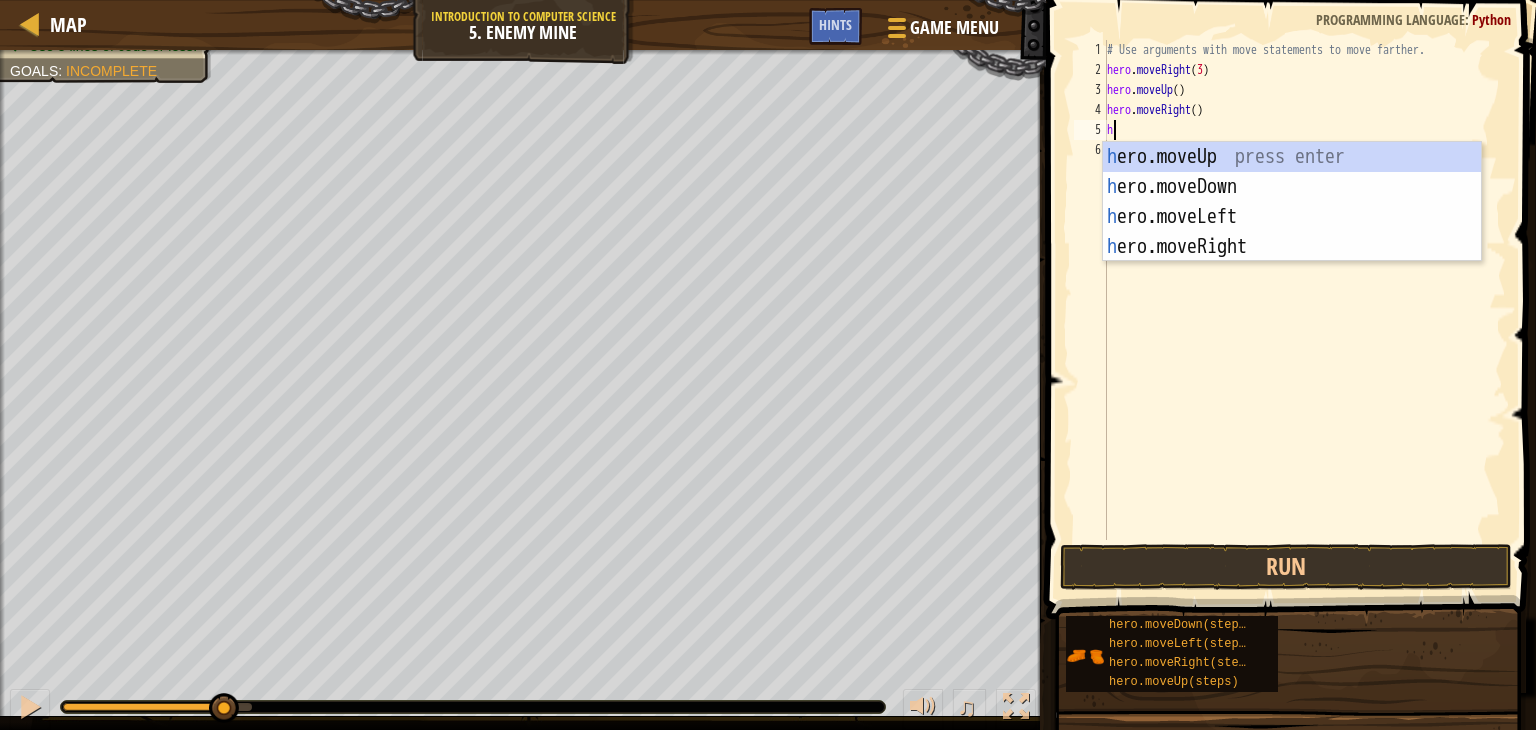 type on "her" 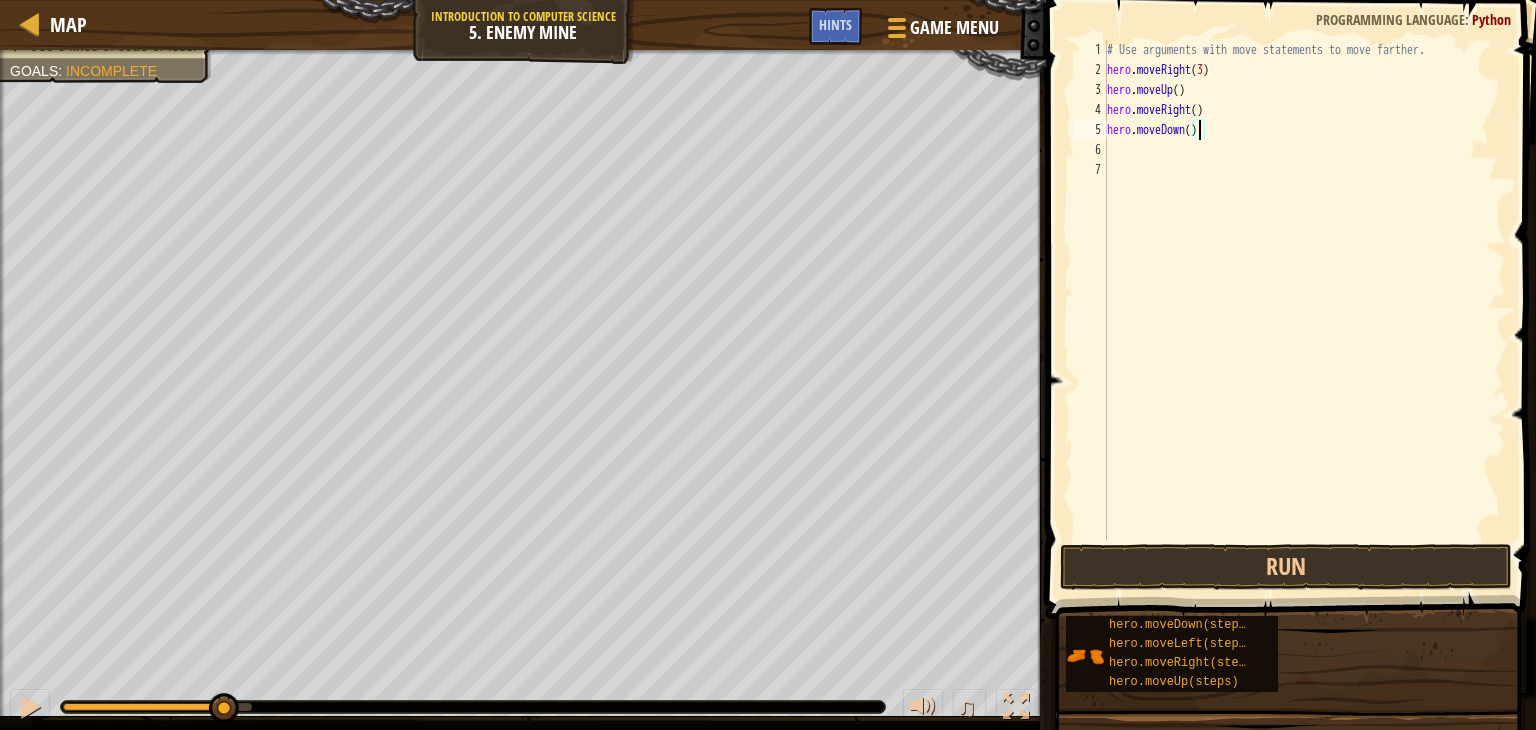 click on "# Use arguments with move statements to move farther. hero . moveRight ( 3 ) hero . moveUp ( ) hero . moveRight ( ) hero . moveDown ( )" at bounding box center [1304, 310] 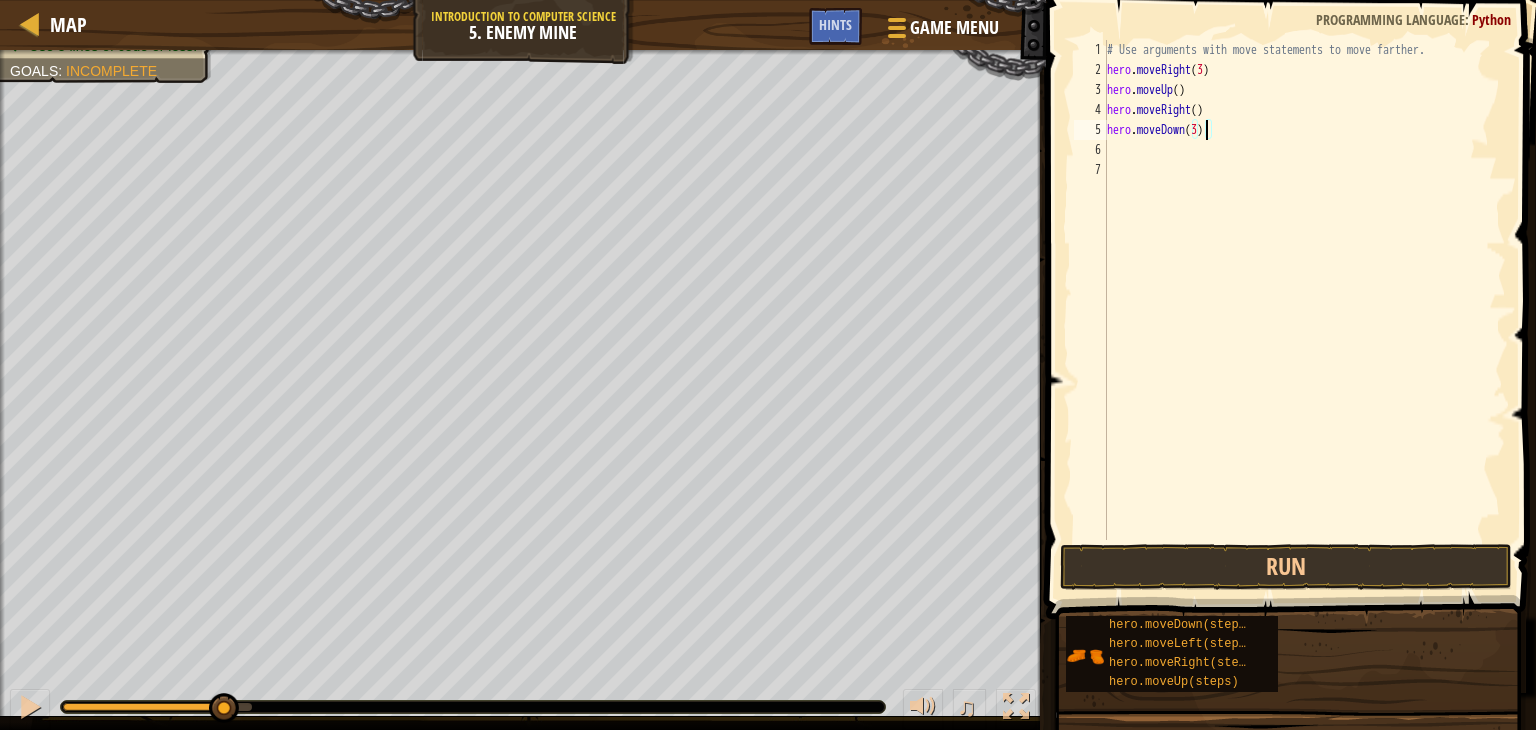 scroll, scrollTop: 9, scrollLeft: 7, axis: both 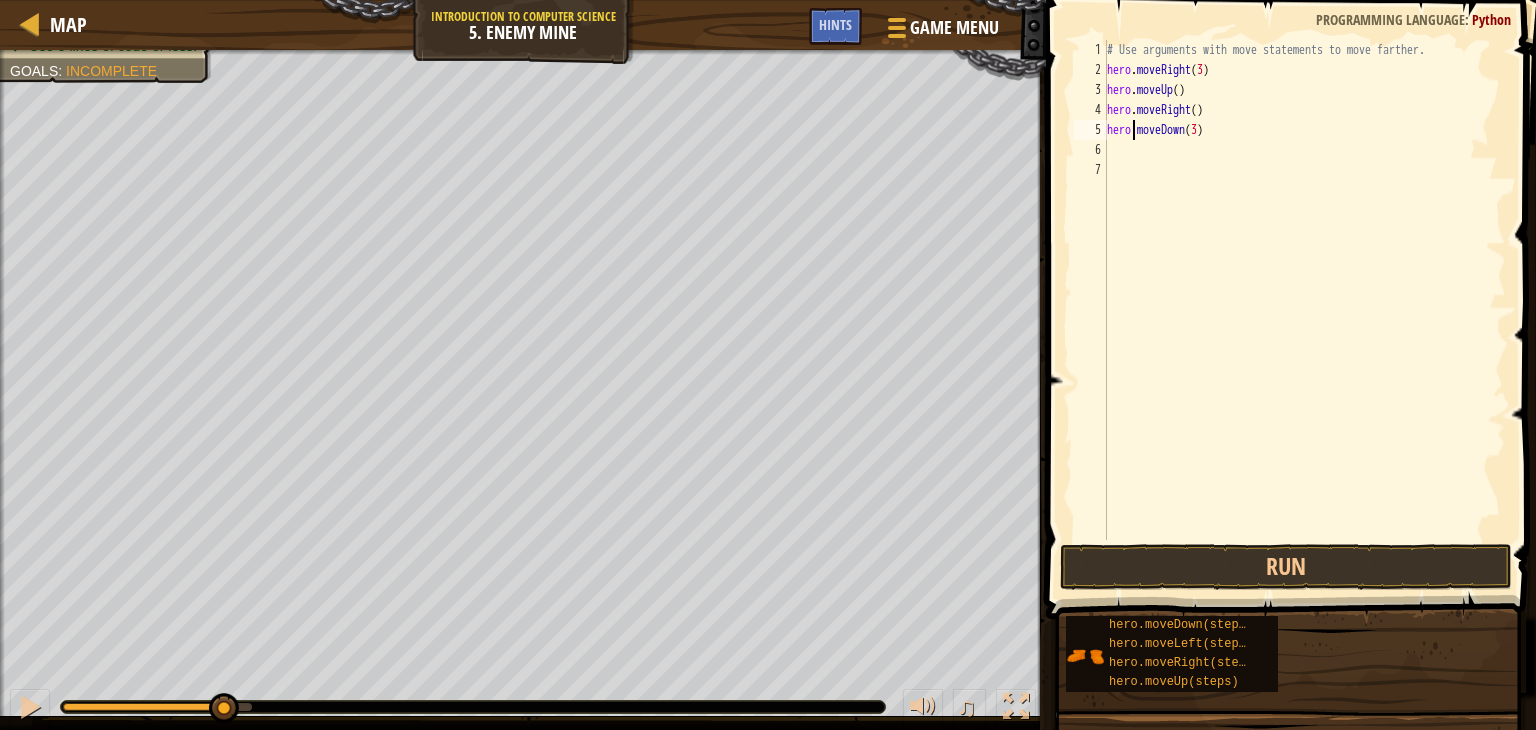 click on "# Use arguments with move statements to move farther. hero . moveRight ( 3 ) hero . moveUp ( ) hero . moveRight ( ) hero . moveDown ( 3 )" at bounding box center [1304, 310] 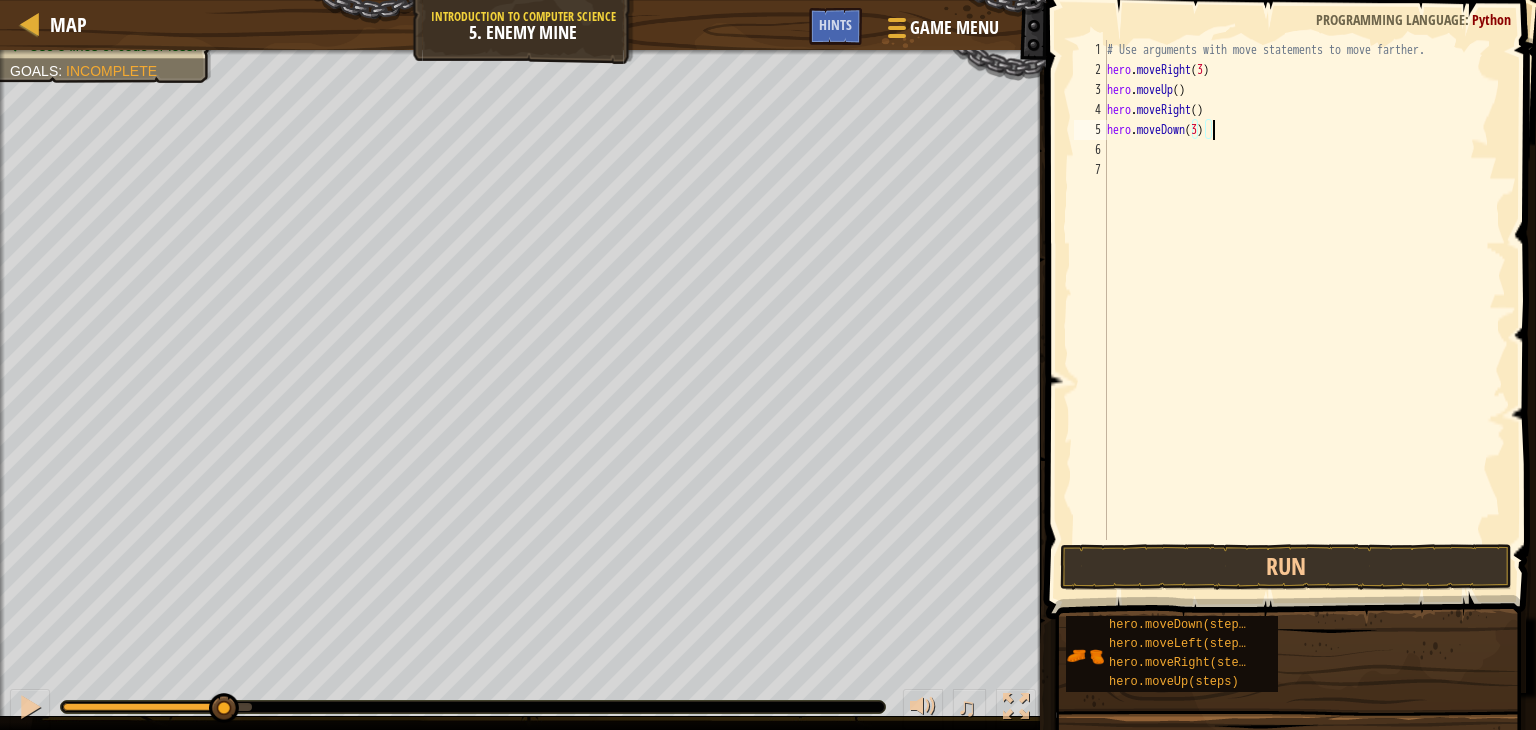 scroll, scrollTop: 9, scrollLeft: 0, axis: vertical 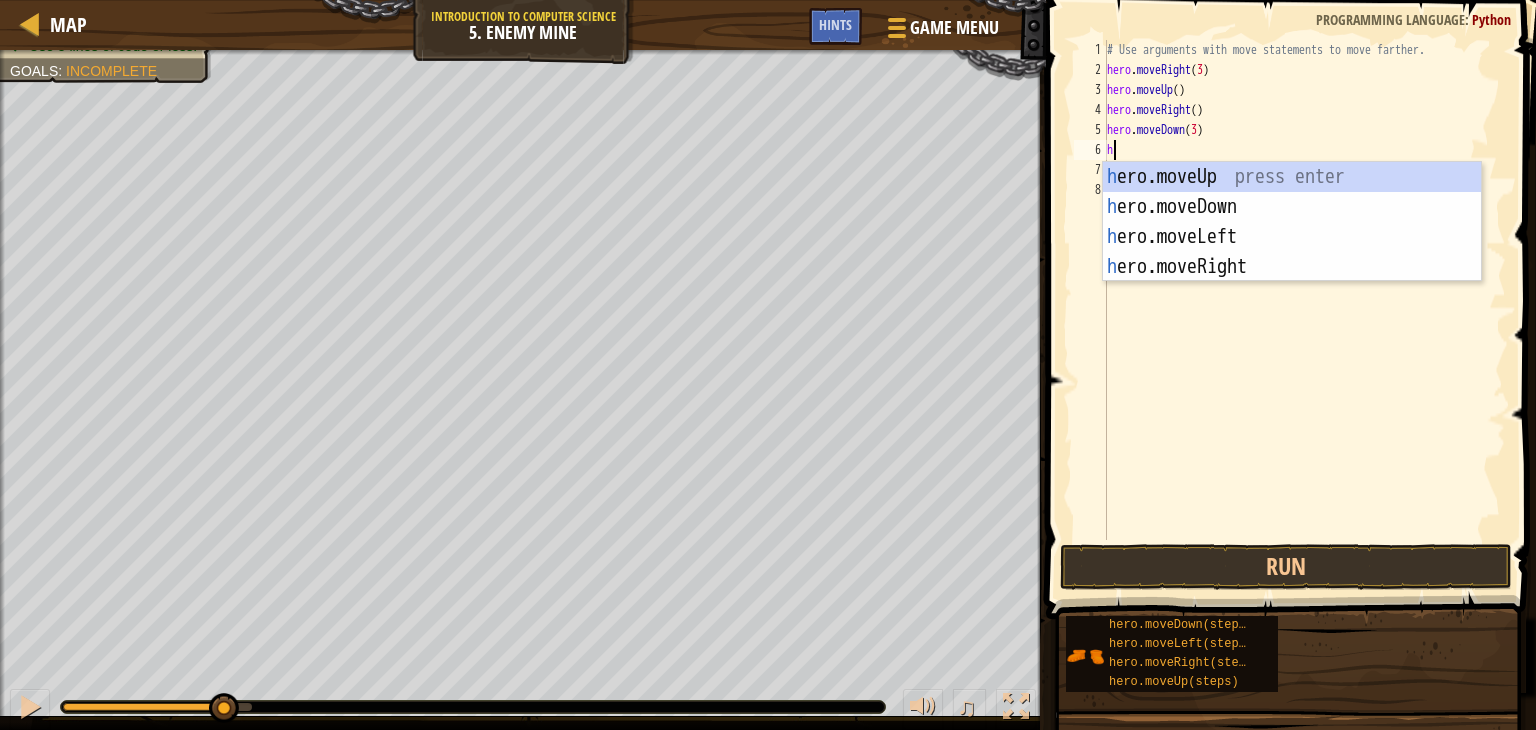 type on "her" 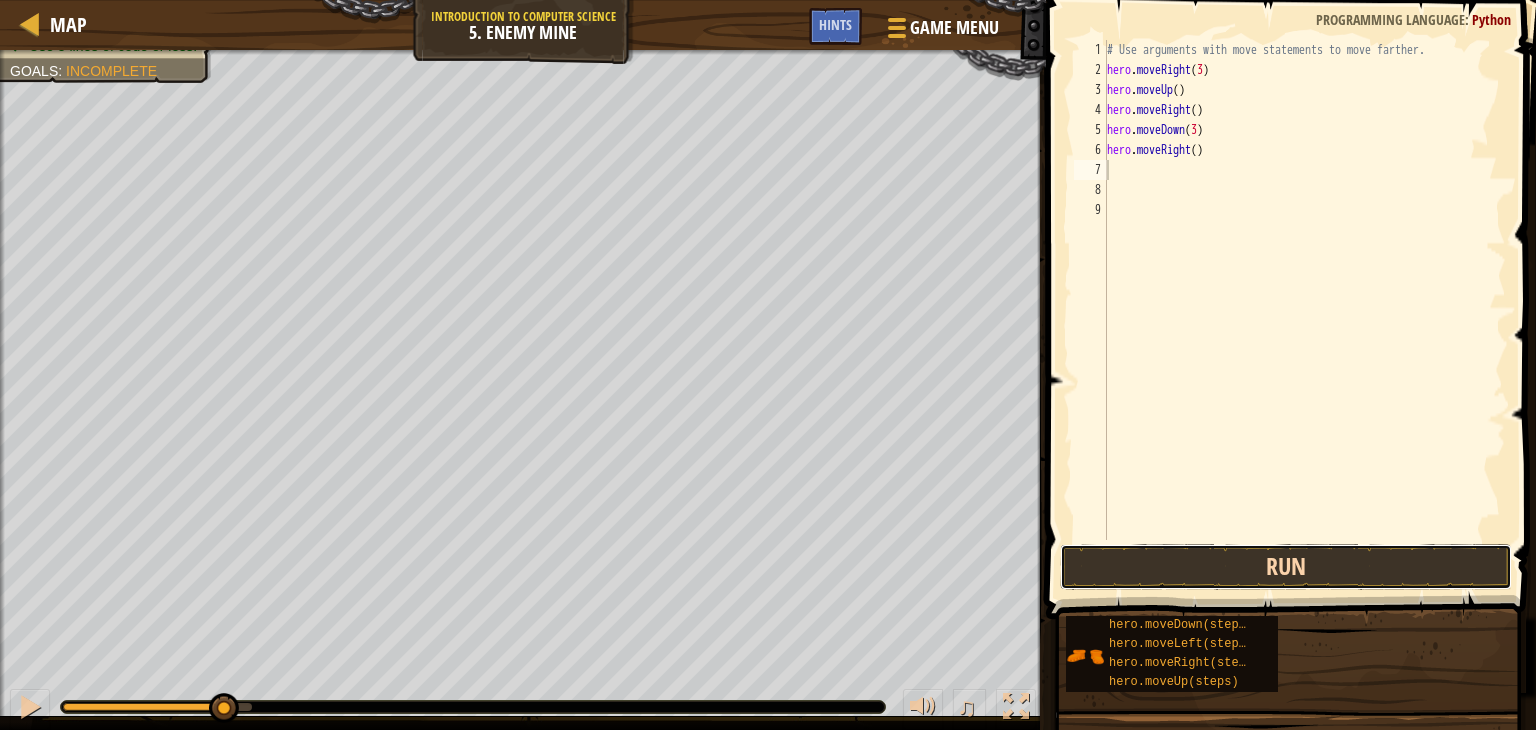 click on "Run" at bounding box center [1286, 567] 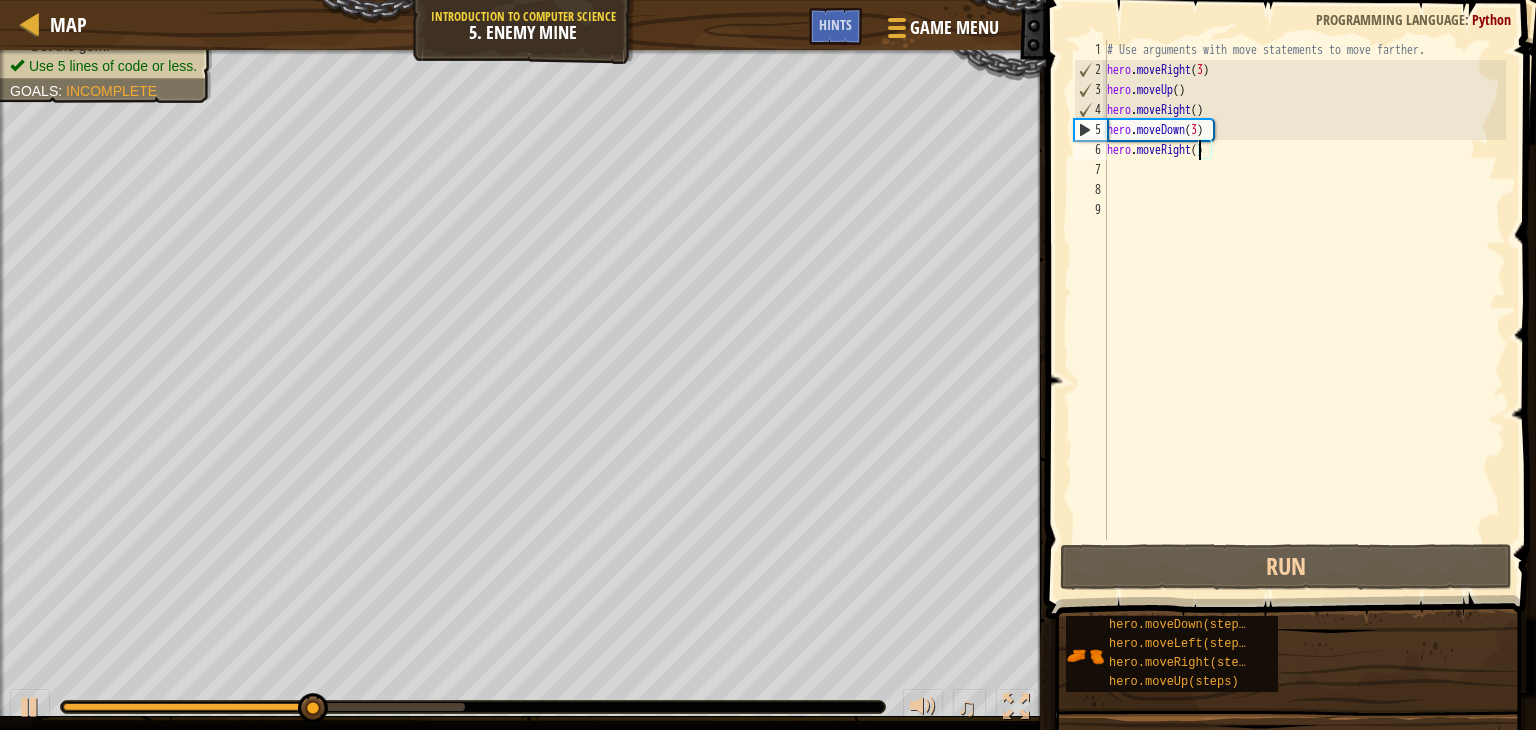 click on "# Use arguments with move statements to move farther. hero . moveRight ( 3 ) hero . moveUp ( ) hero . moveRight ( ) hero . moveDown ( 3 ) hero . moveRight ( )" at bounding box center (1304, 310) 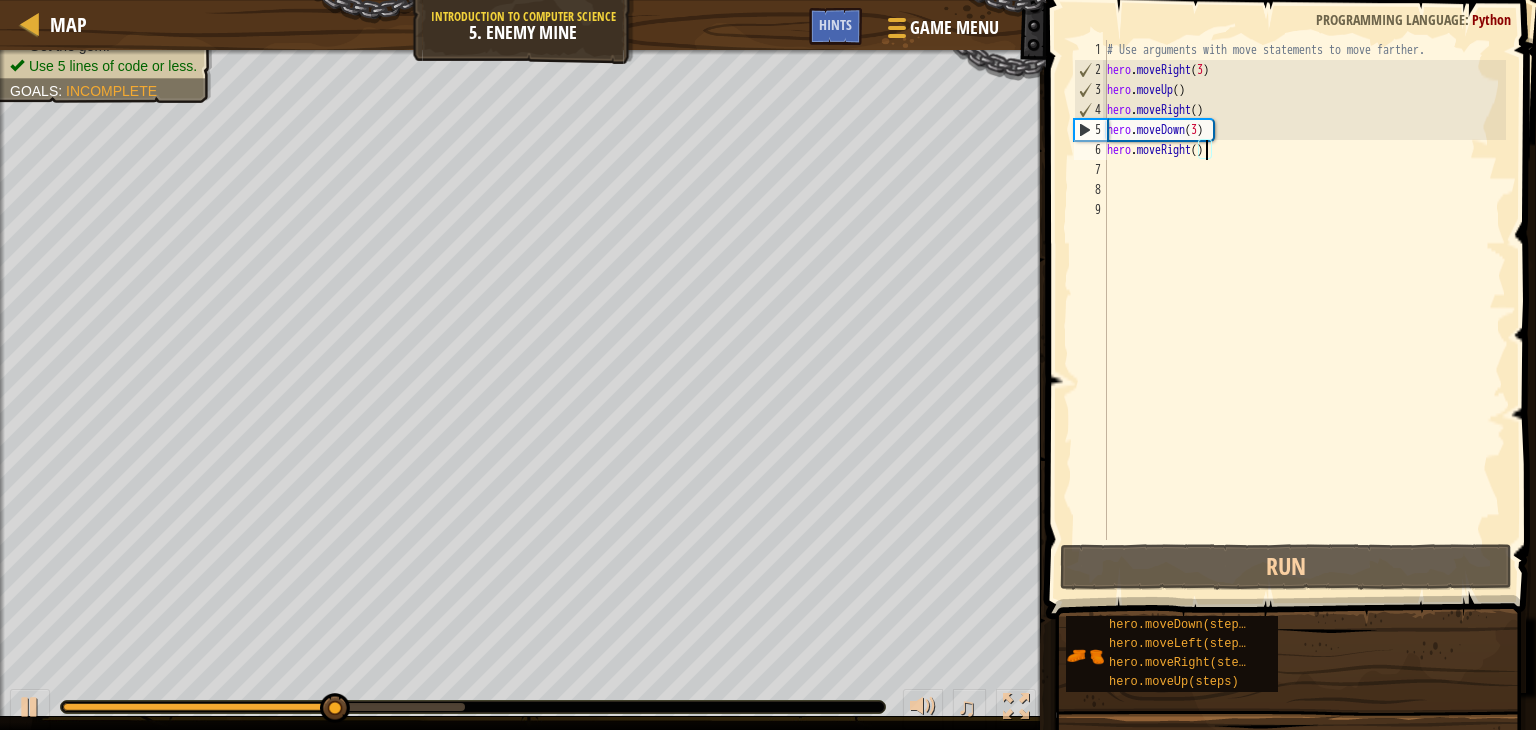 click on "# Use arguments with move statements to move farther. hero . moveRight ( 3 ) hero . moveUp ( ) hero . moveRight ( ) hero . moveDown ( 3 ) hero . moveRight ( )" at bounding box center (1304, 310) 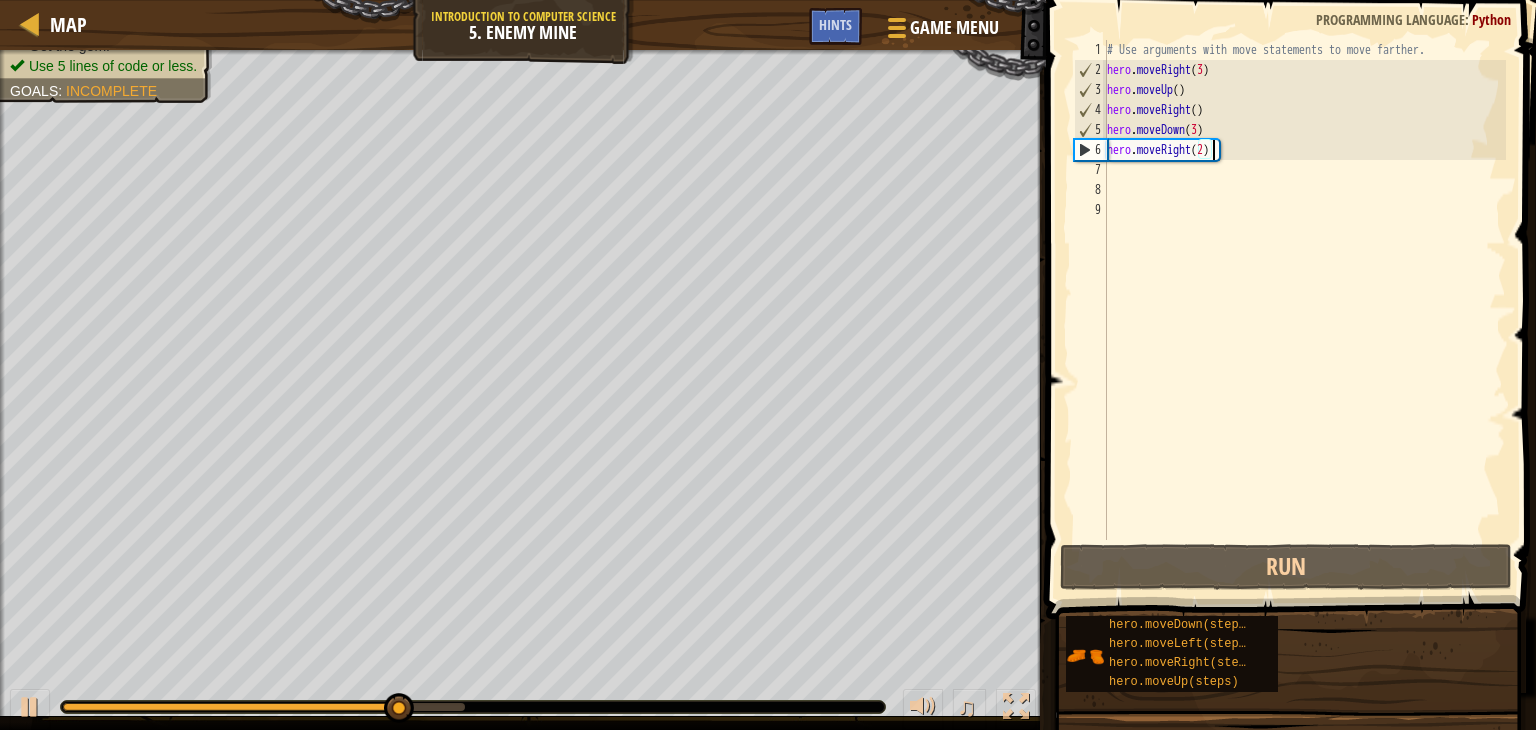 scroll, scrollTop: 9, scrollLeft: 8, axis: both 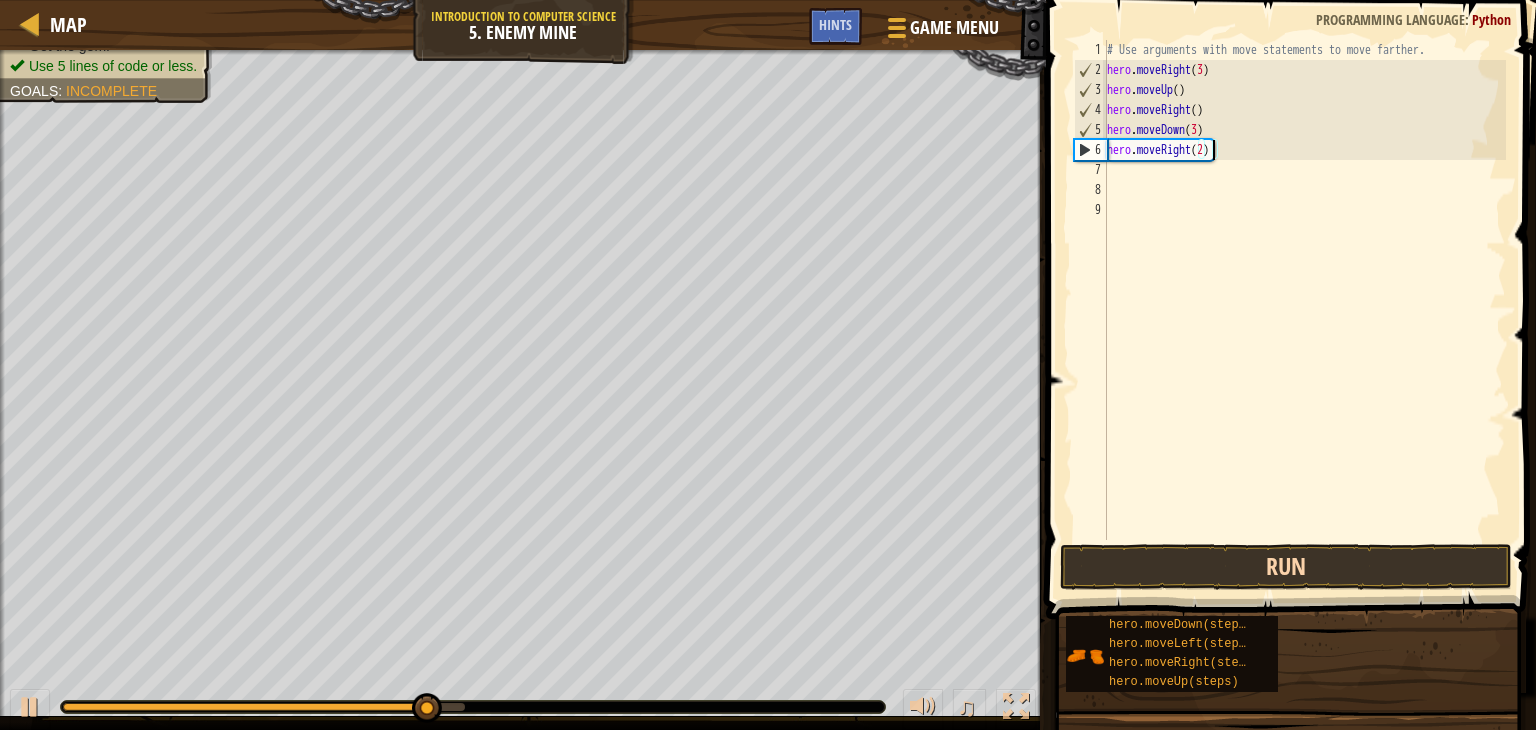 type on "hero.moveRight(2)" 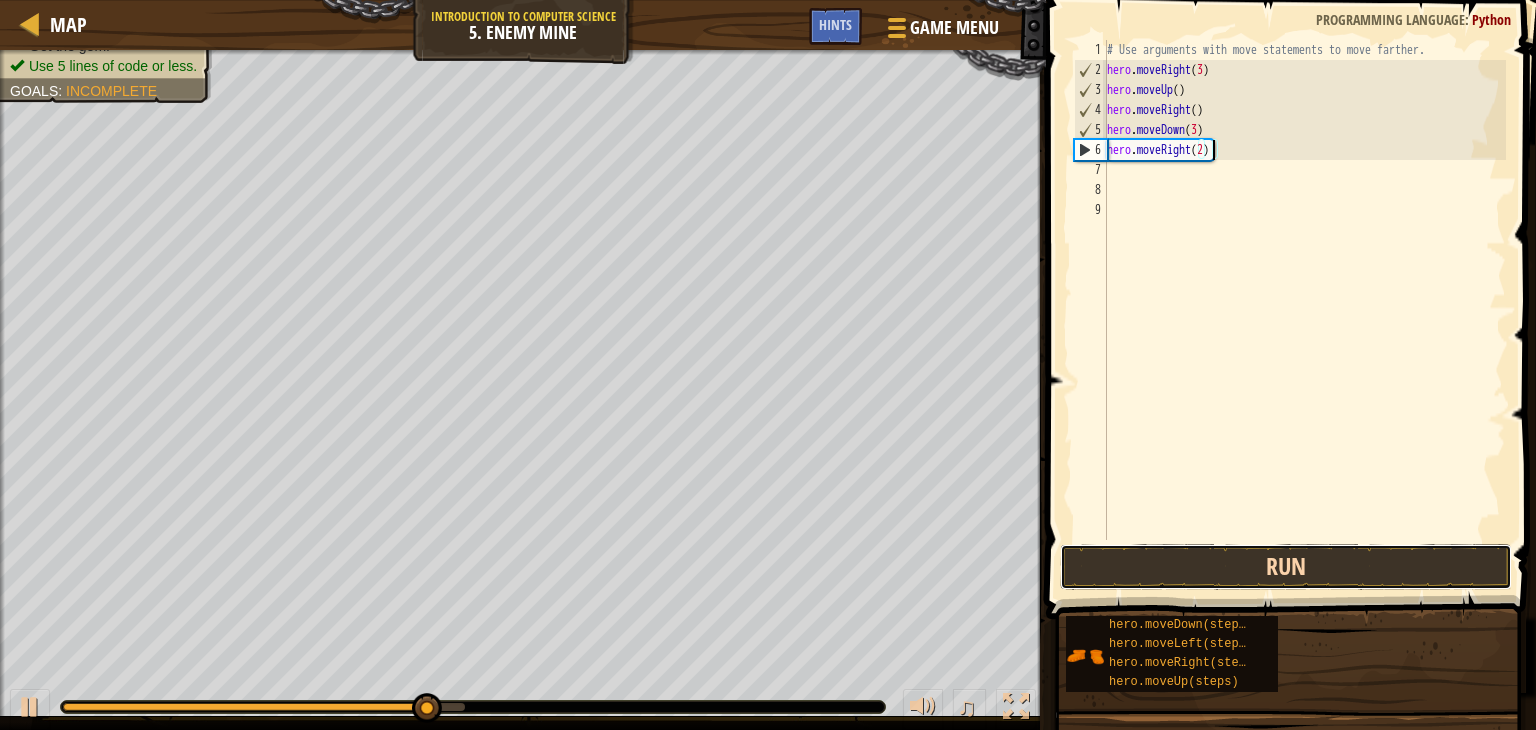 click on "Run" at bounding box center [1286, 567] 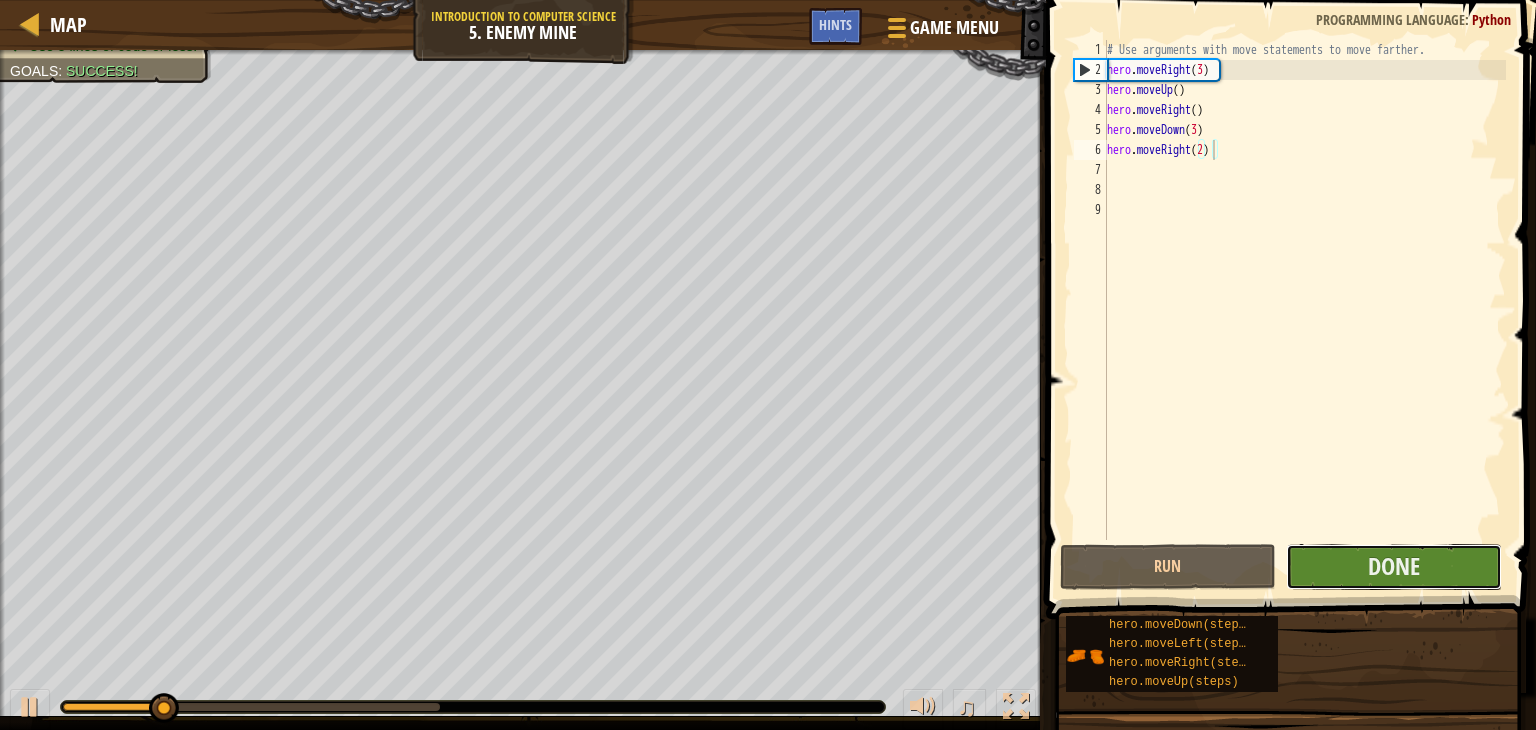 click on "Done" at bounding box center [1394, 567] 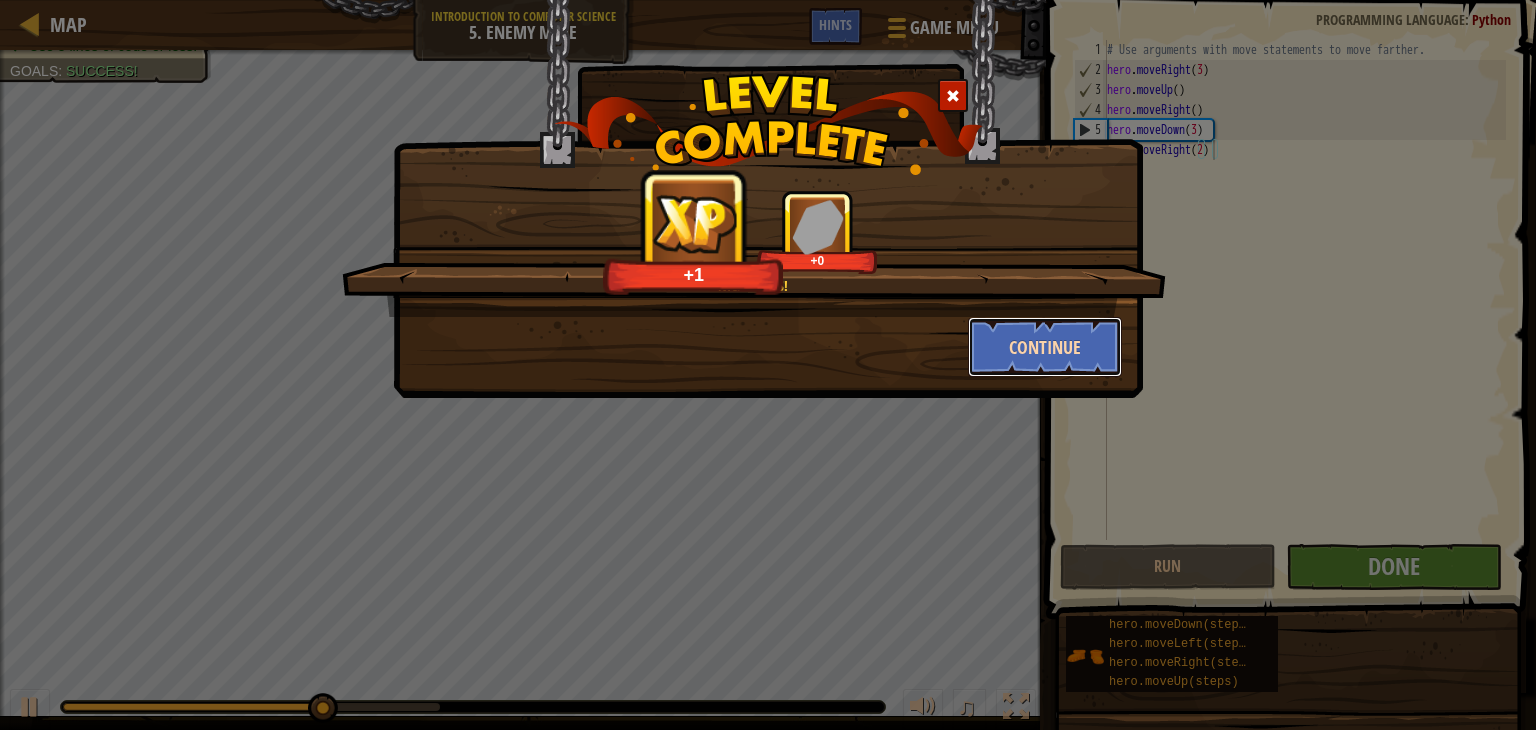 click on "Continue" at bounding box center [1045, 347] 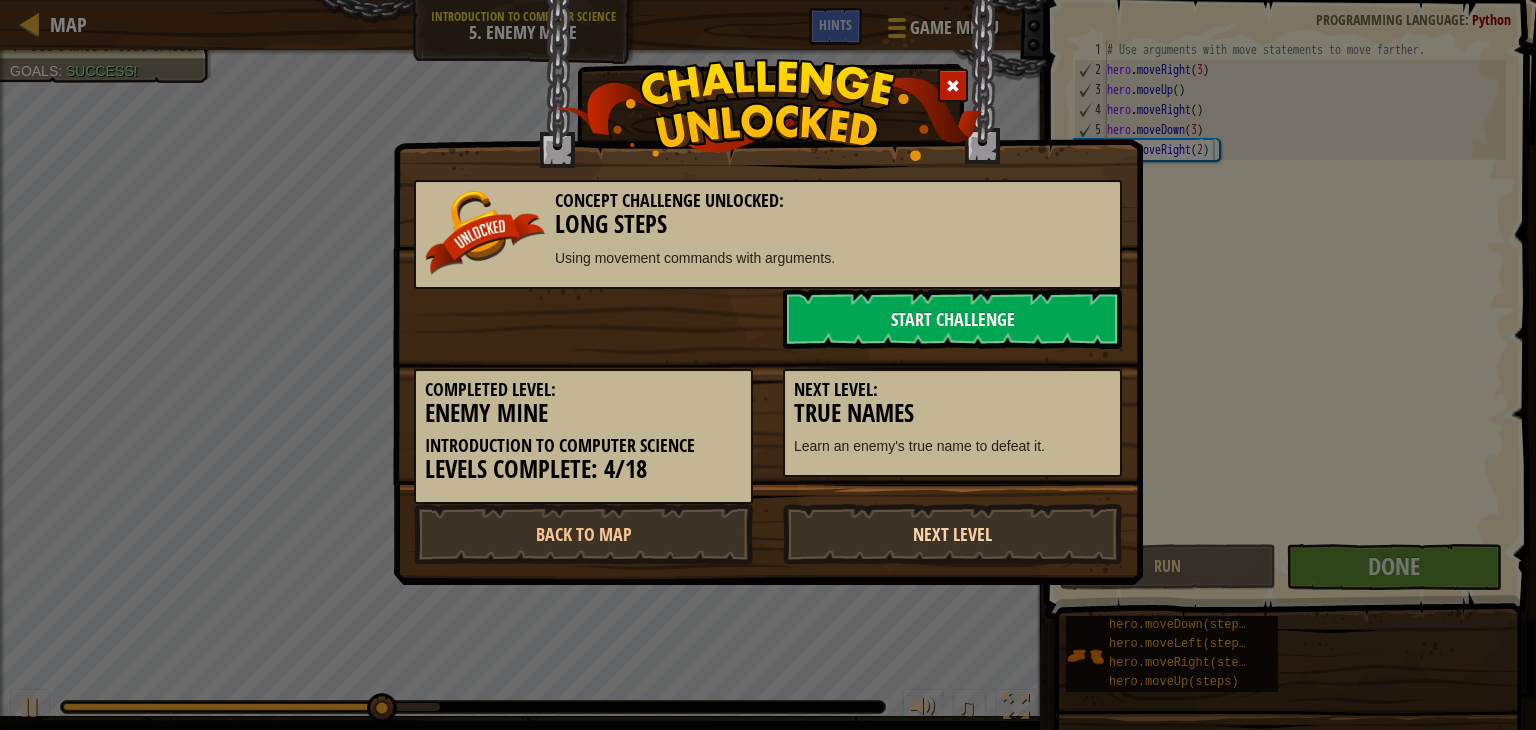 click on "Next Level" at bounding box center (952, 534) 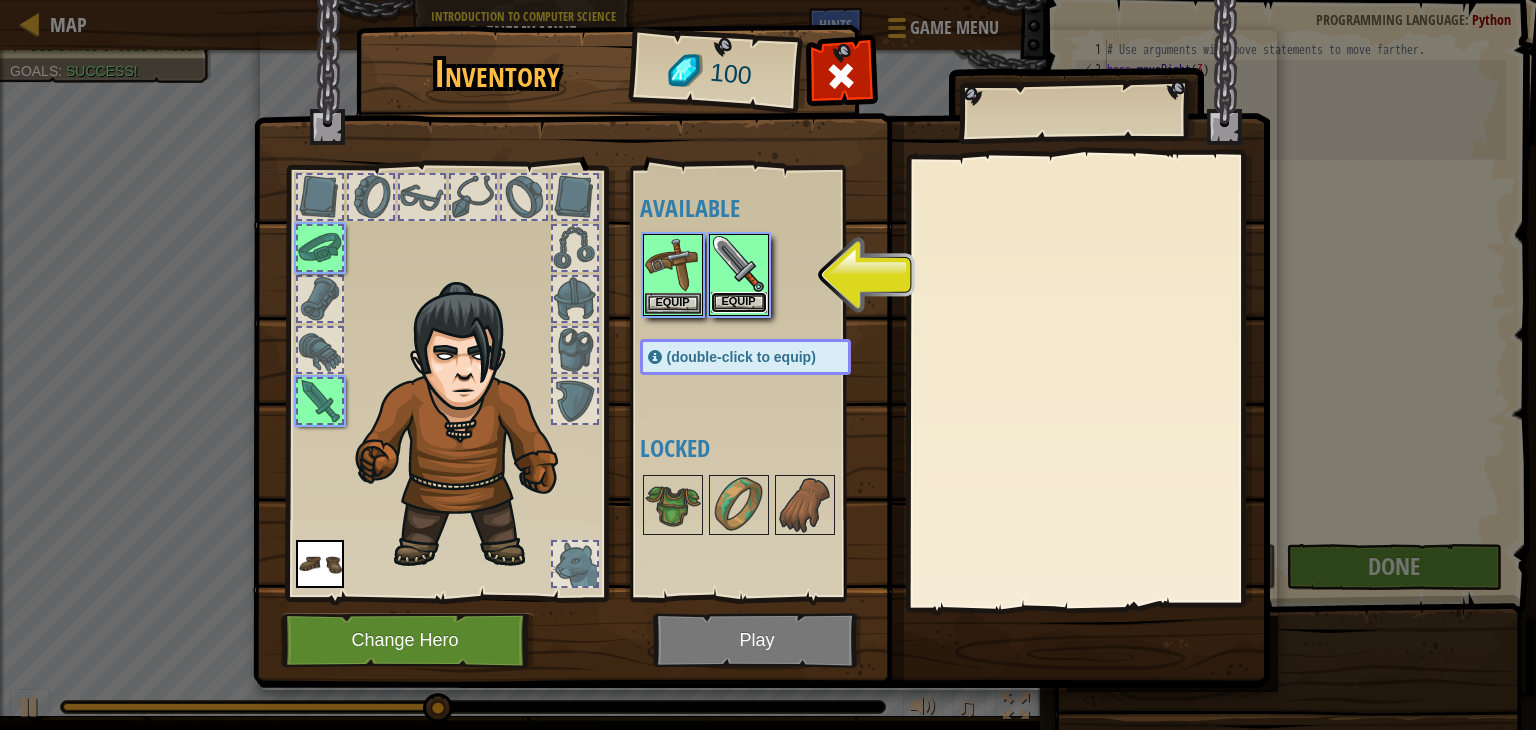 click on "Equip" at bounding box center (739, 302) 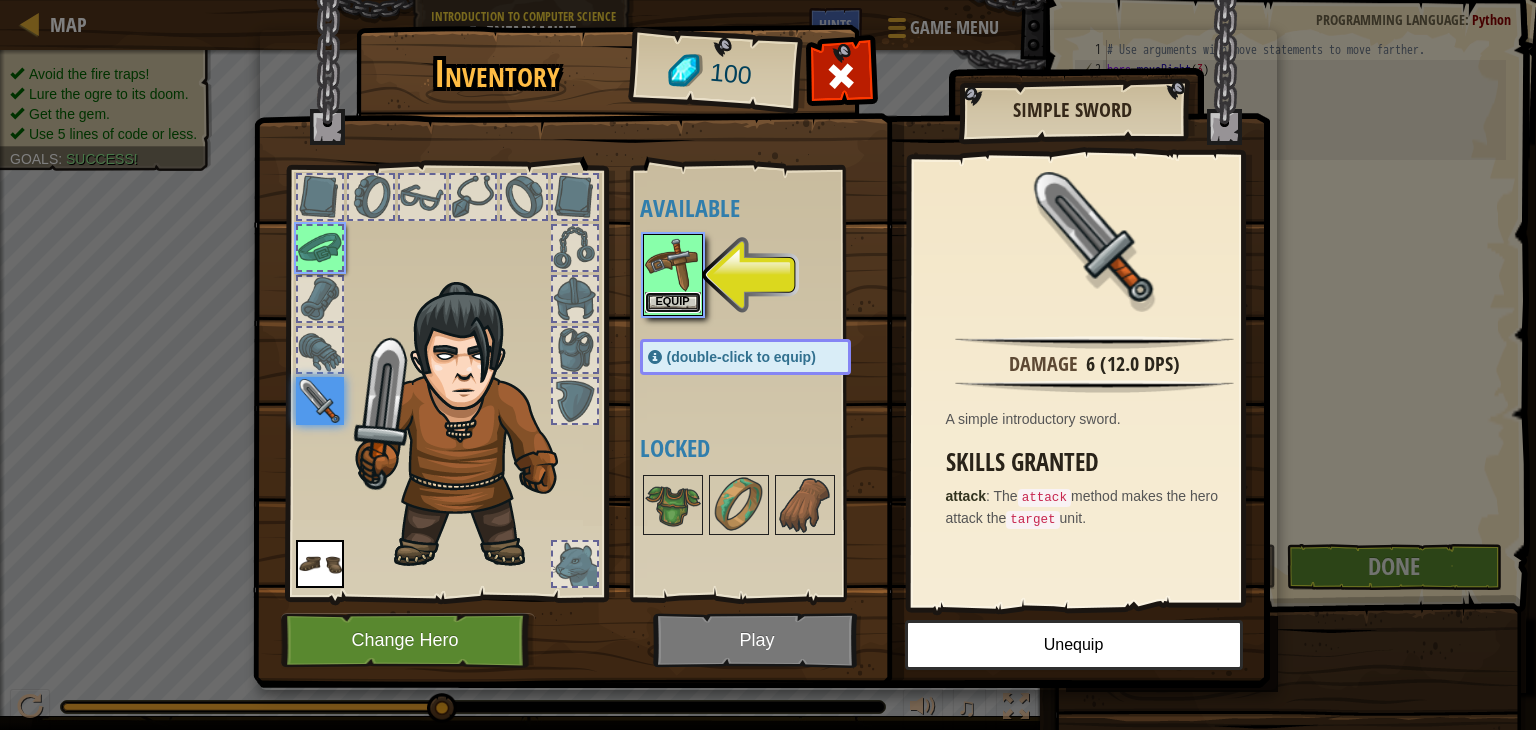 click on "Equip" at bounding box center [673, 302] 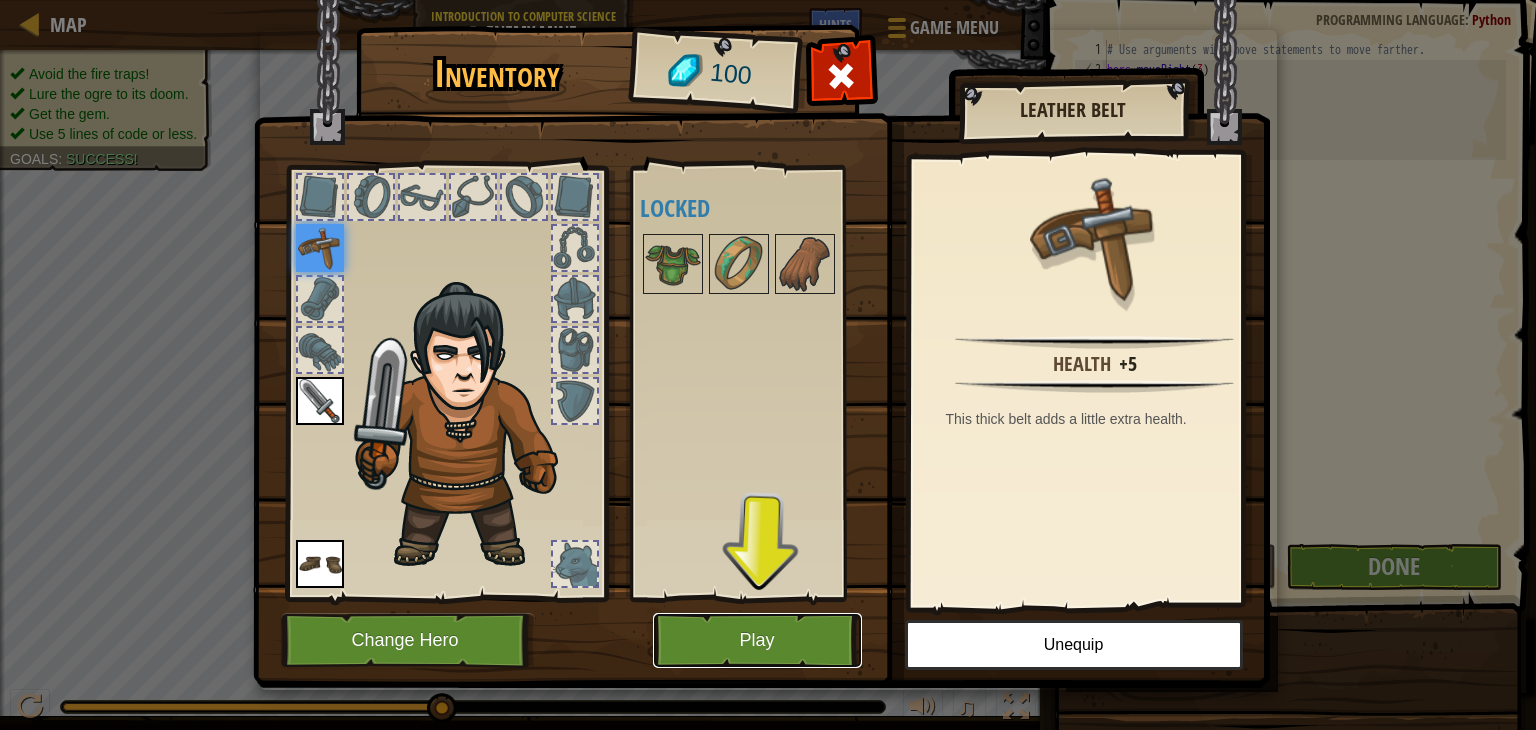 click on "Play" at bounding box center (757, 640) 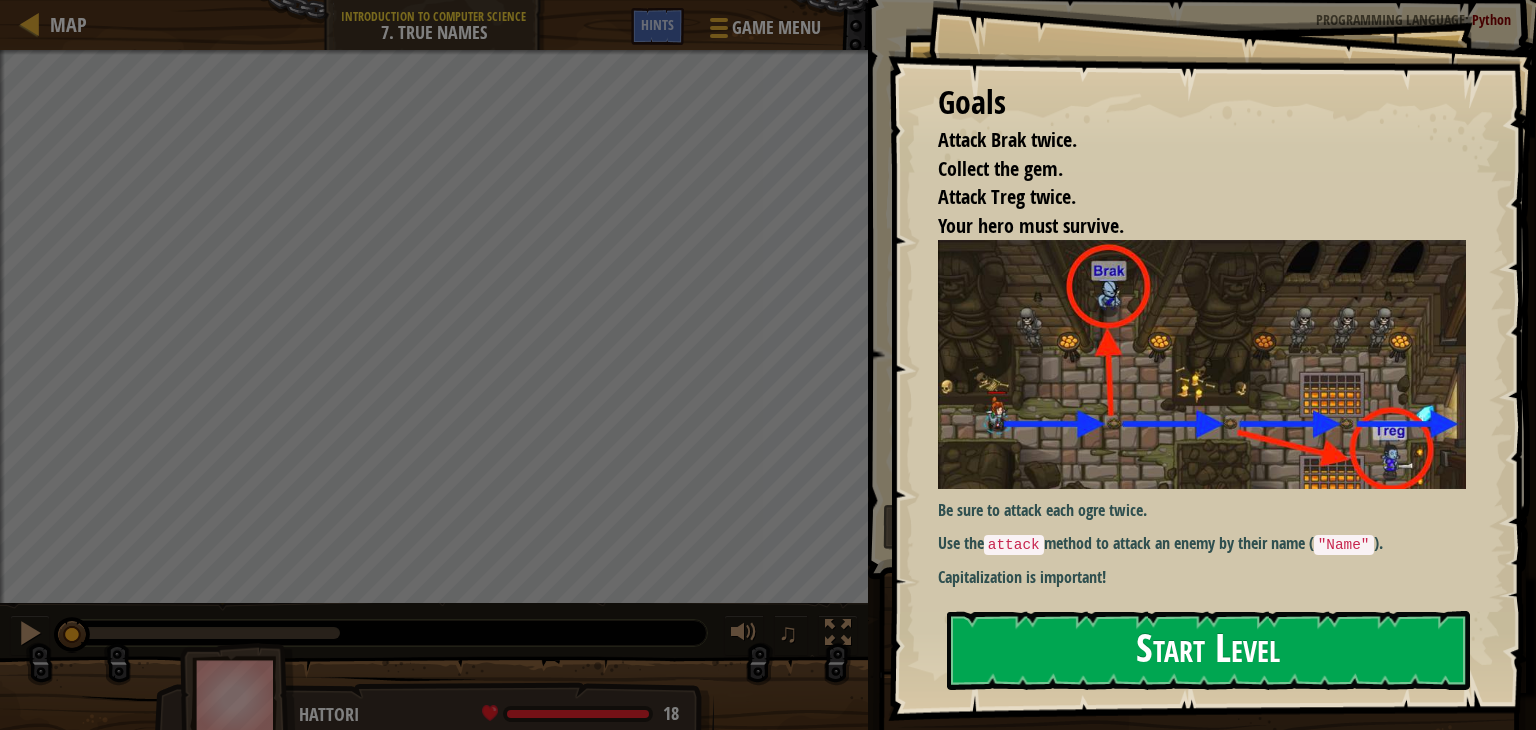 click on "Goals Attack Brak twice. Collect the gem. Attack Treg twice. Your hero must survive.
Be sure to attack each ogre twice.
Use the  attack  method to attack an enemy by their name ( "Name" ).
Capitalization is important!
Start Level Error loading from server. Try refreshing the page. You'll need a subscription to play this level. Subscribe You'll need to join a course to play this level. Back to my courses Ask your teacher to assign a license to you so you can continue to play CodeCombat! Back to my courses This level is locked. Back to my courses" at bounding box center (1212, 360) 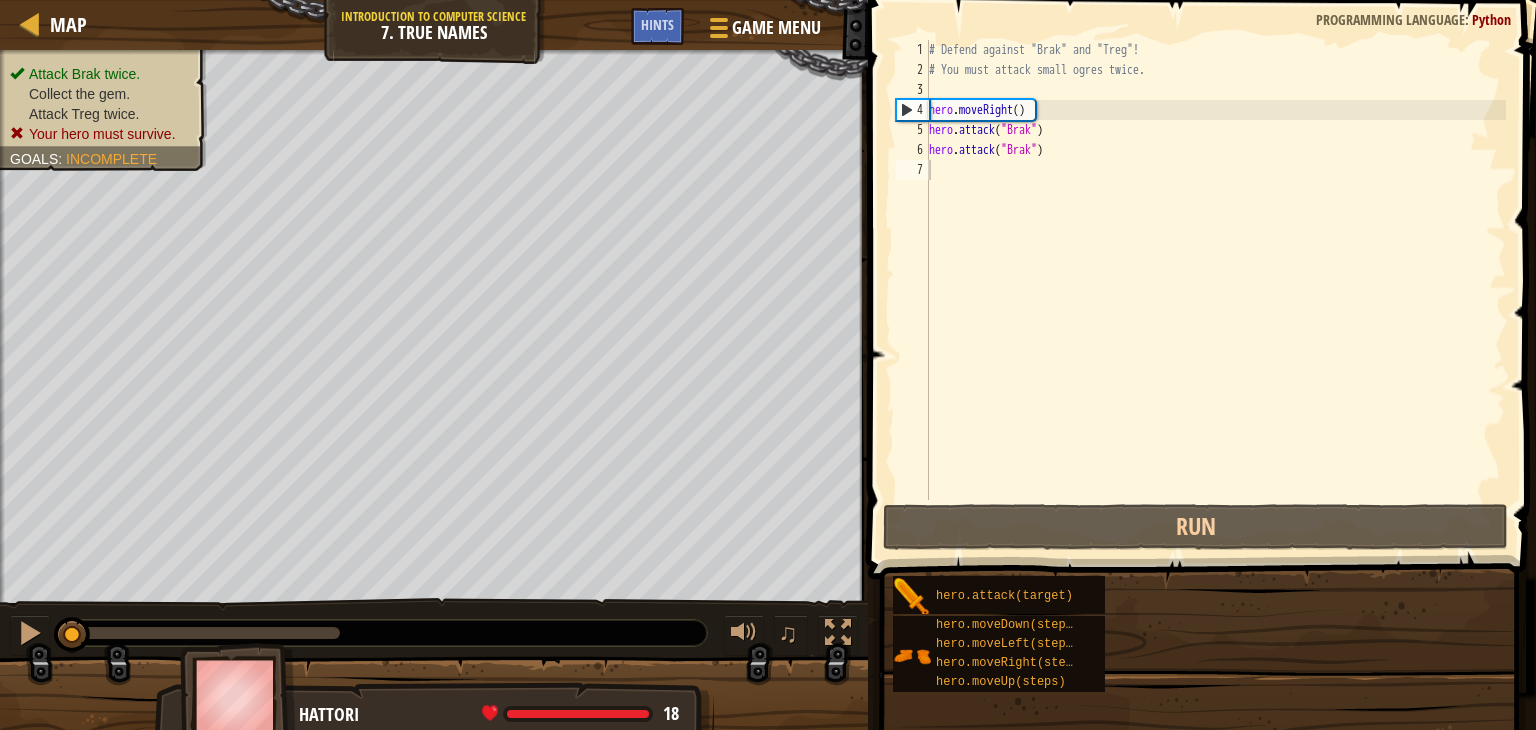 click on "Start Level" at bounding box center [1856, 650] 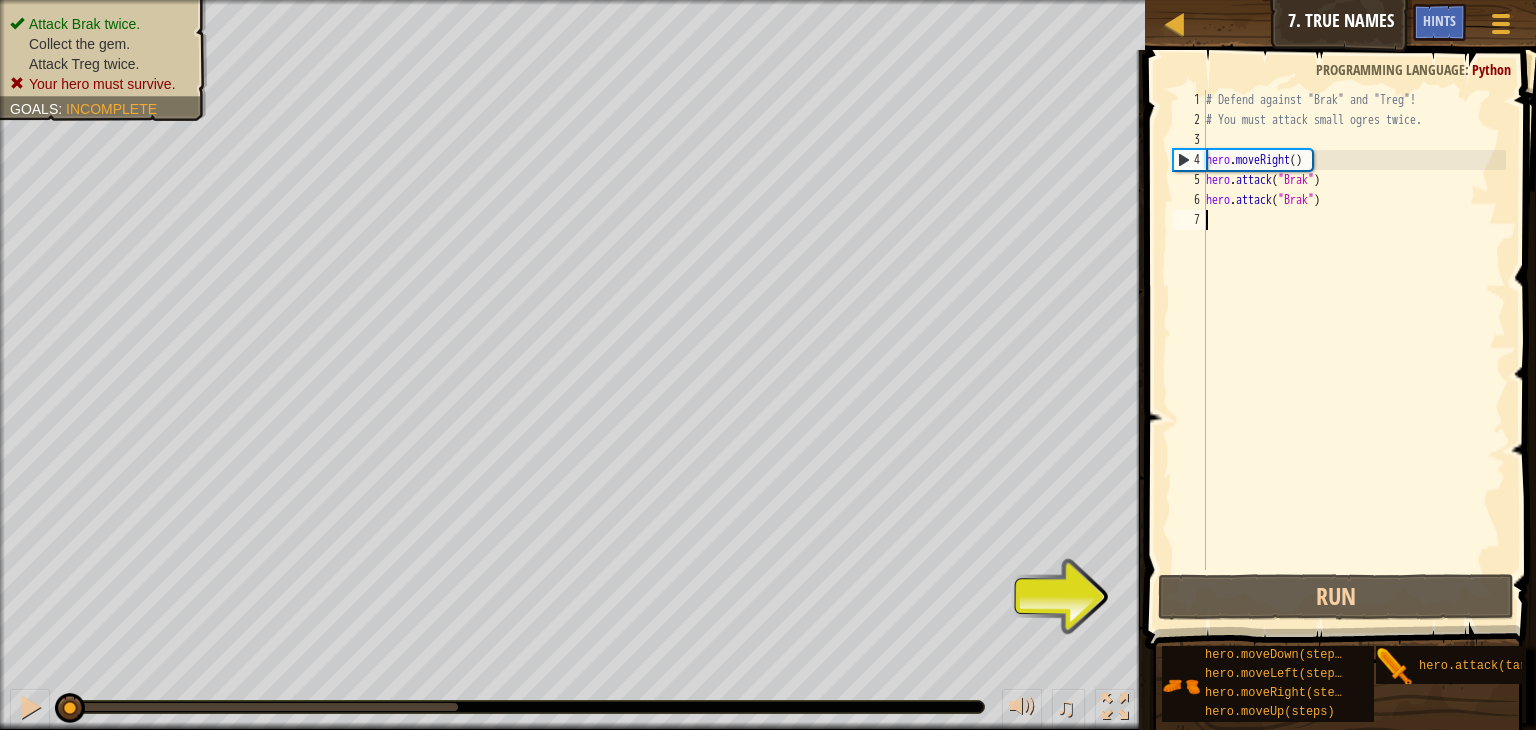 click on "# Defend against "Brak" and "Treg"! # You must attack small ogres twice. hero . moveRight ( ) hero . attack ( "Brak" ) hero . attack ( "Brak" )" at bounding box center (1354, 350) 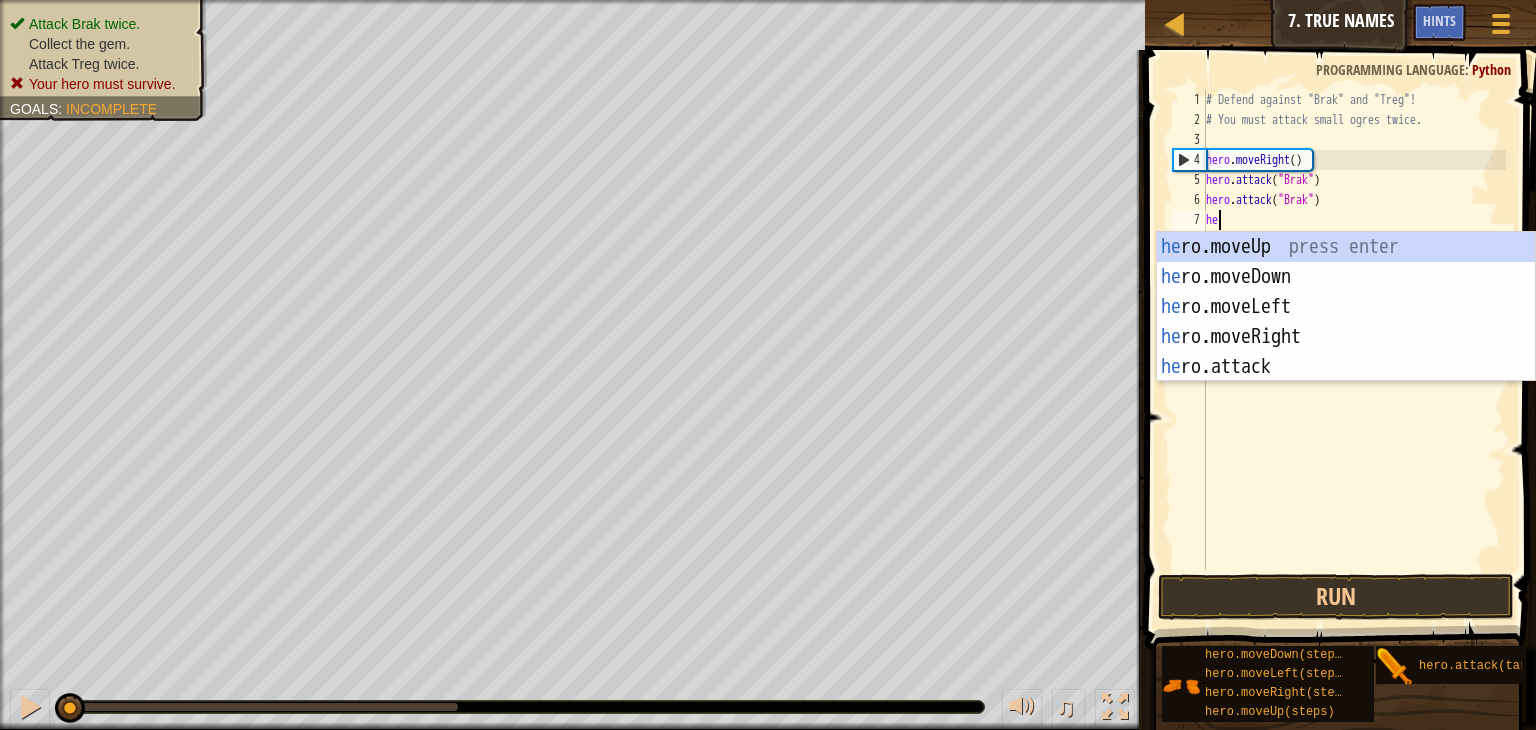 type on "her" 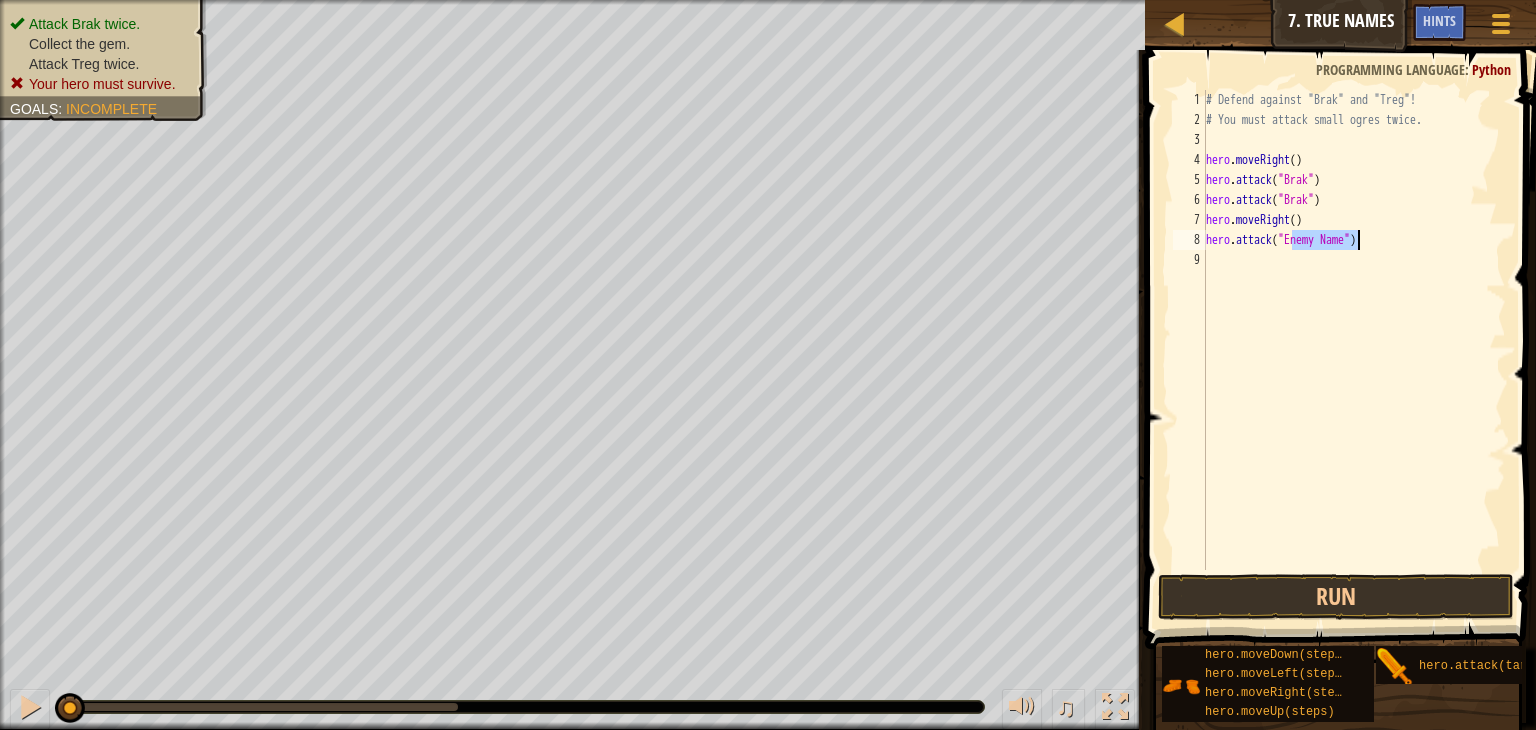 click on "Map Introduction to Computer Science 7. True Names Game Menu Done Hints 1     הההההההההההההההההההההההההההההההההההההההההההההההההההההההההההההההההההההההההההההההההההההההההההההההההההההההההההההההההההההההההההההההההההההההההההההההההההההההההההההההההההההההההההההההההההההההההההההההההההההההההההההההההההההההההההההההההההההההההההההההההההההההההההההההה XXXXXXXXXXXXXXXXXXXXXXXXXXXXXXXXXXXXXXXXXXXXXXXXXXXXXXXXXXXXXXXXXXXXXXXXXXXXXXXXXXXXXXXXXXXXXXXXXXXXXXXXXXXXXXXXXXXXXXXXXXXXXXXXXXXXXXXXXXXXXXXXXXXXXXXXXXXXXXXXXXXXXXXXXXXXXXXXXXXXXXXXXXXXXXXXXXXXXXXXXXXXXXXXXXXXXXXXXXXXXXXXXXXXXXXXXXXXXXXXXXXXXXXXXXXXXXXX Solution × Hints Videos hero.attack("[ENEMY]") 1 2 3 4 5 6 7 8 9 # Defend against "Brak" and "Treg"! # You must attack small ogres twice. hero . moveRight ( ) hero . ( )" at bounding box center (768, 365) 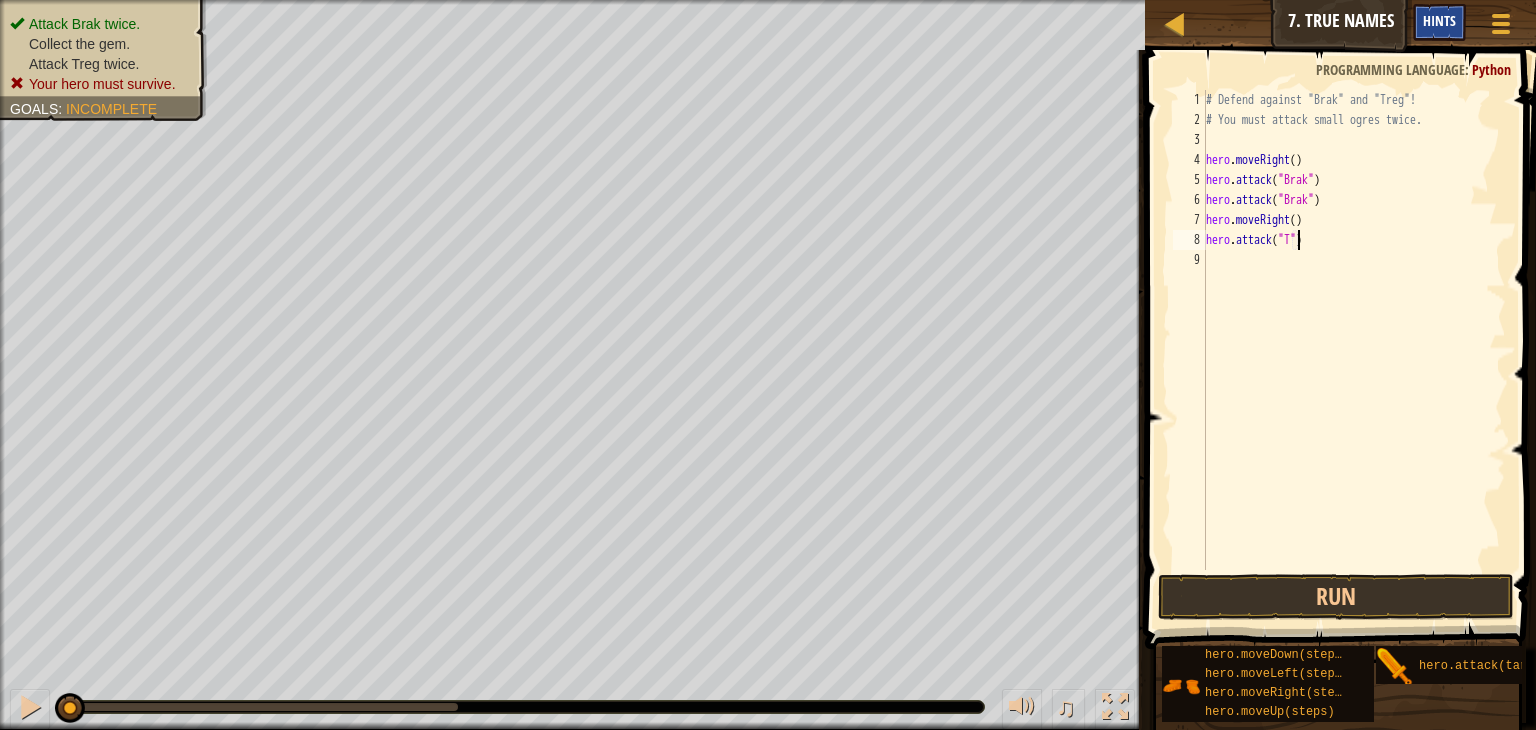scroll, scrollTop: 9, scrollLeft: 8, axis: both 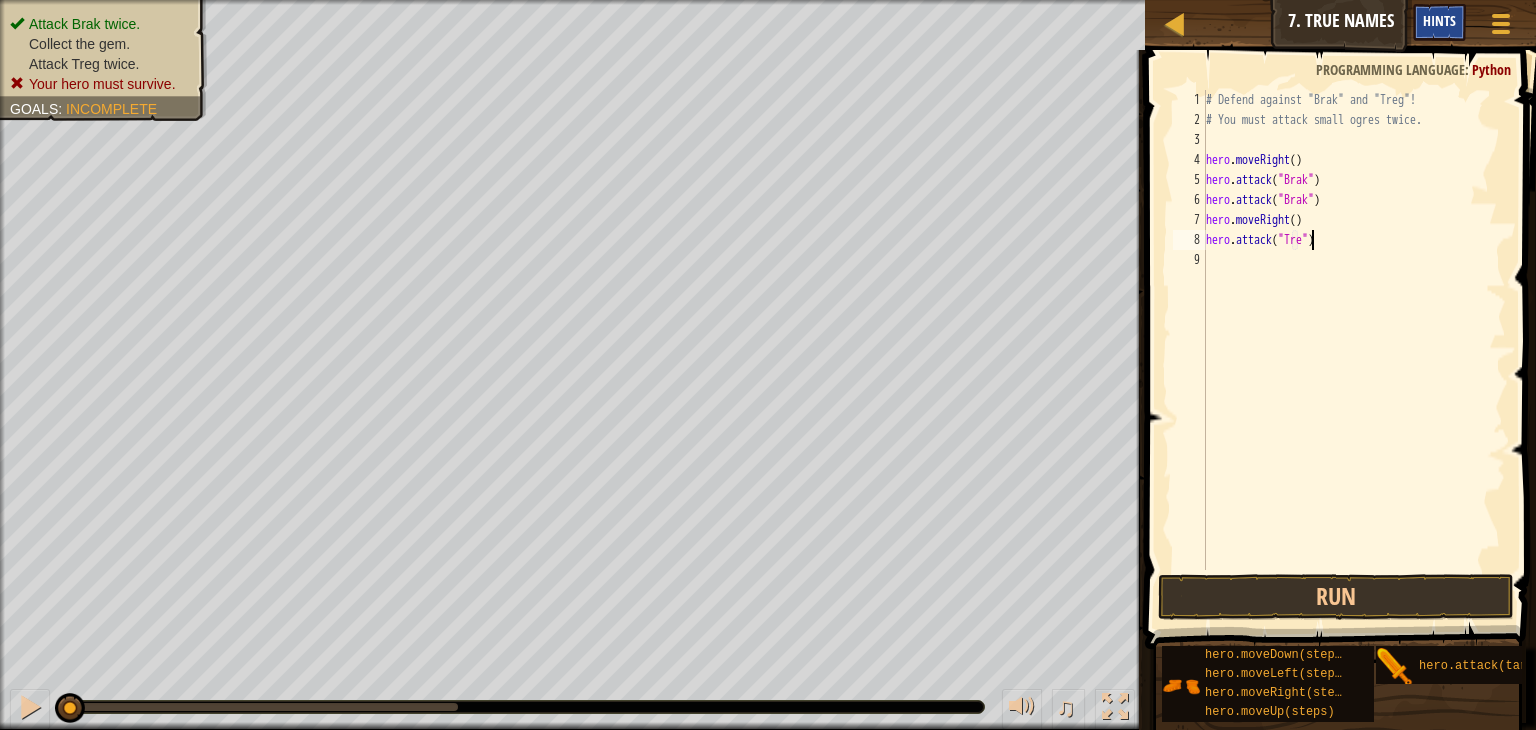 type on "hero.attack("Treg")" 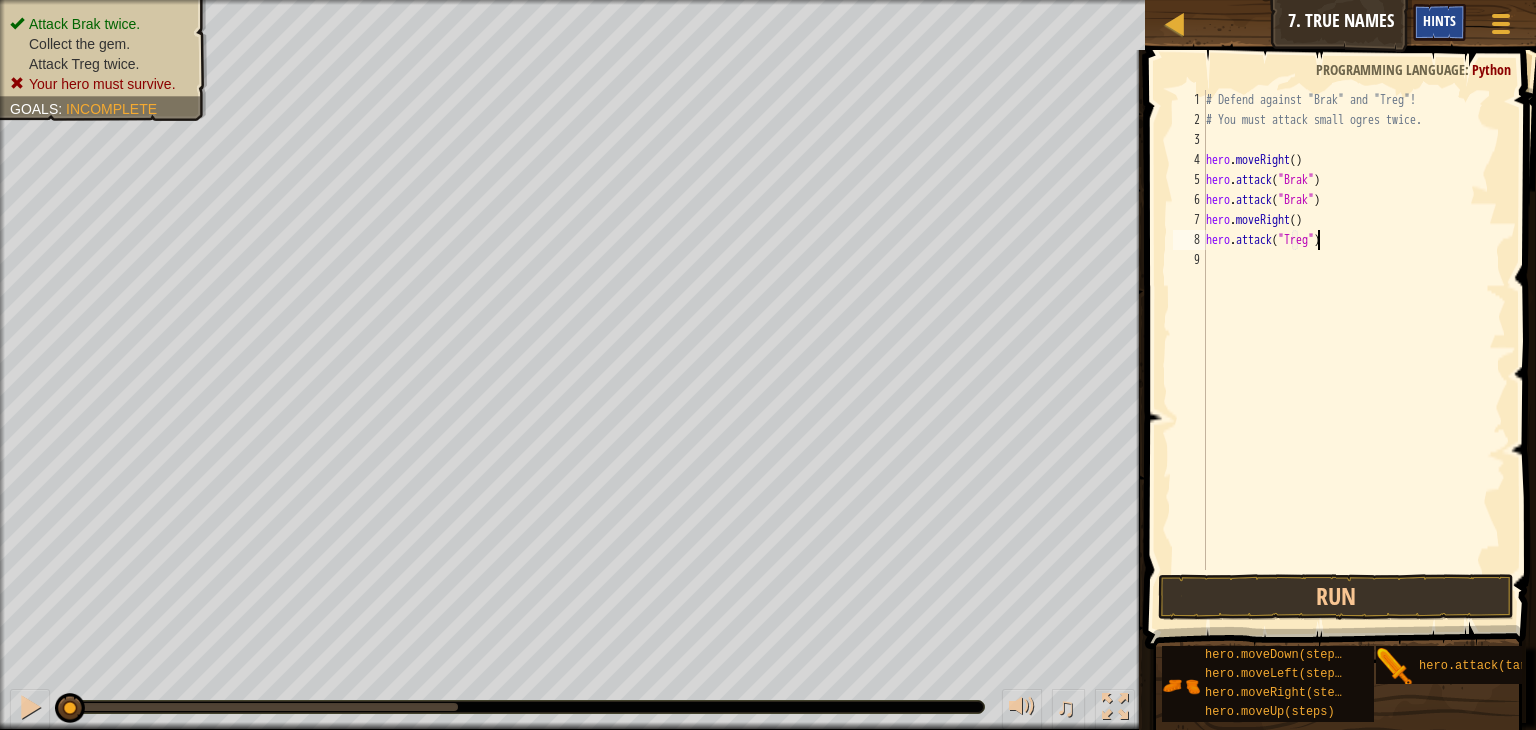 scroll, scrollTop: 9, scrollLeft: 8, axis: both 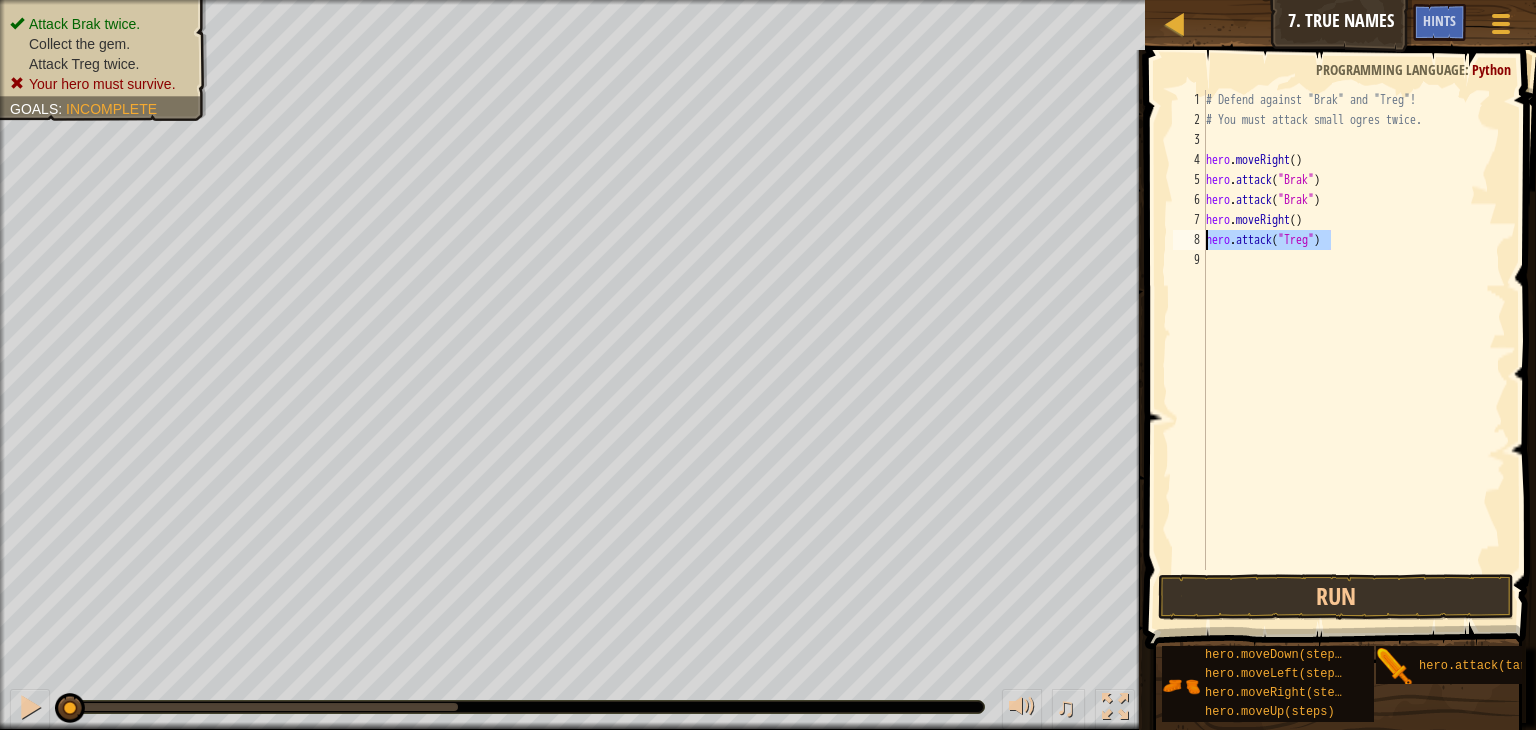 drag, startPoint x: 1336, startPoint y: 238, endPoint x: 1172, endPoint y: 244, distance: 164.10973 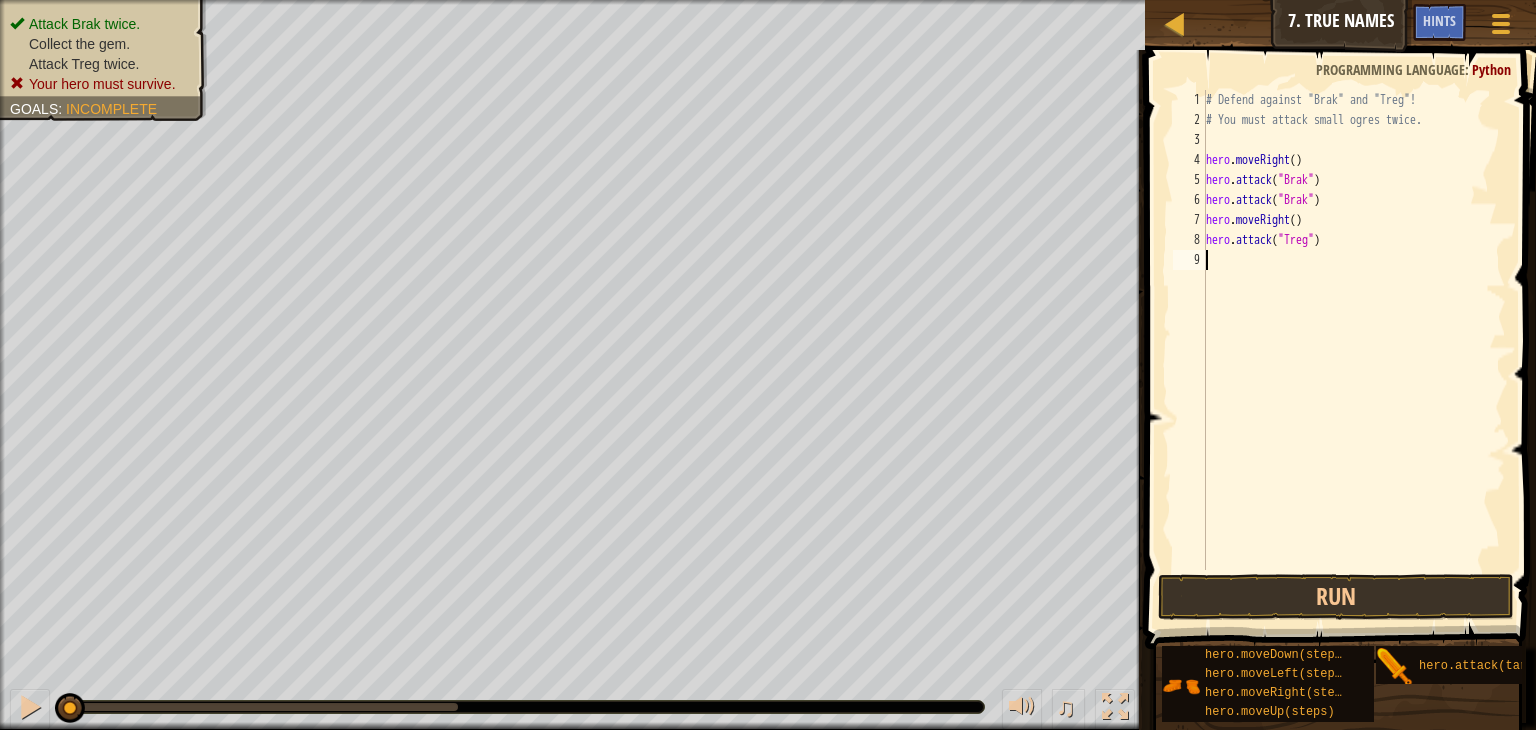 click on "# Defend against "Brak" and "Treg"! # You must attack small ogres twice. hero . moveRight ( ) hero . attack ( "Brak" ) hero . attack ( "Brak" ) hero . moveRight ( ) hero . attack ( "Treg" )" at bounding box center (1354, 350) 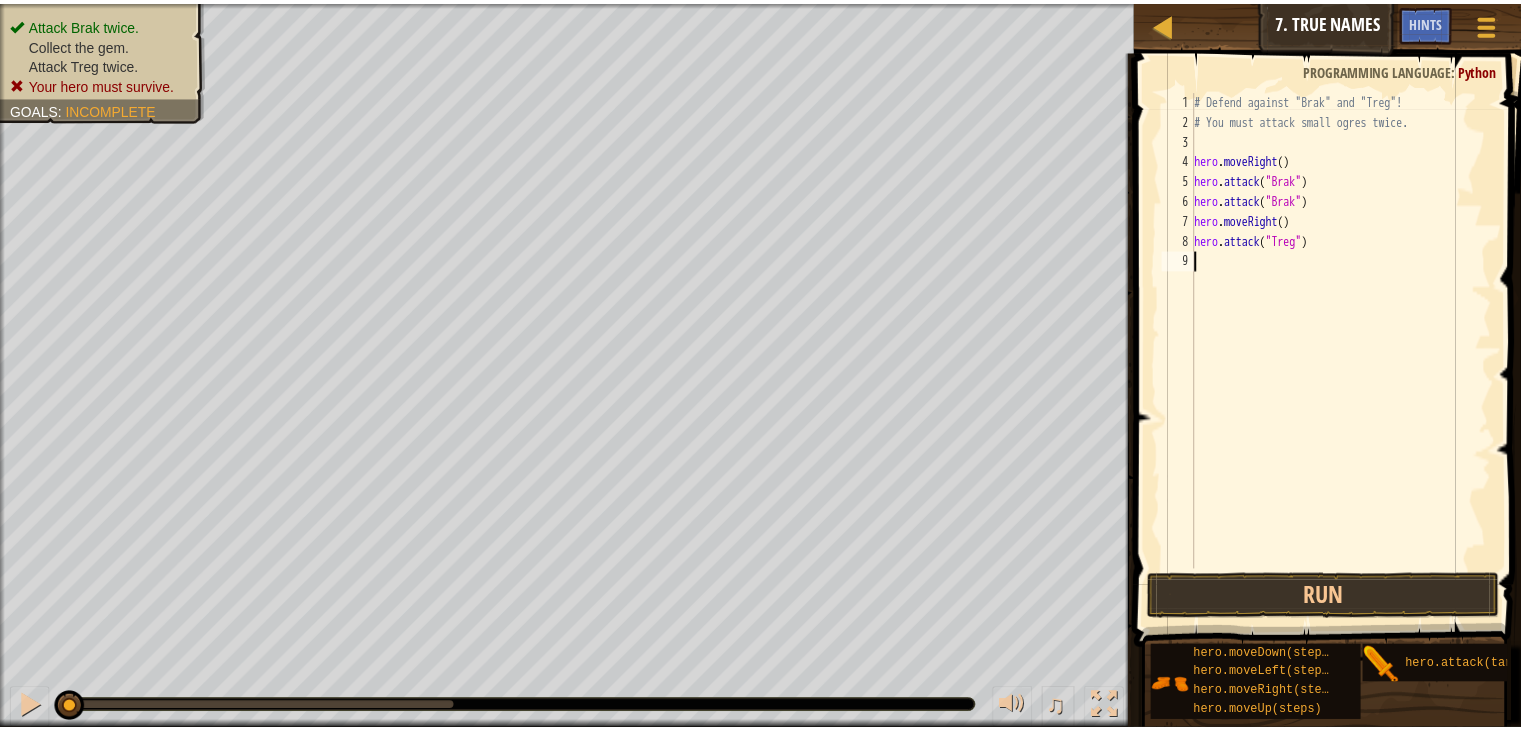 scroll, scrollTop: 9, scrollLeft: 0, axis: vertical 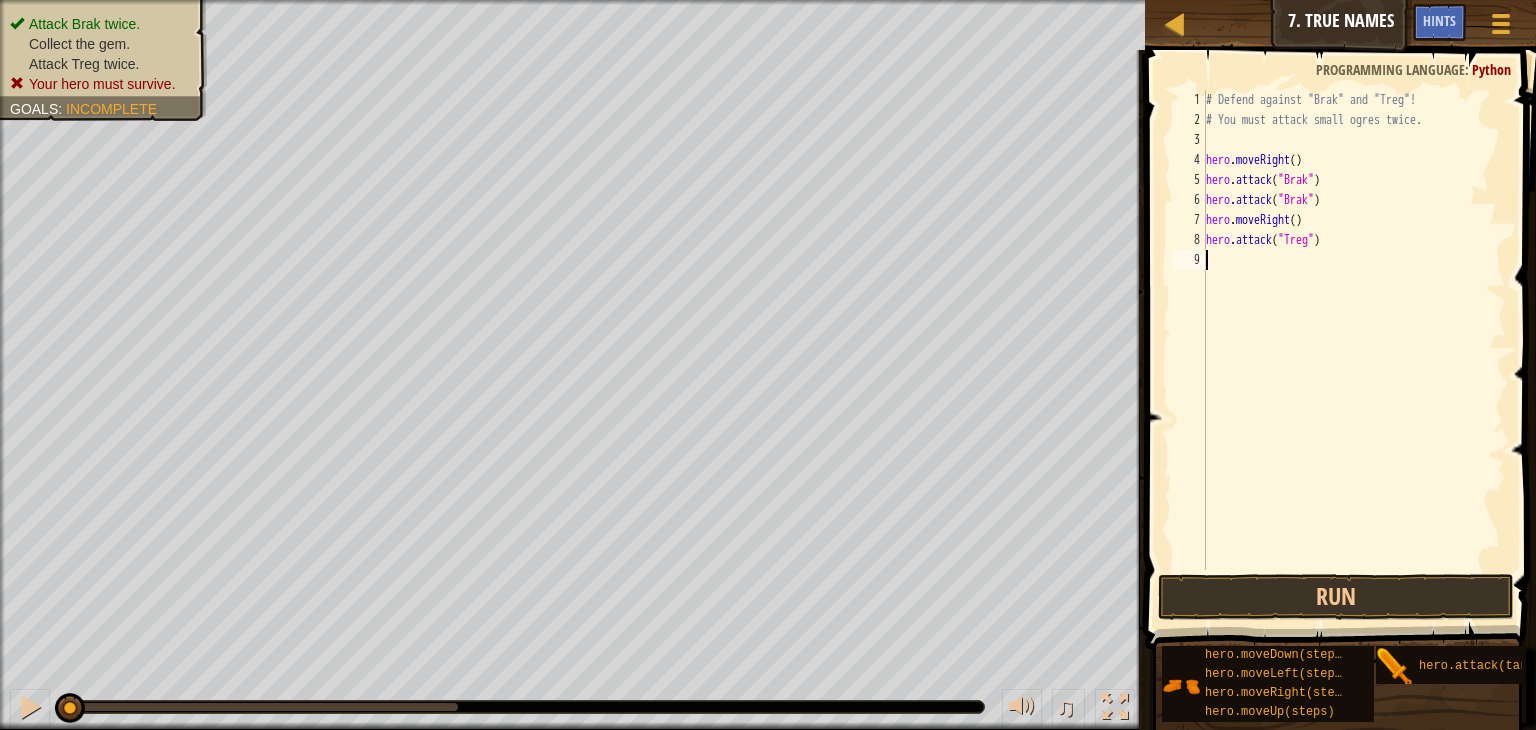 paste on "hero.attack("Treg")" 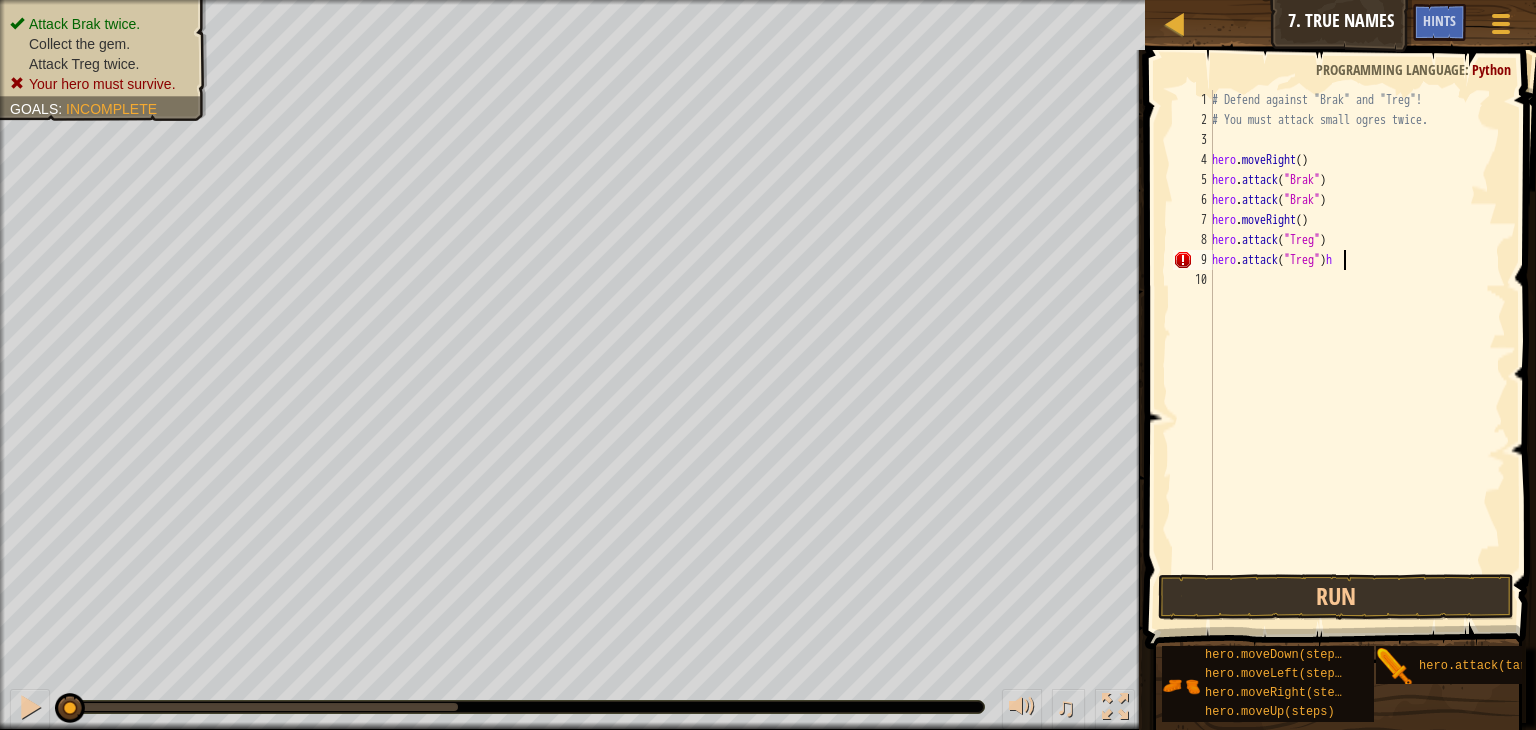type on "hero.attack("Treg")" 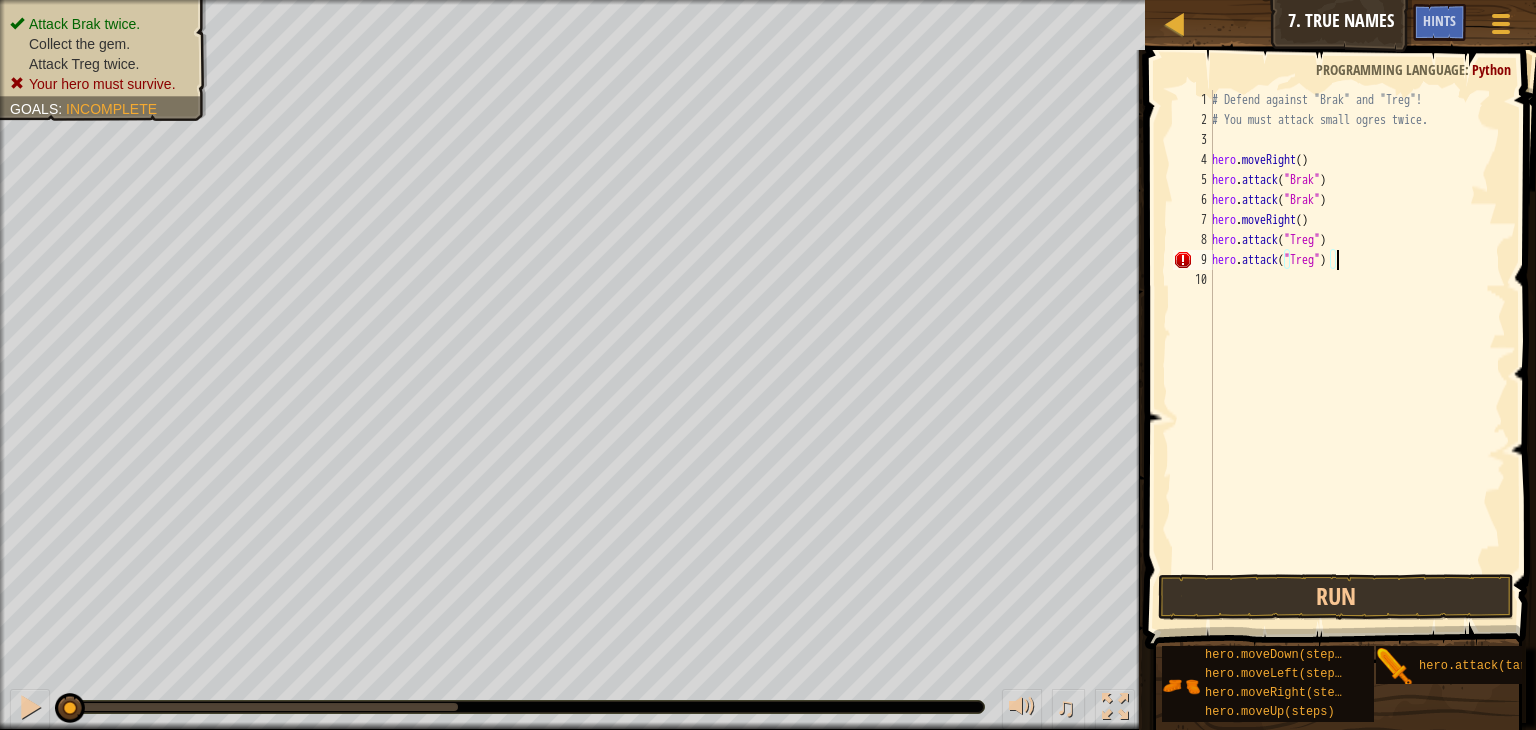 type 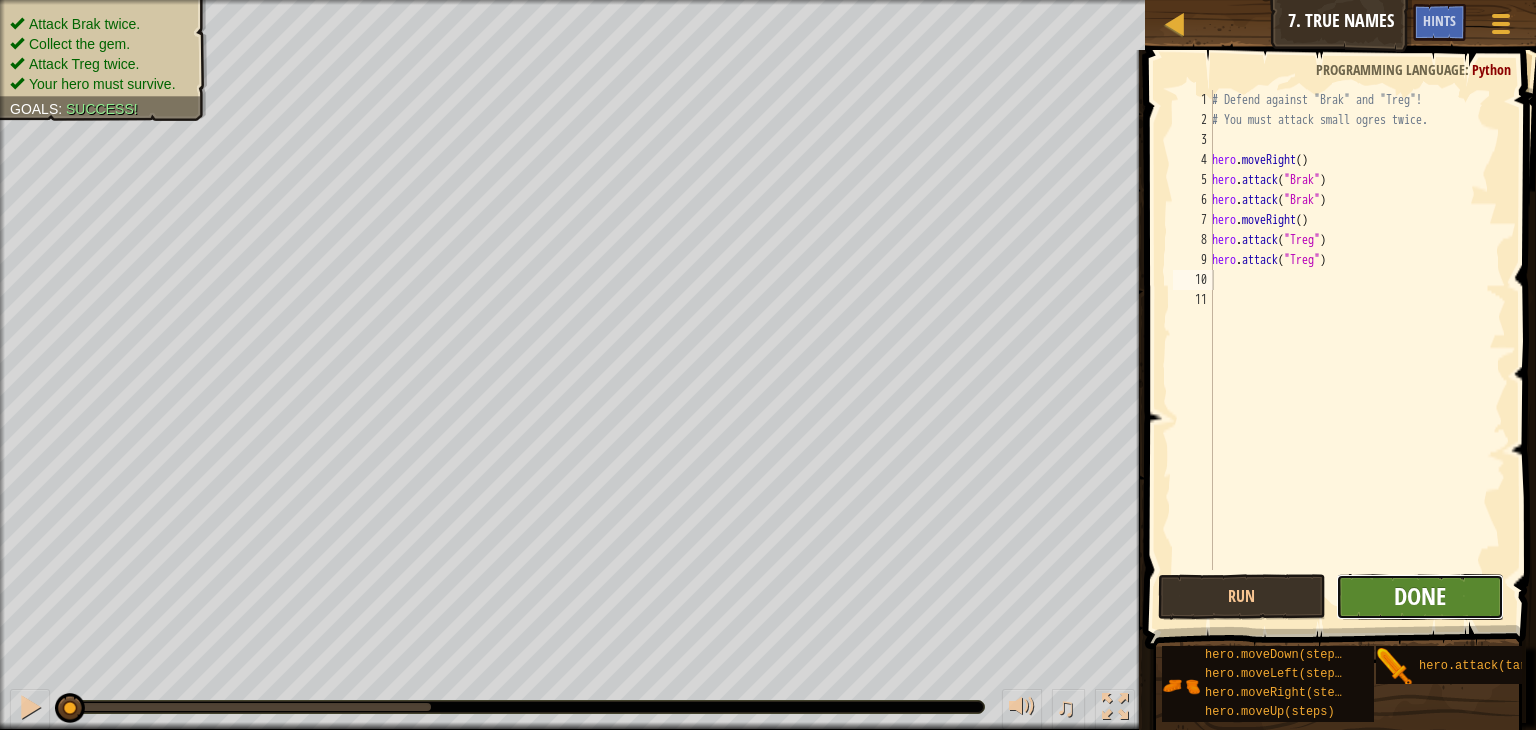 click on "Done" at bounding box center (1420, 596) 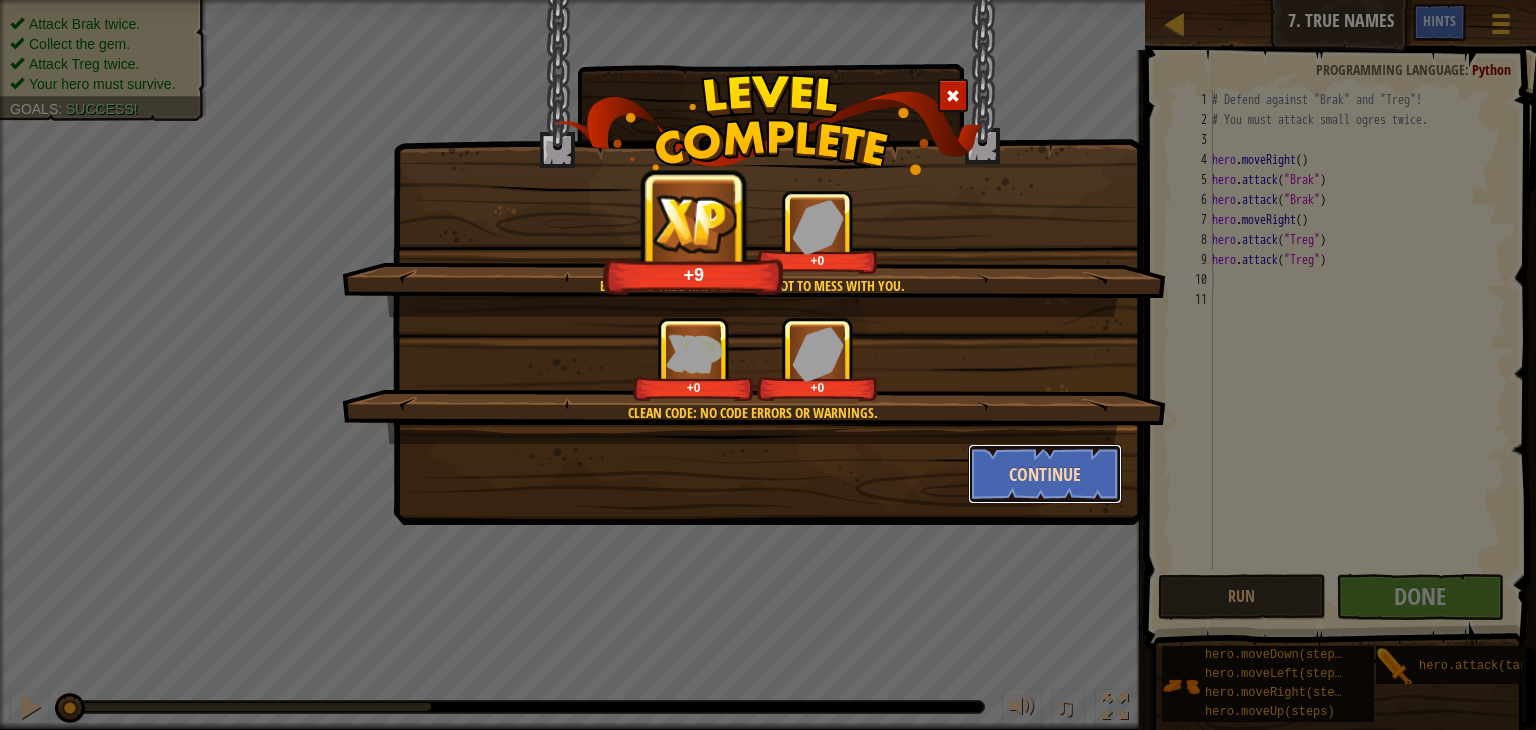 click on "Continue" at bounding box center (1045, 474) 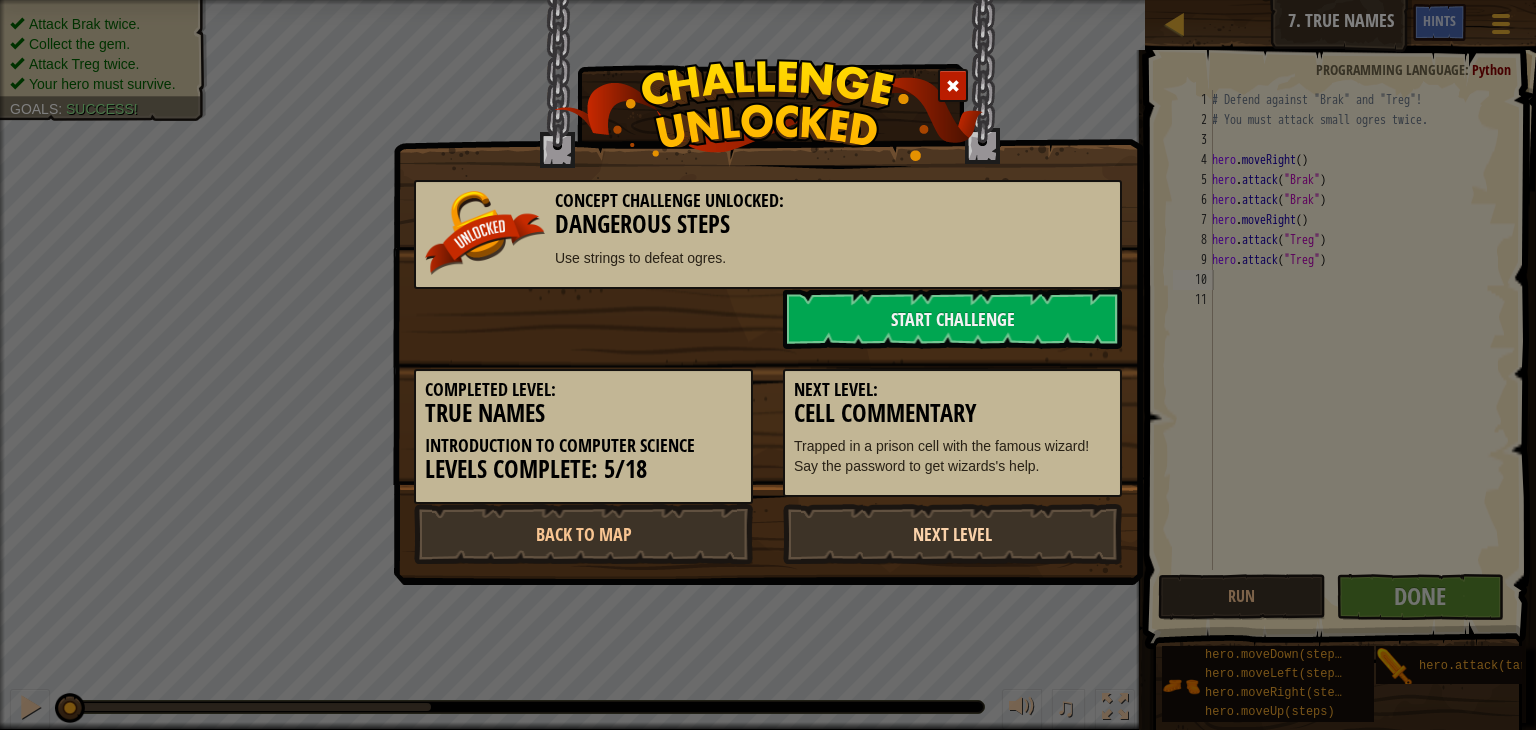 click on "Next Level" at bounding box center (952, 534) 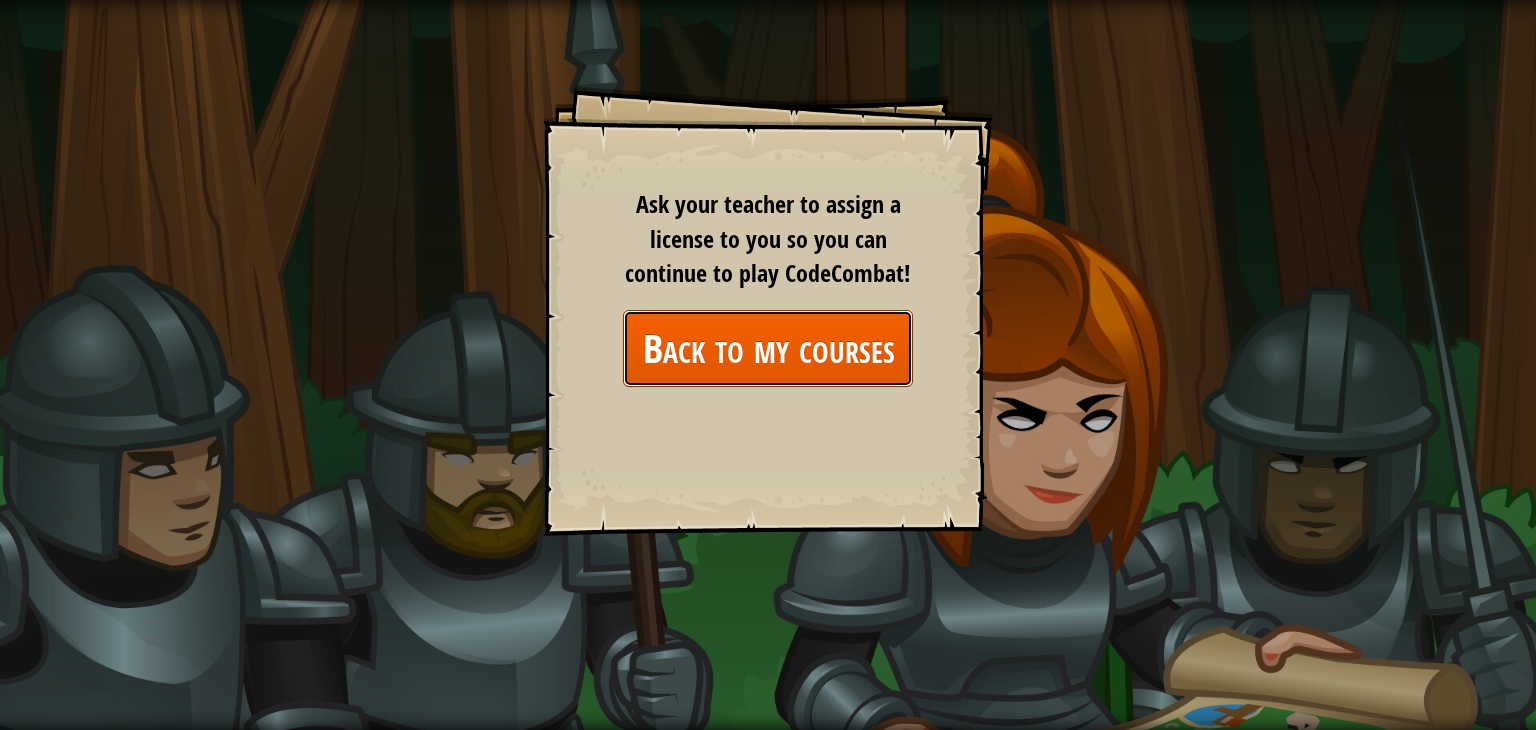 click on "Back to my courses" at bounding box center [768, 348] 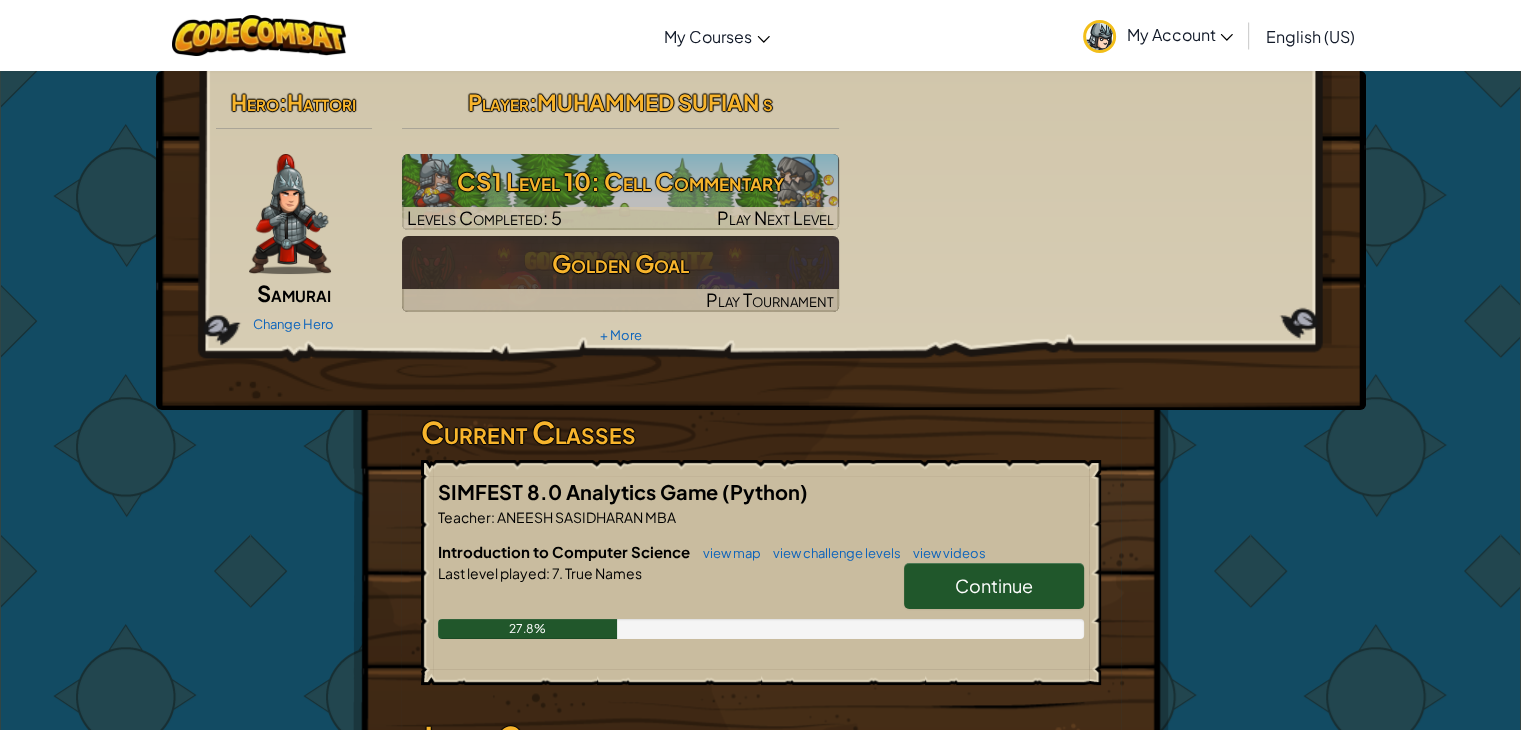 click on "Continue" at bounding box center [994, 586] 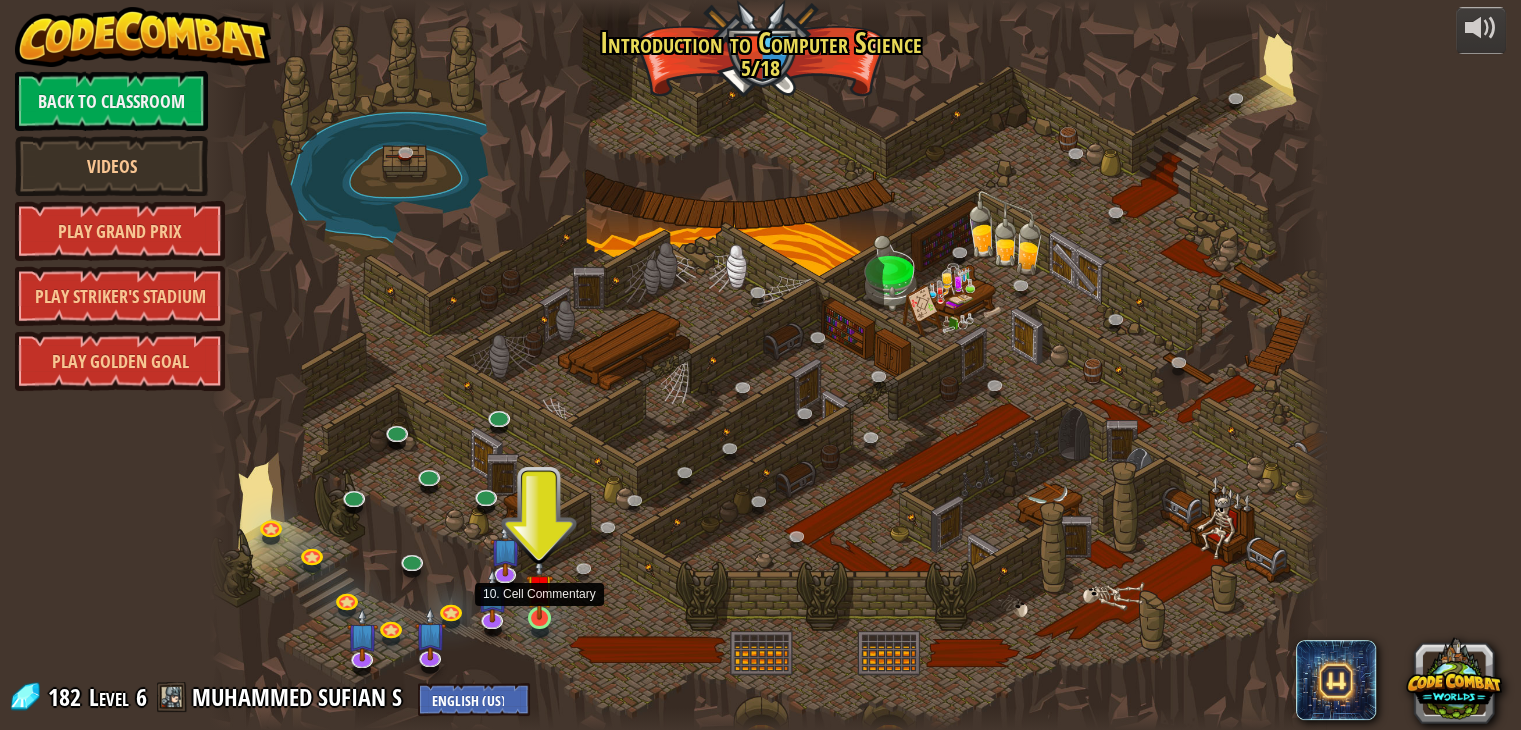 click at bounding box center (540, 588) 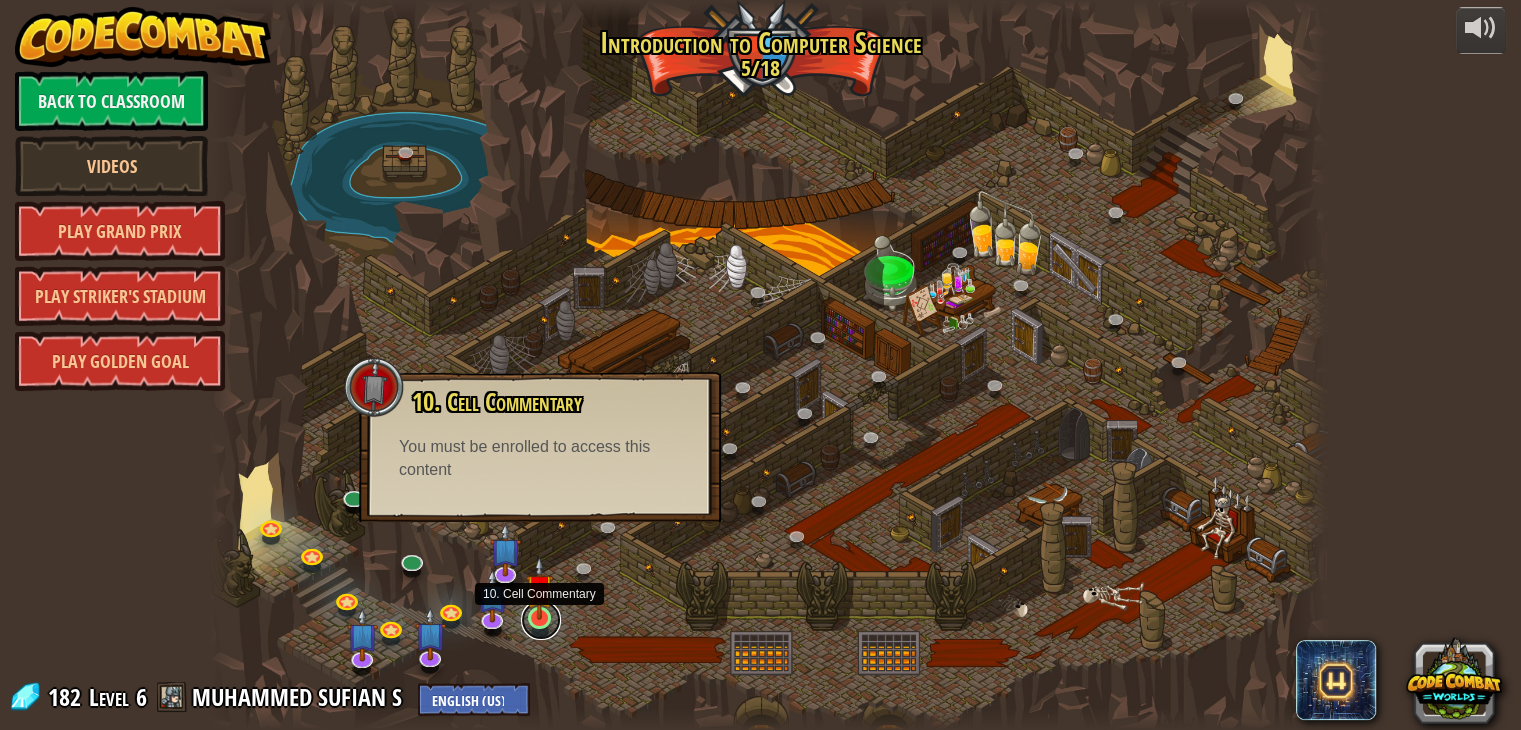 click at bounding box center [541, 620] 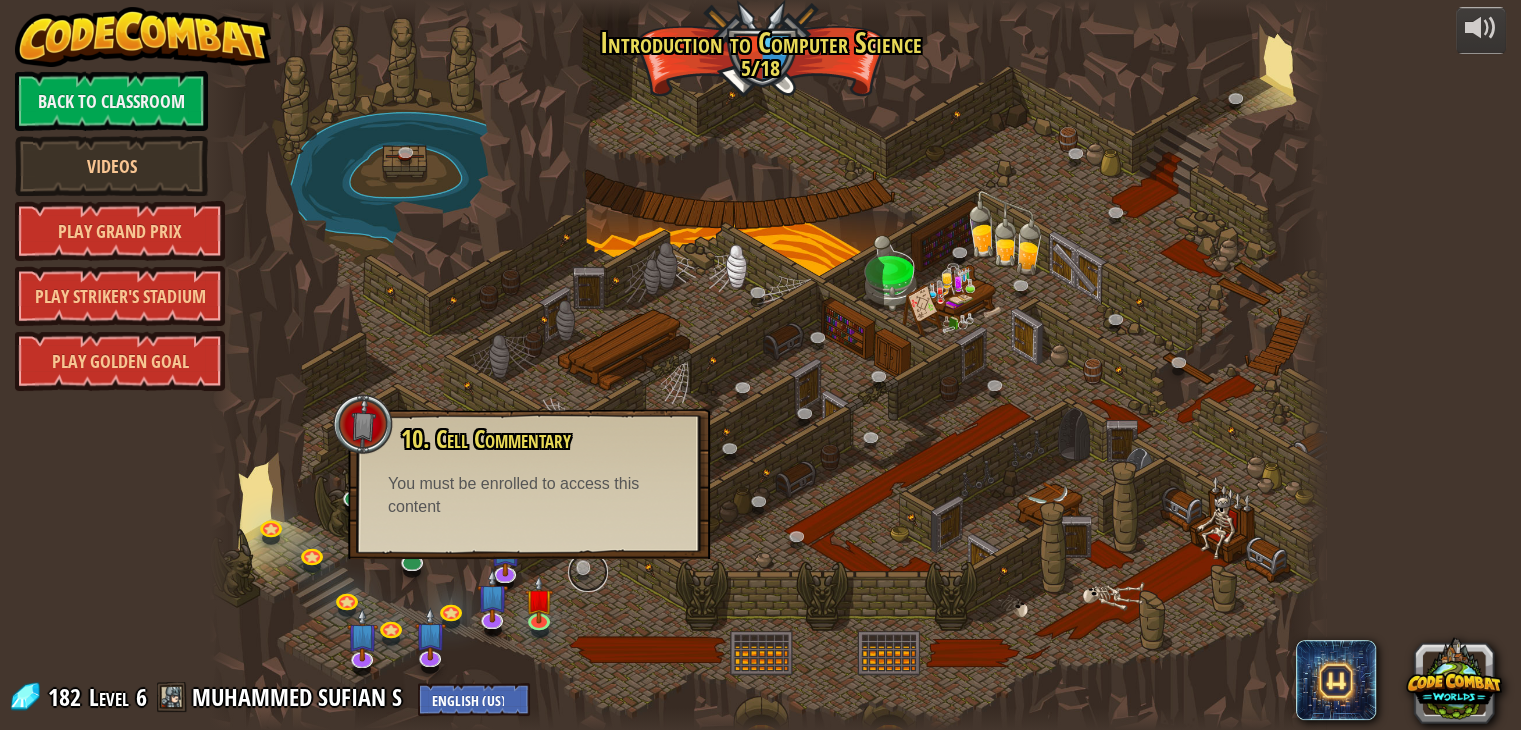 click at bounding box center [588, 572] 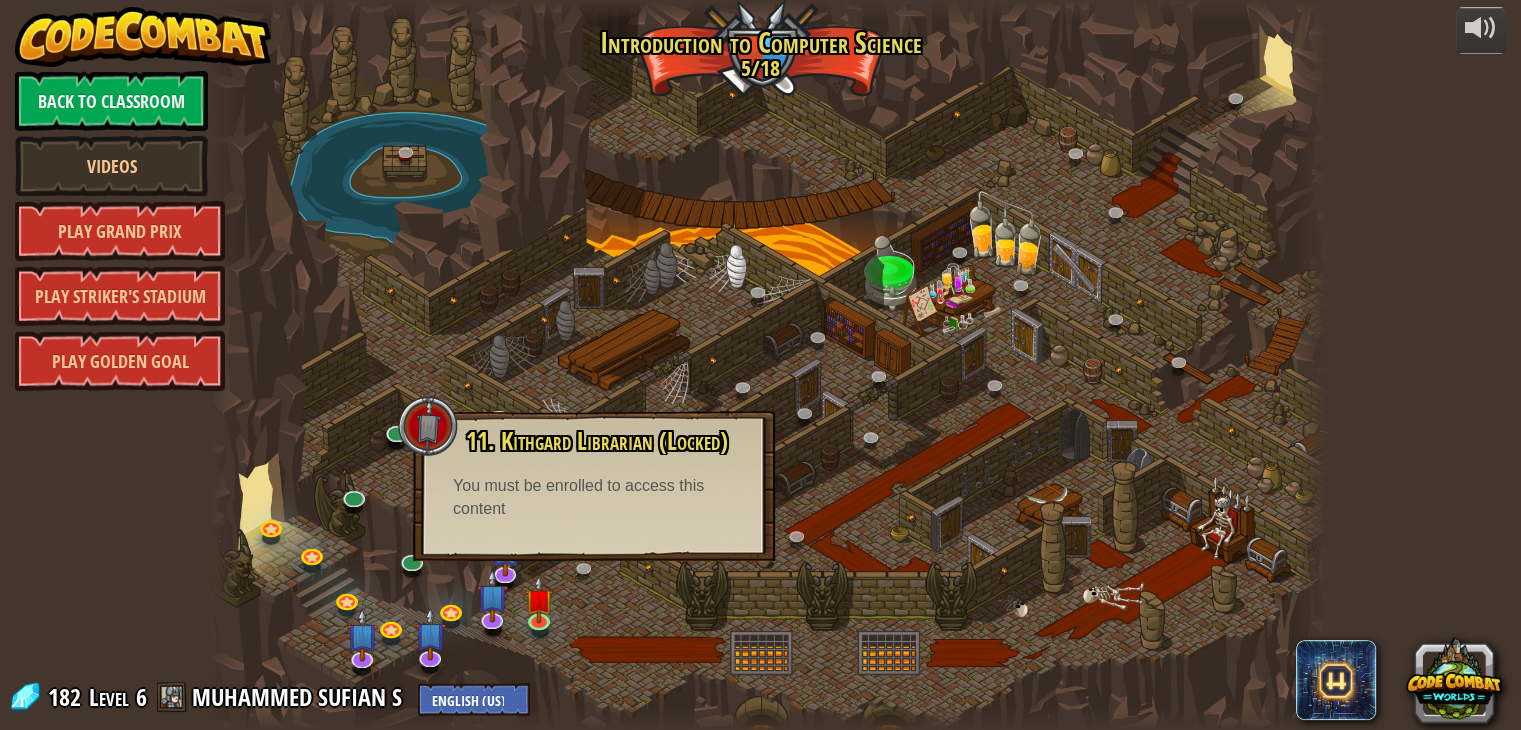 click at bounding box center [768, 365] 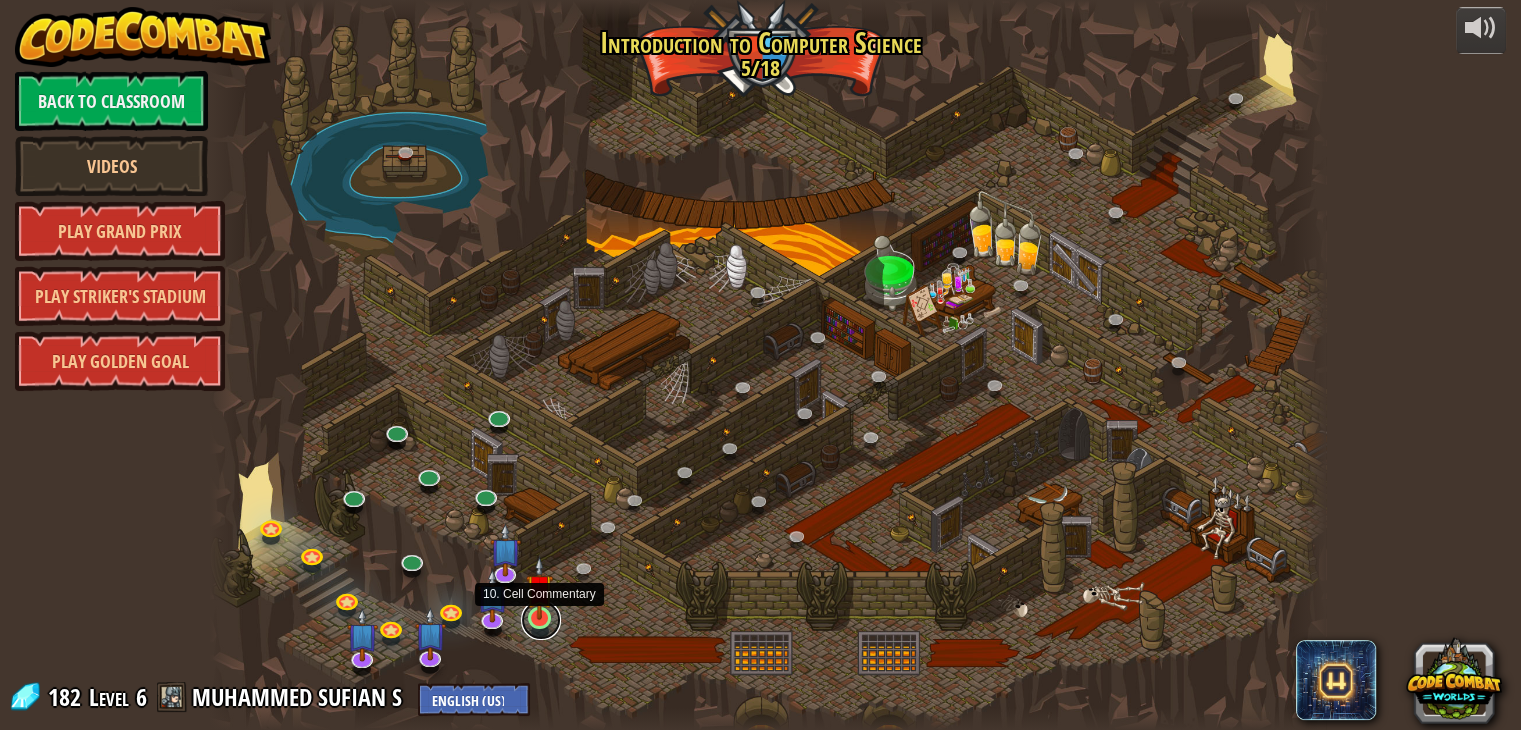 click at bounding box center [541, 620] 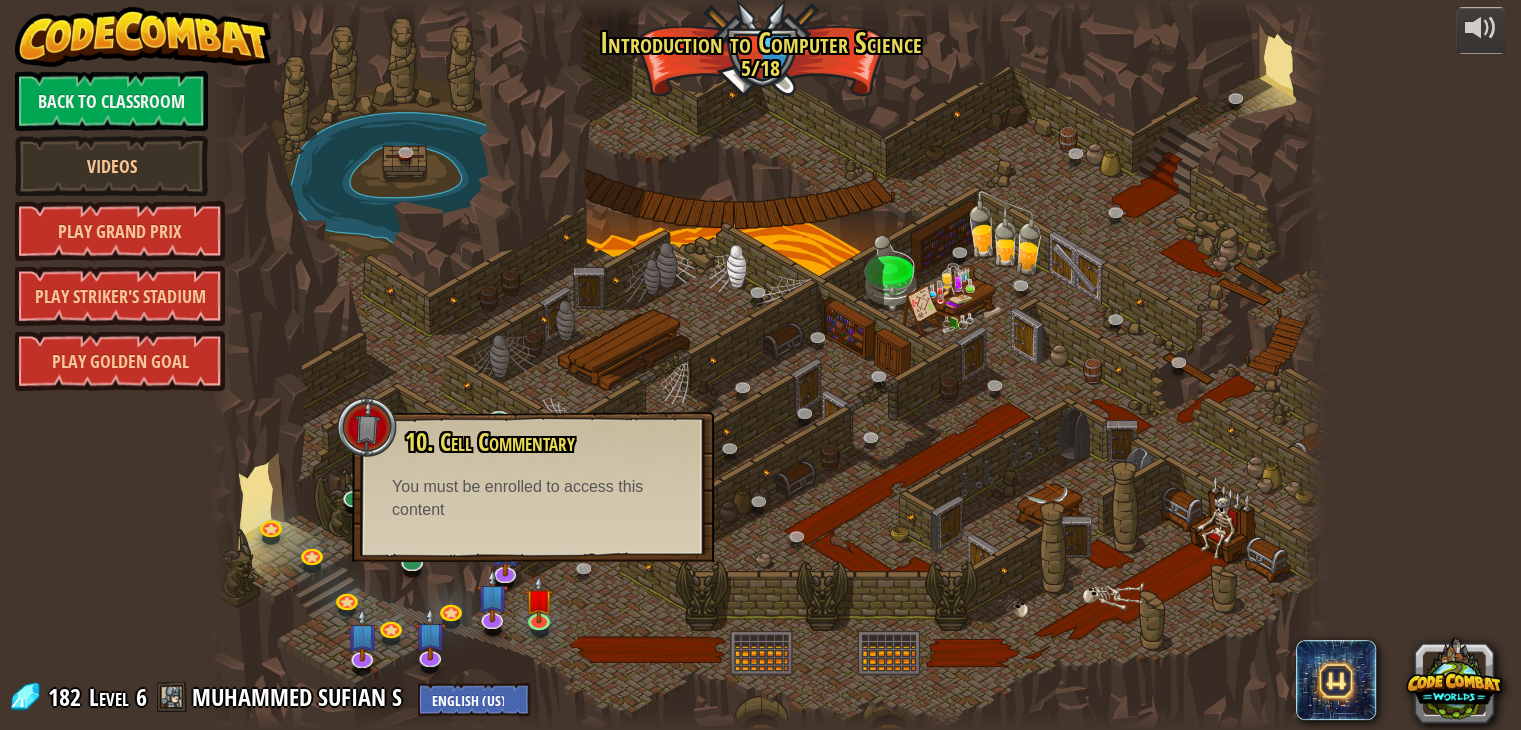 click at bounding box center [768, 365] 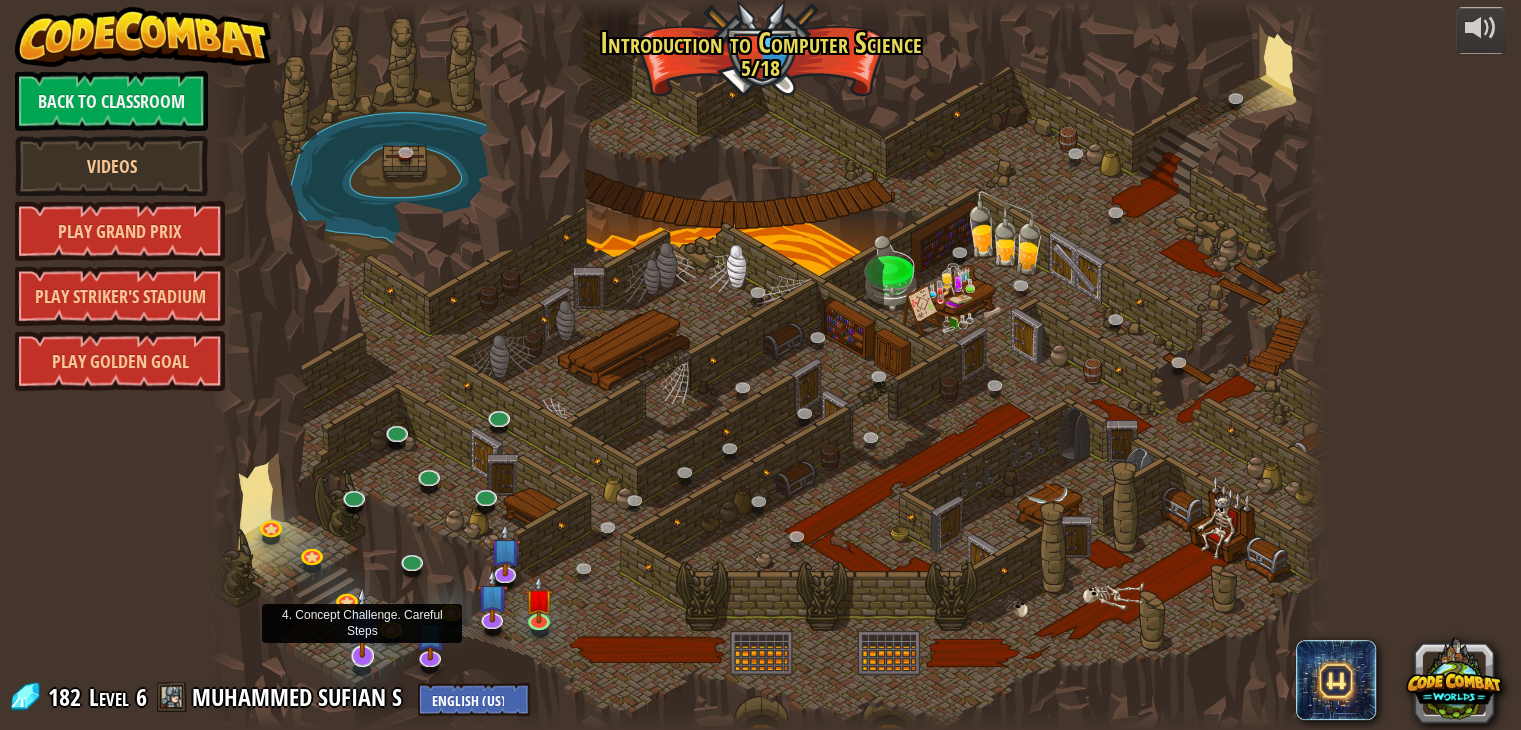 click at bounding box center (362, 622) 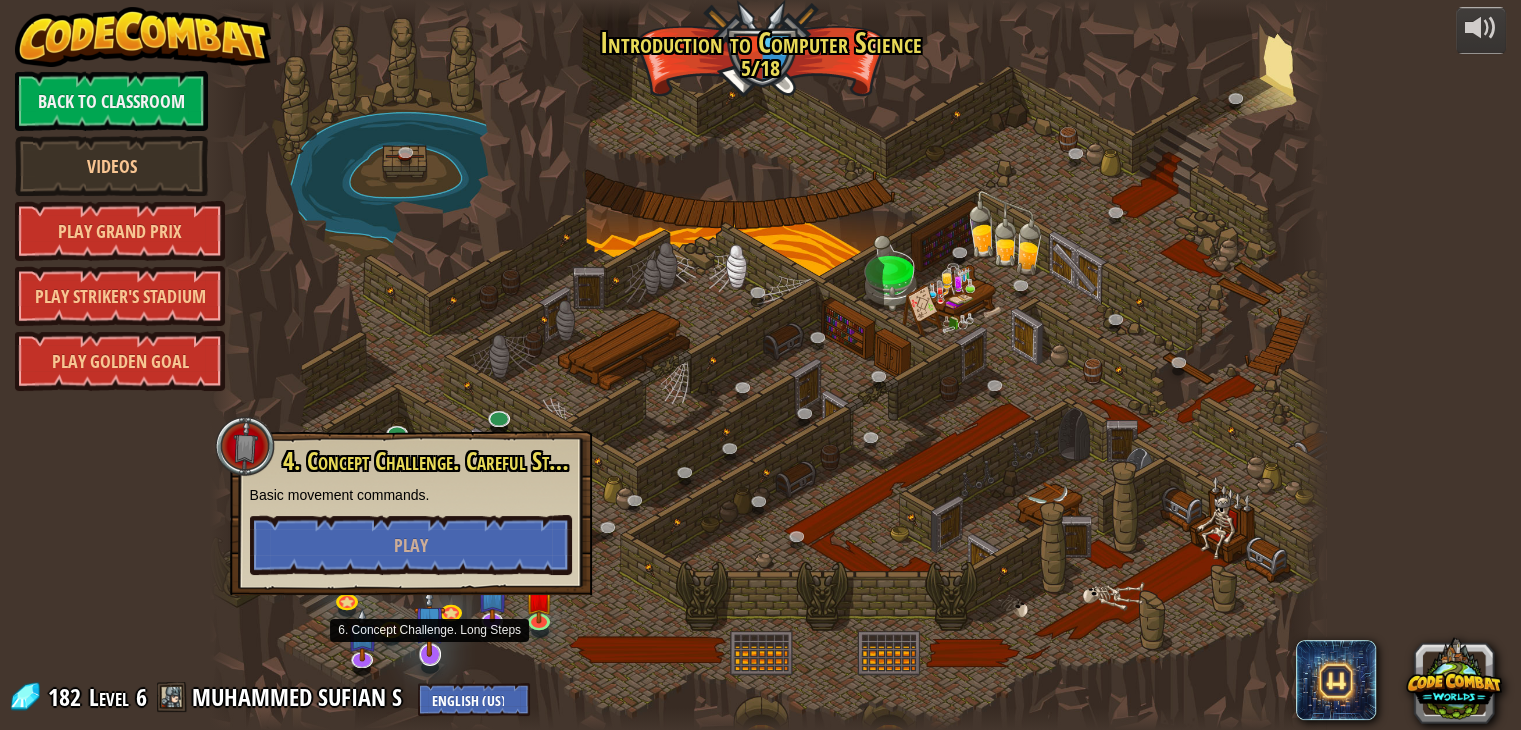 click at bounding box center [429, 621] 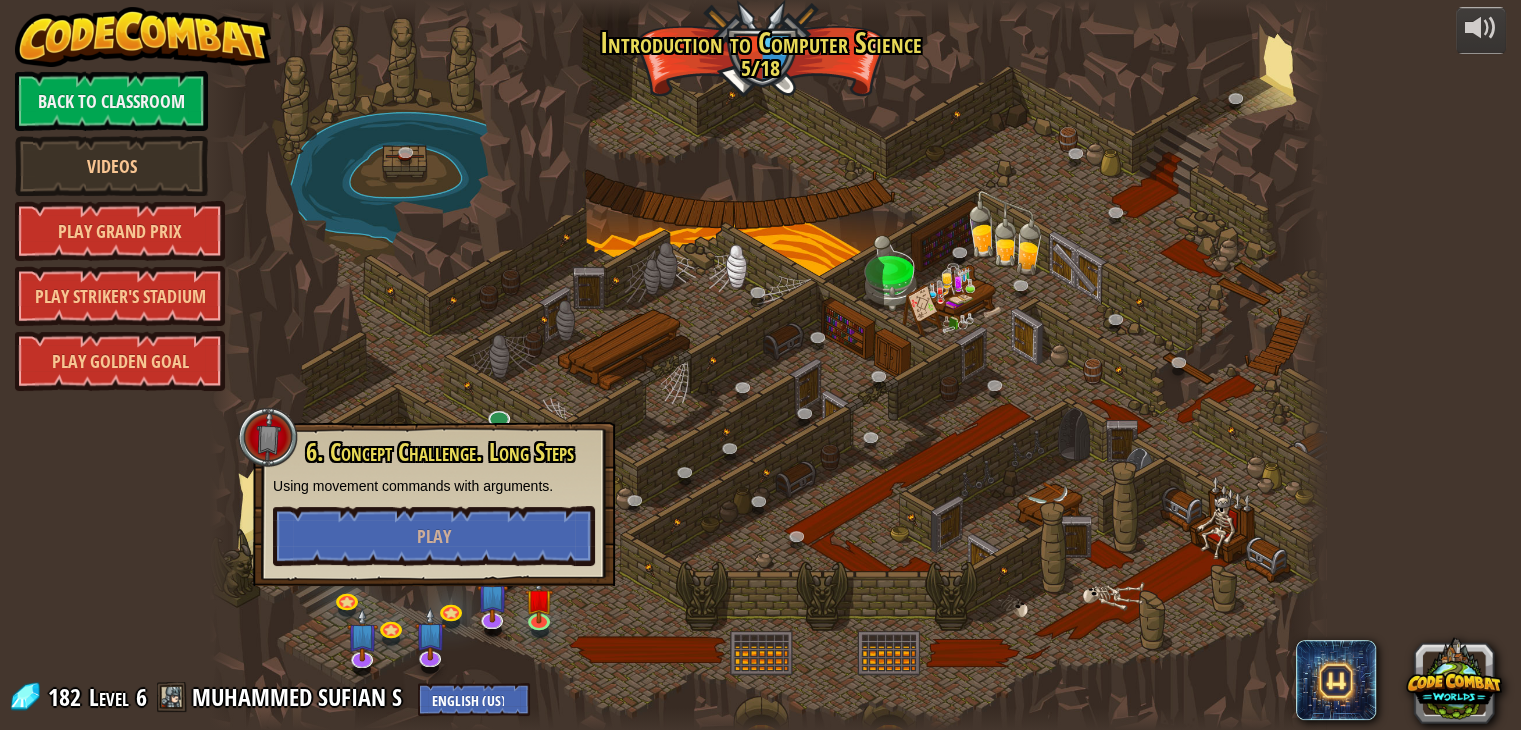 click at bounding box center (768, 365) 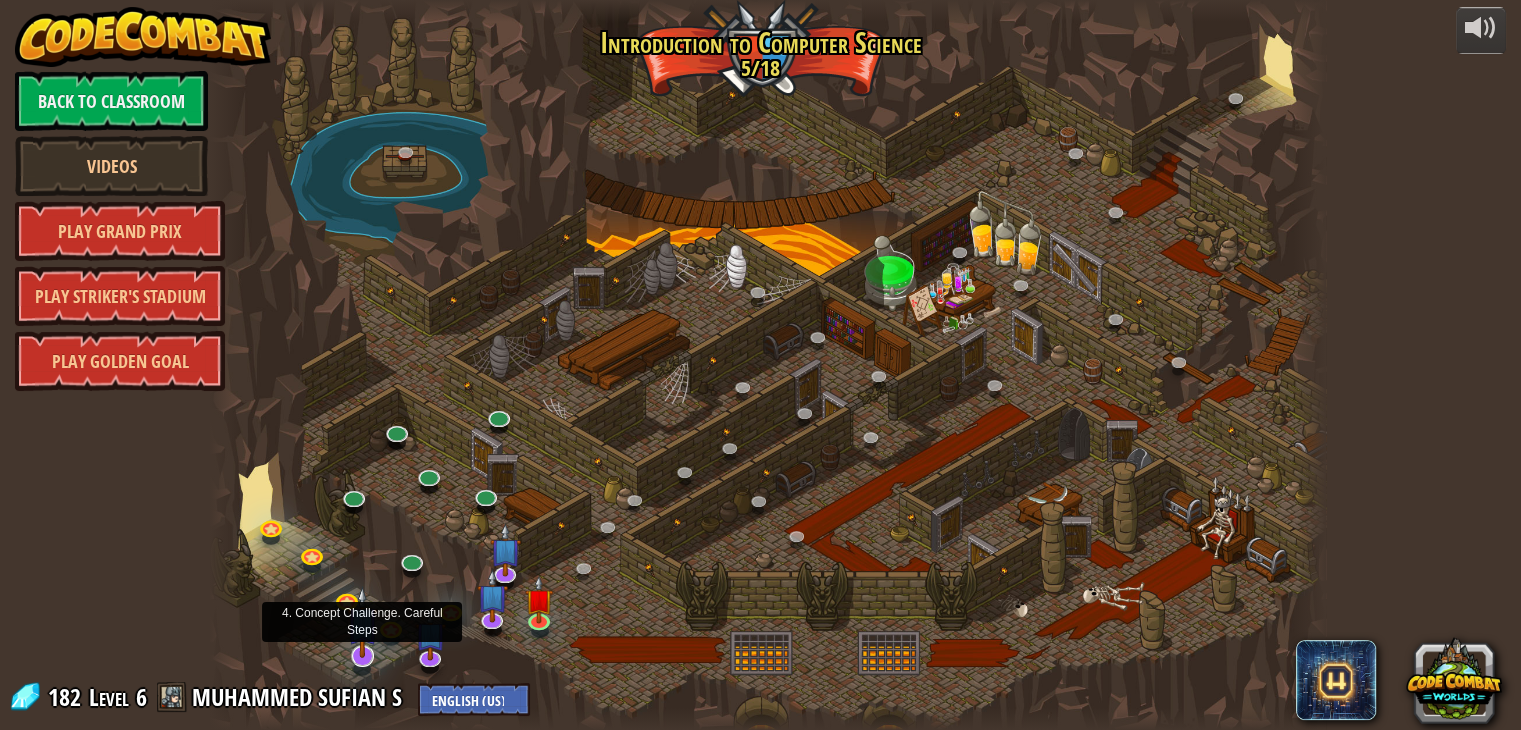 click at bounding box center (362, 622) 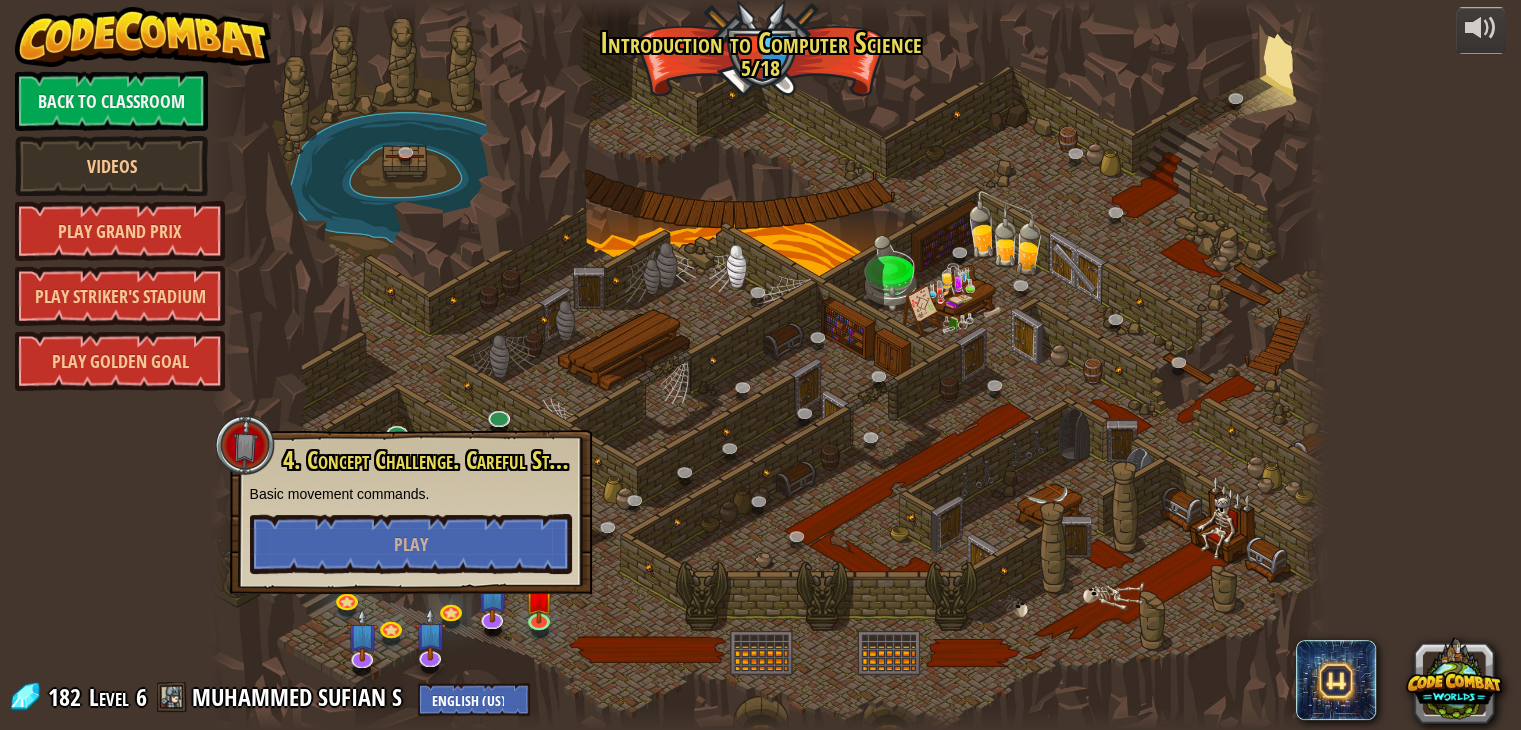 click at bounding box center (768, 365) 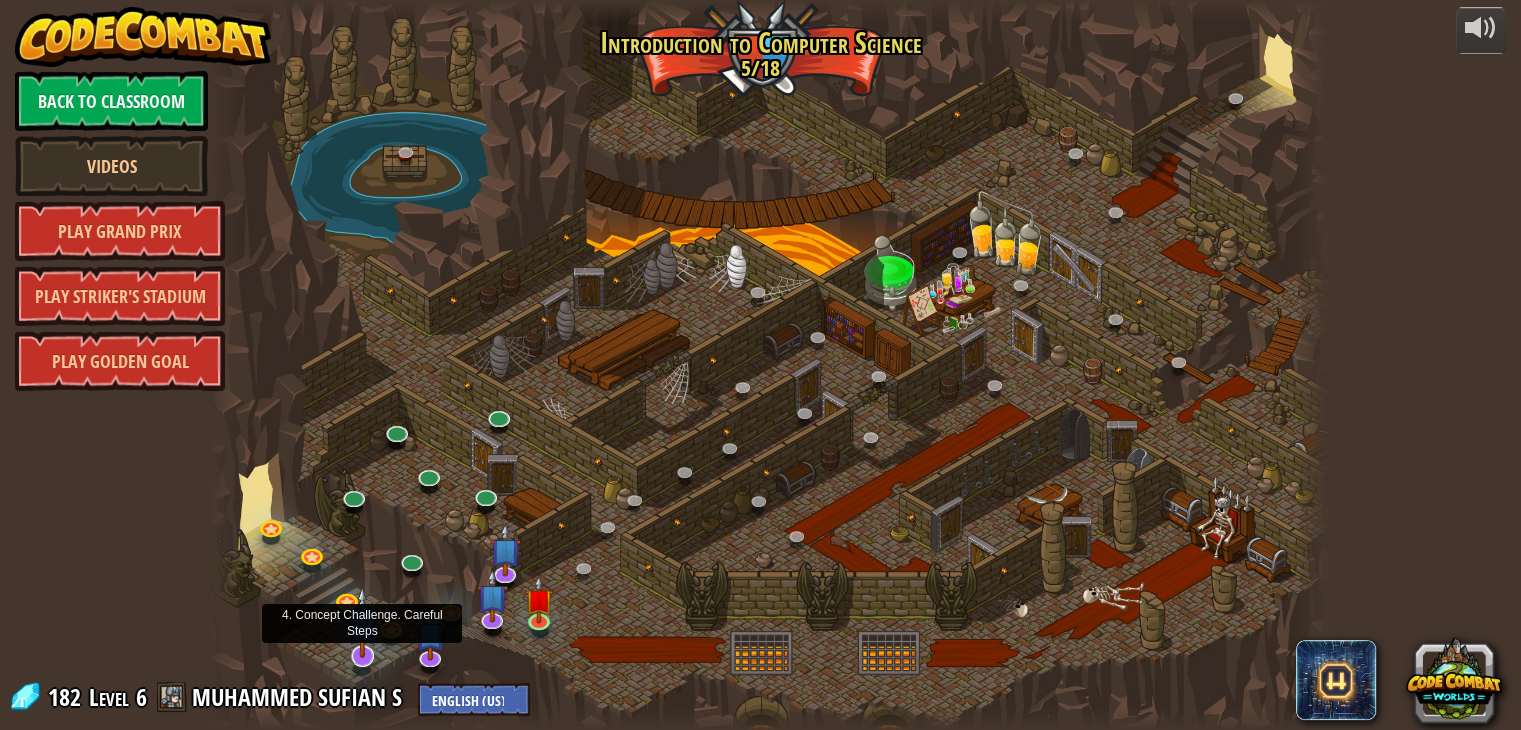 click at bounding box center (362, 622) 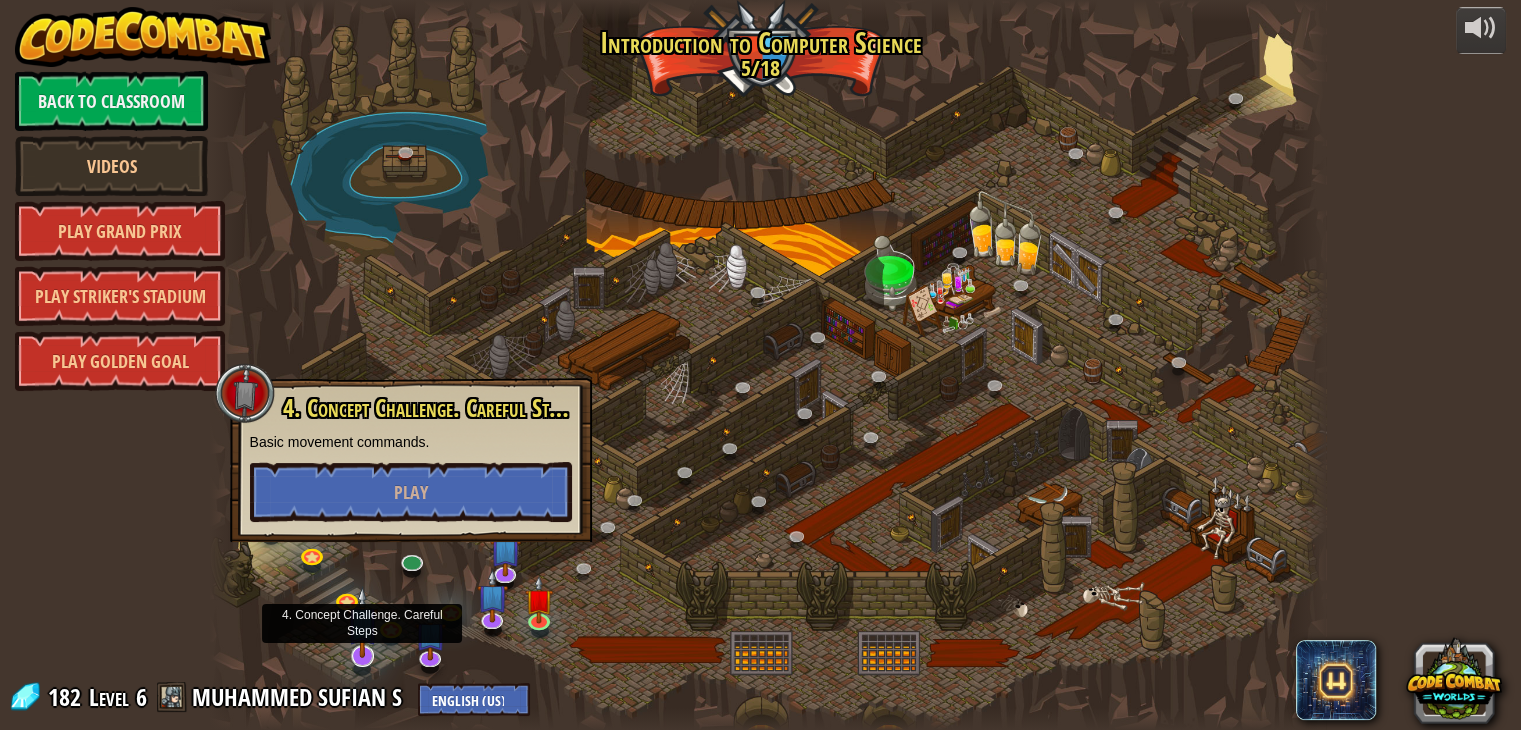 click at bounding box center [362, 622] 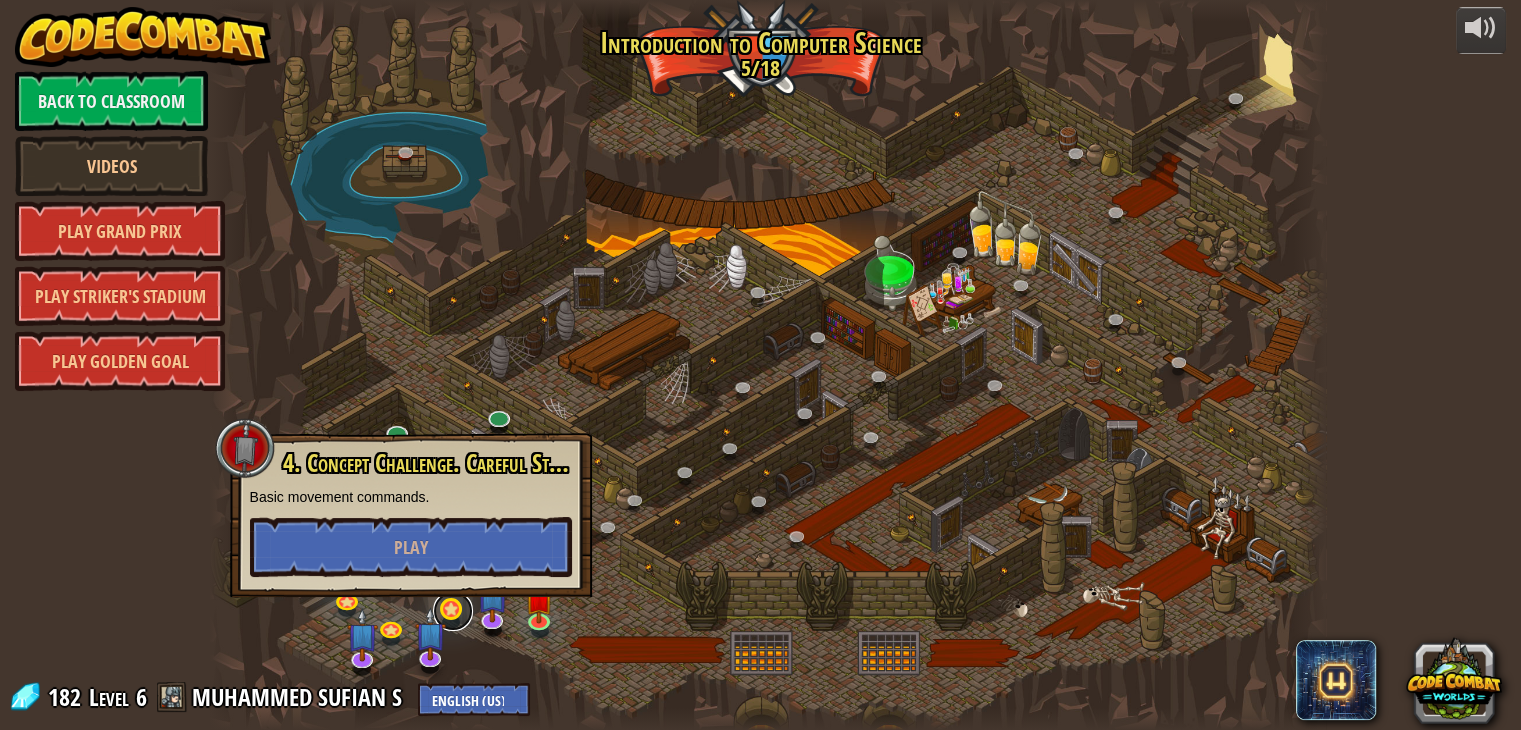 click at bounding box center (453, 611) 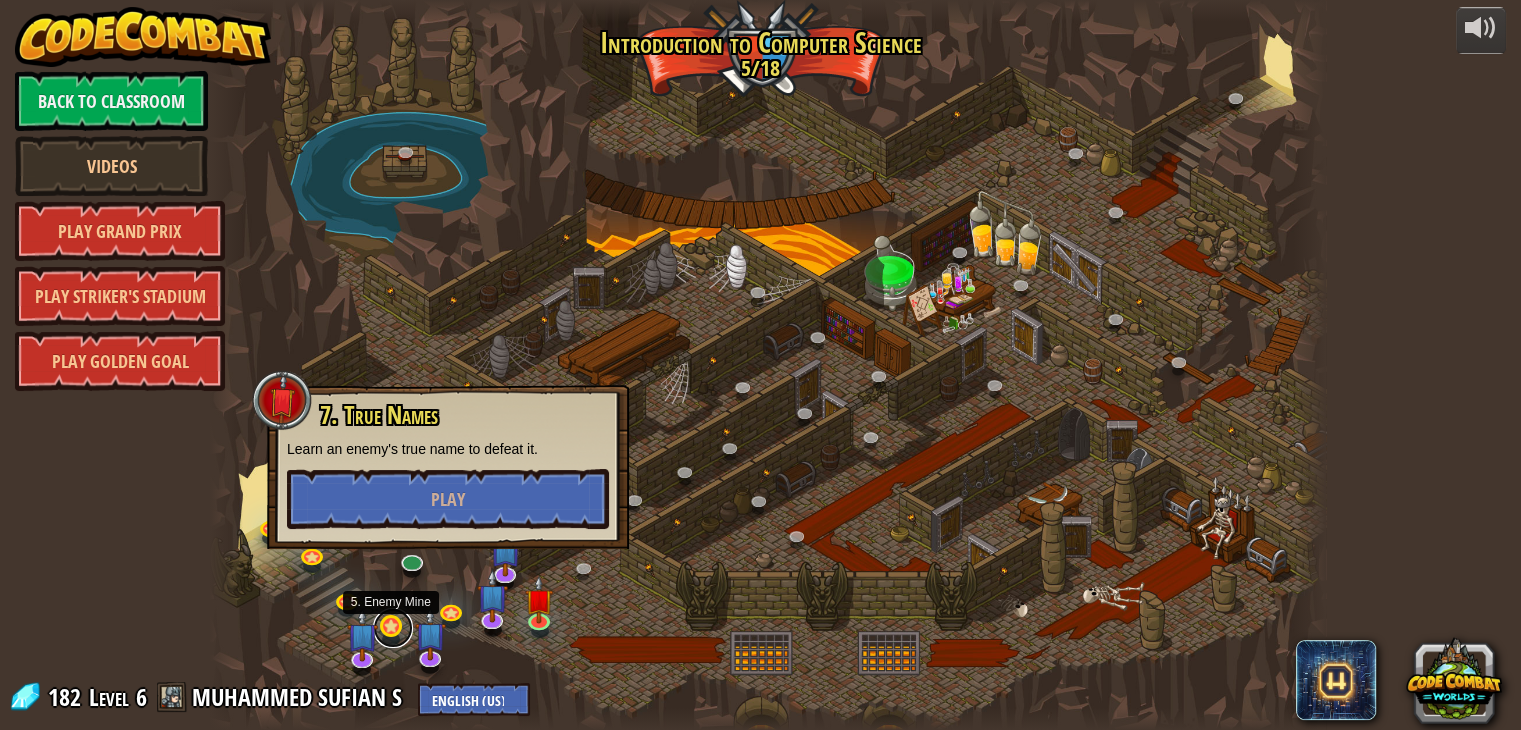 click at bounding box center [393, 628] 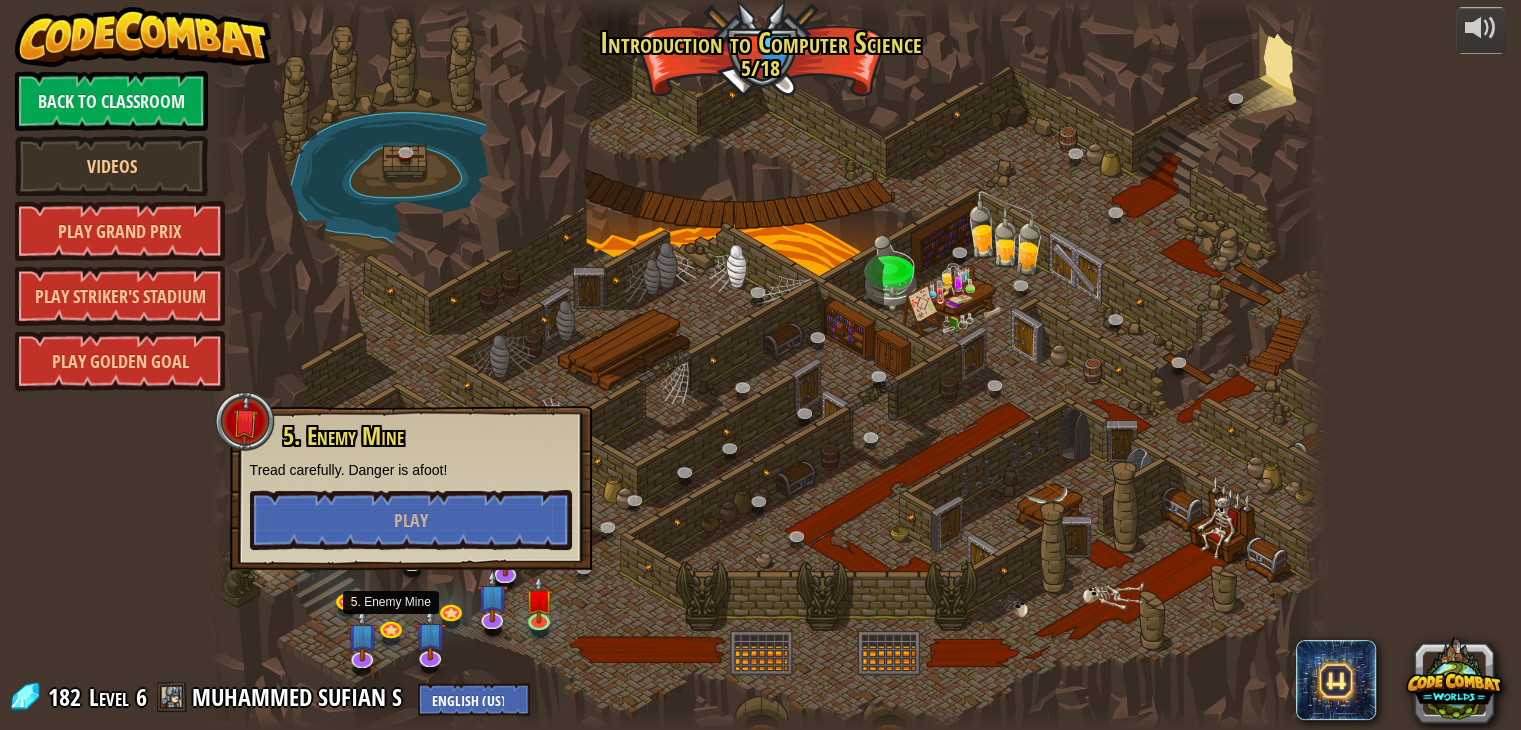 click at bounding box center [768, 365] 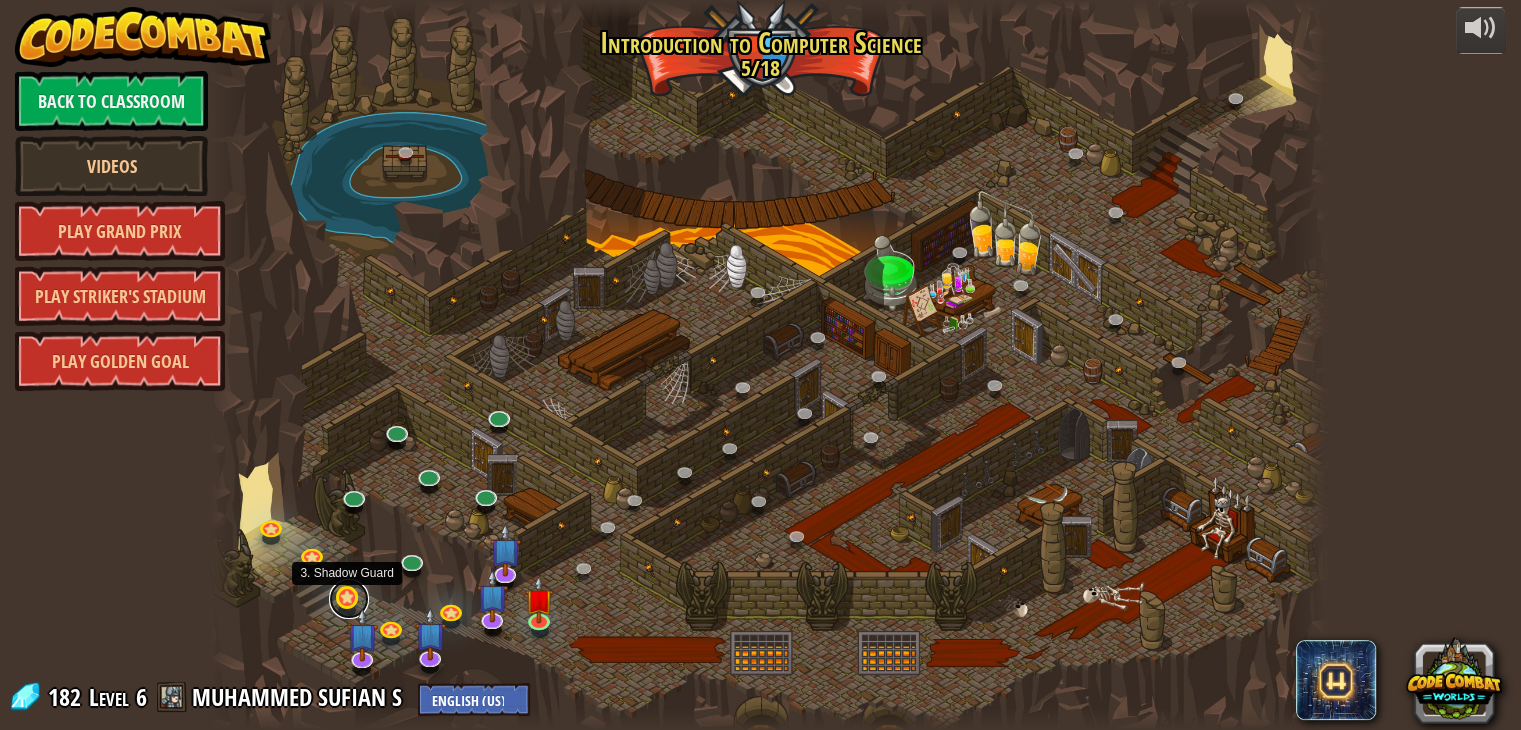 click at bounding box center [349, 599] 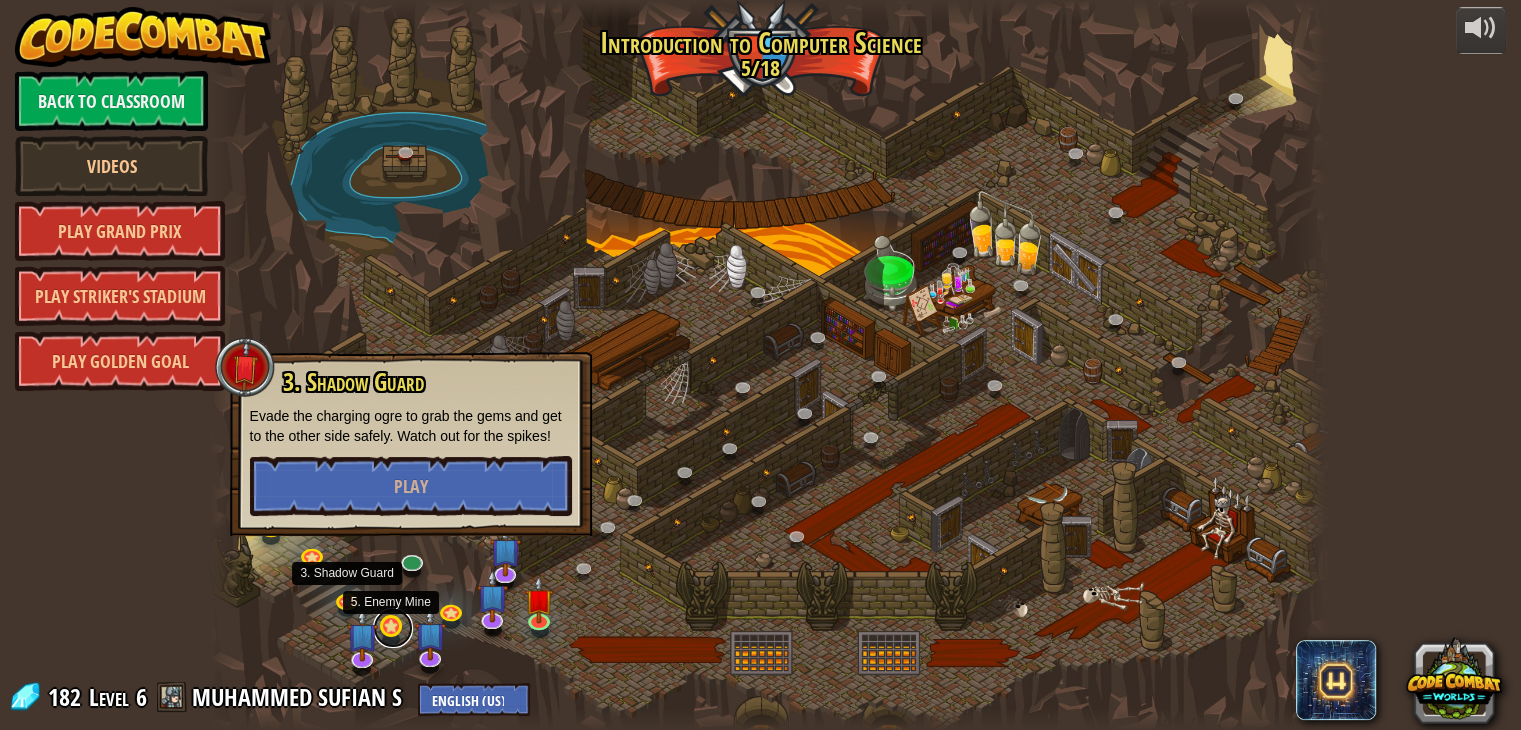 click at bounding box center [393, 628] 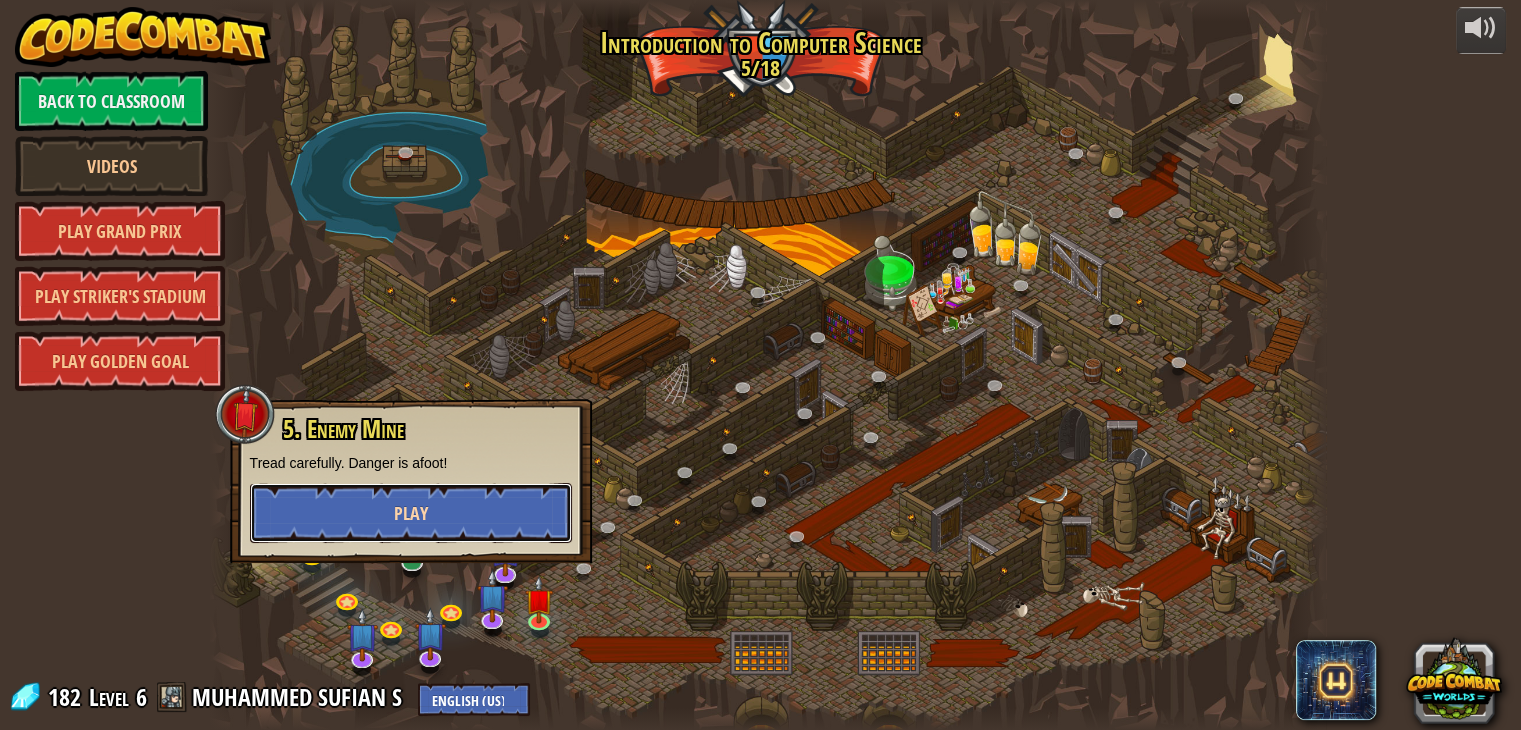 click on "Play" at bounding box center [411, 513] 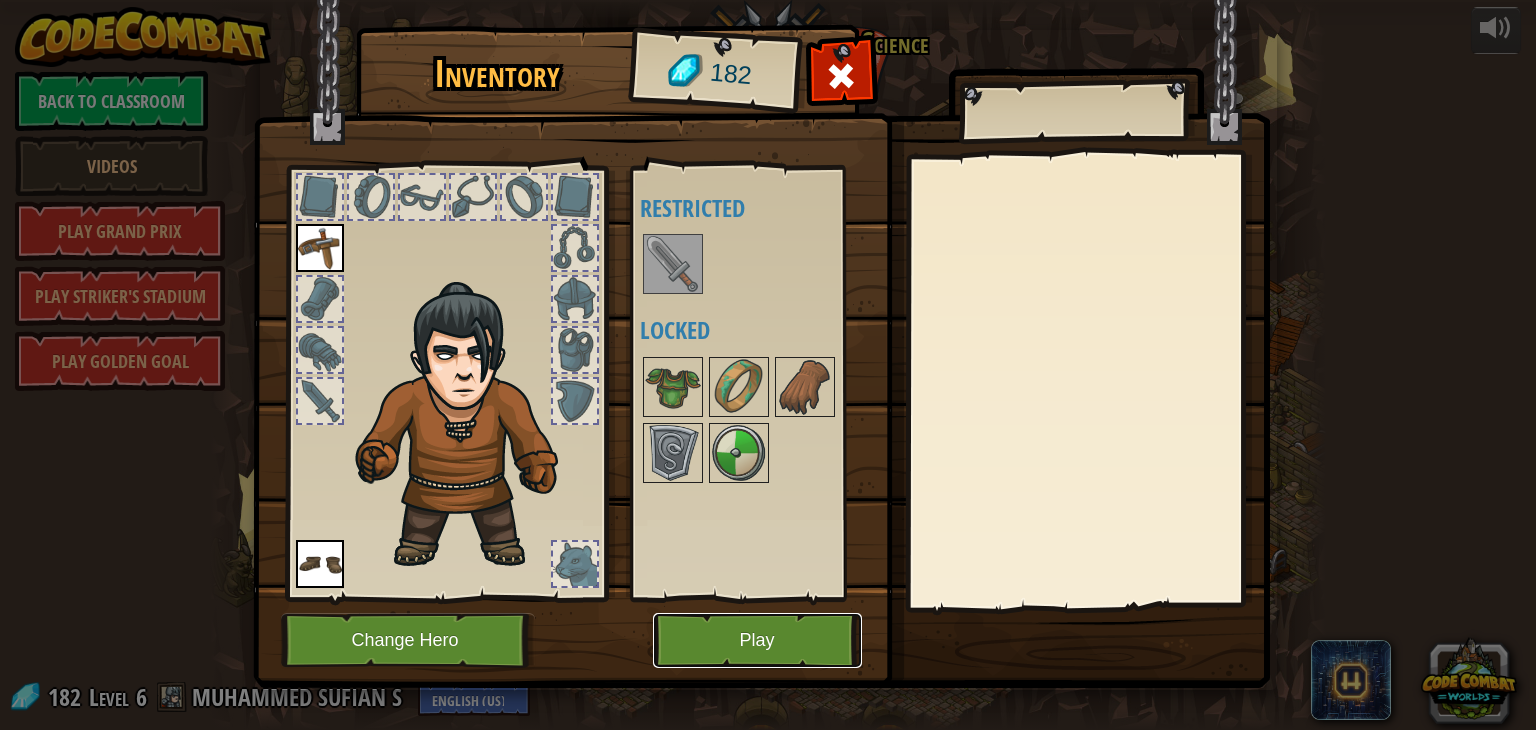 click on "Play" at bounding box center (757, 640) 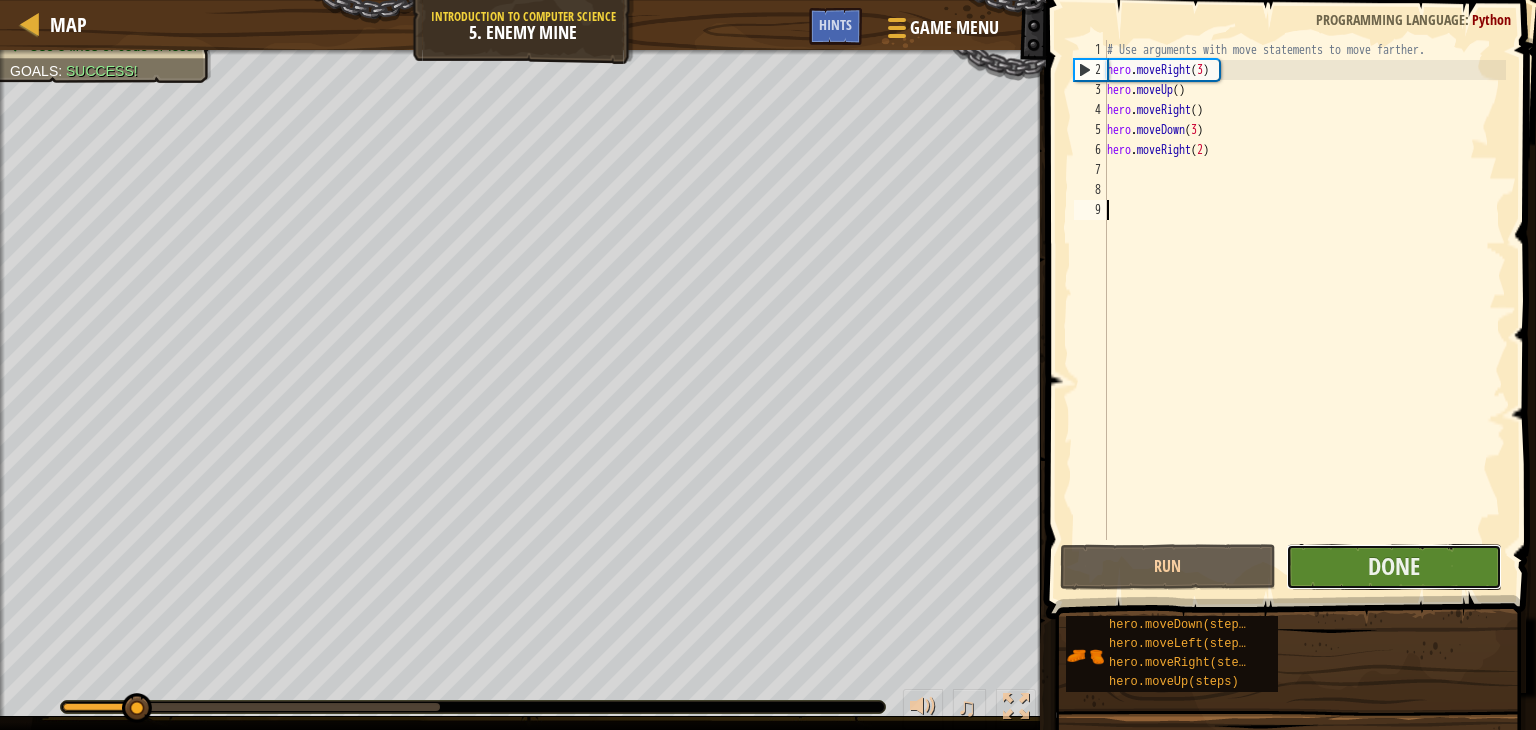 click on "Done" at bounding box center (1394, 567) 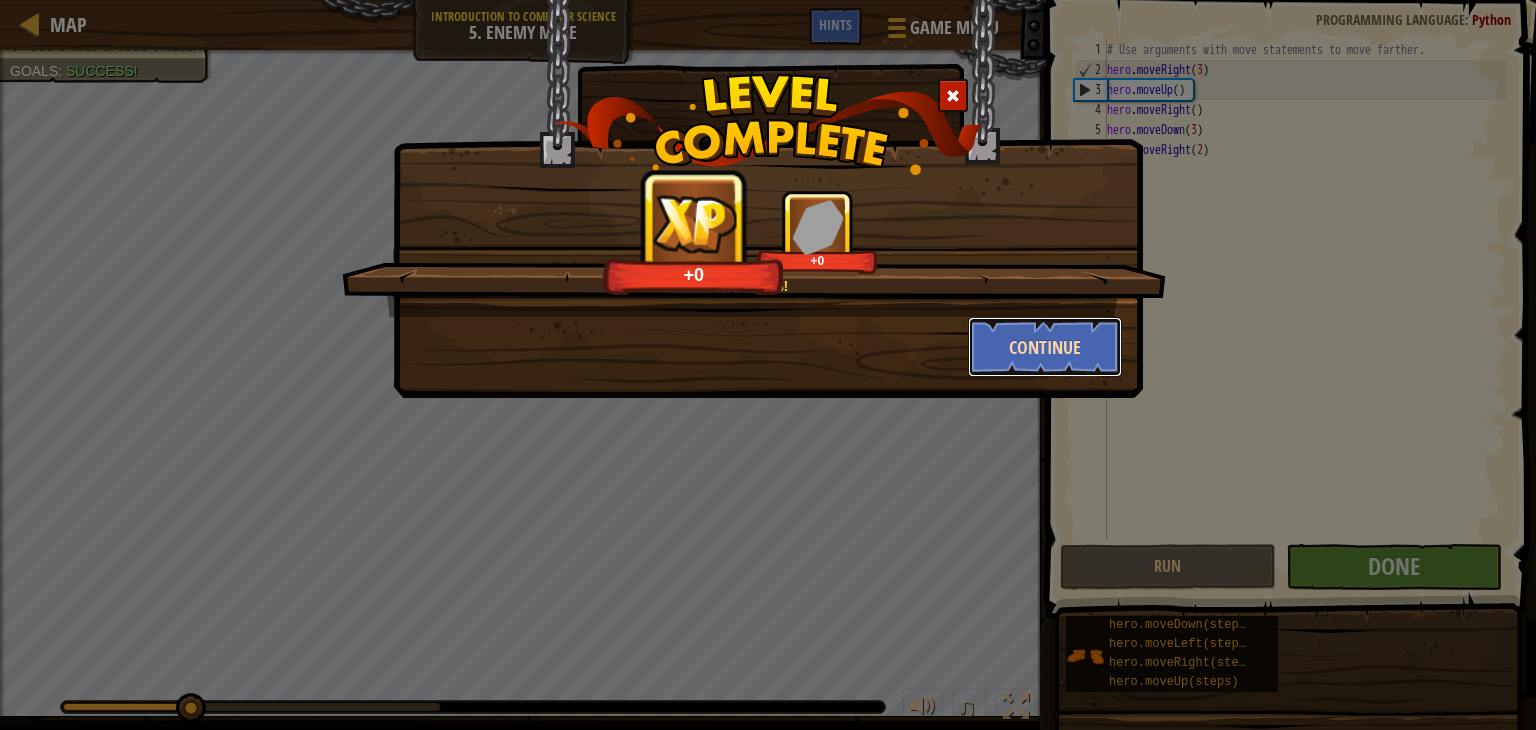 click on "Continue" at bounding box center (1045, 347) 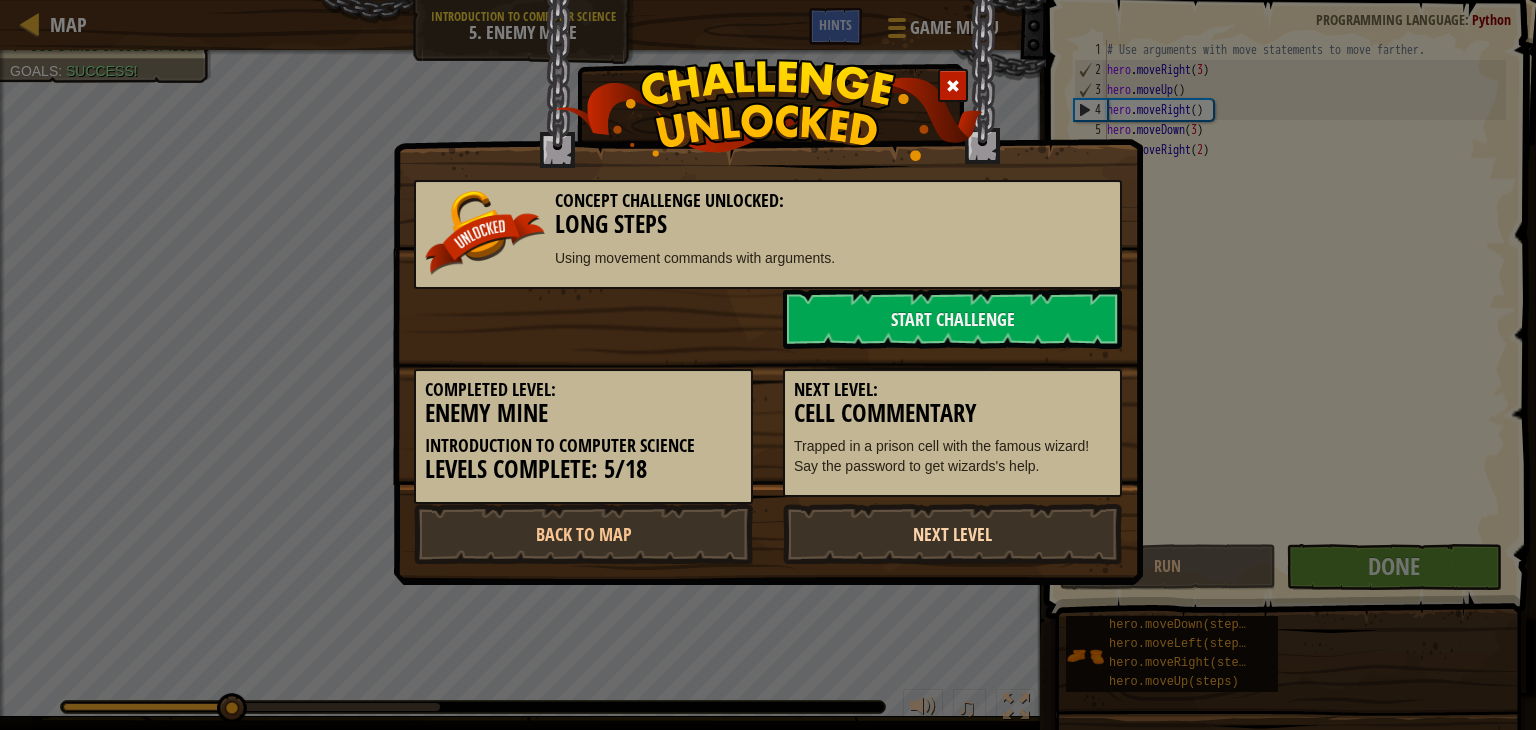 click on "Next Level" at bounding box center (952, 534) 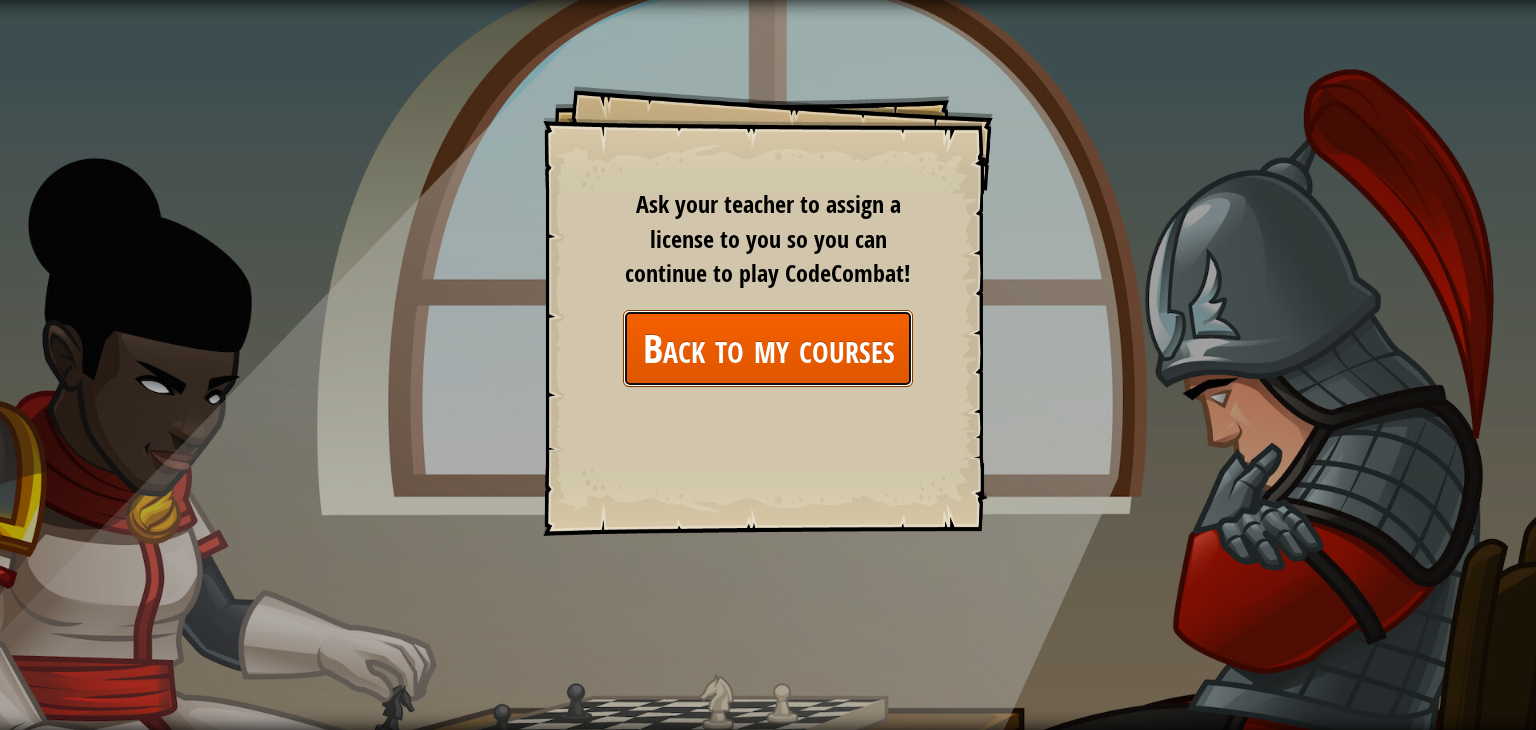 click on "Back to my courses" at bounding box center [768, 348] 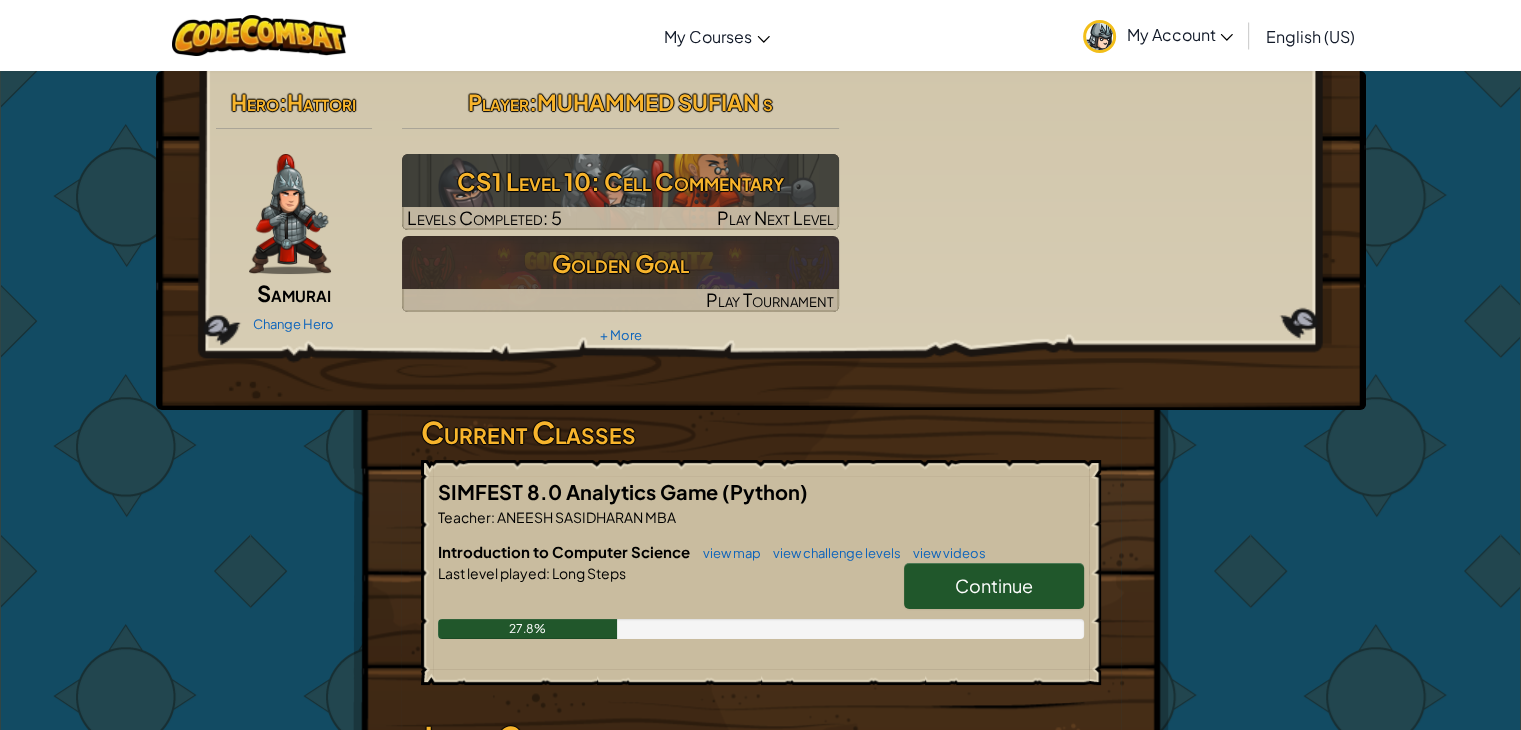 click on "Continue" at bounding box center (994, 585) 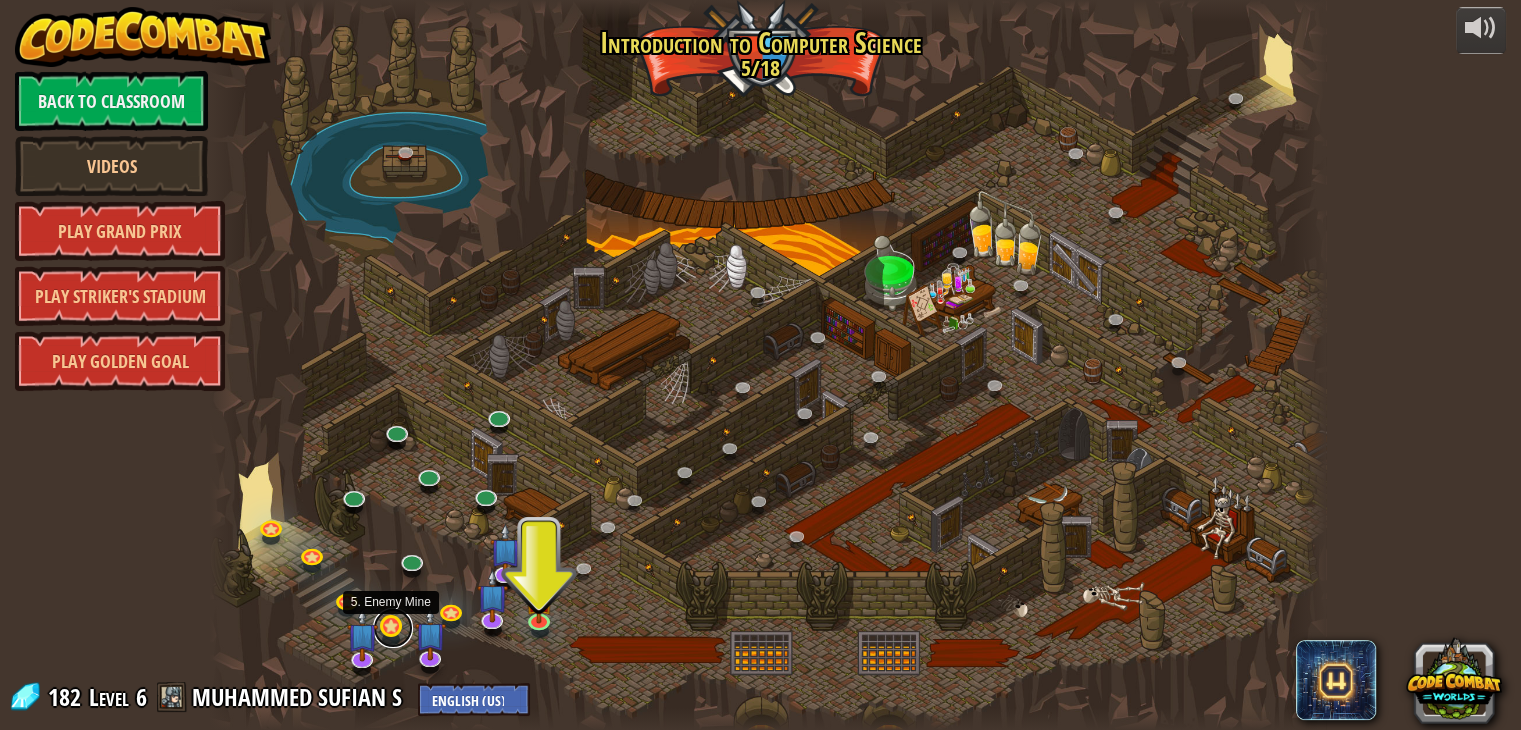 click at bounding box center (393, 628) 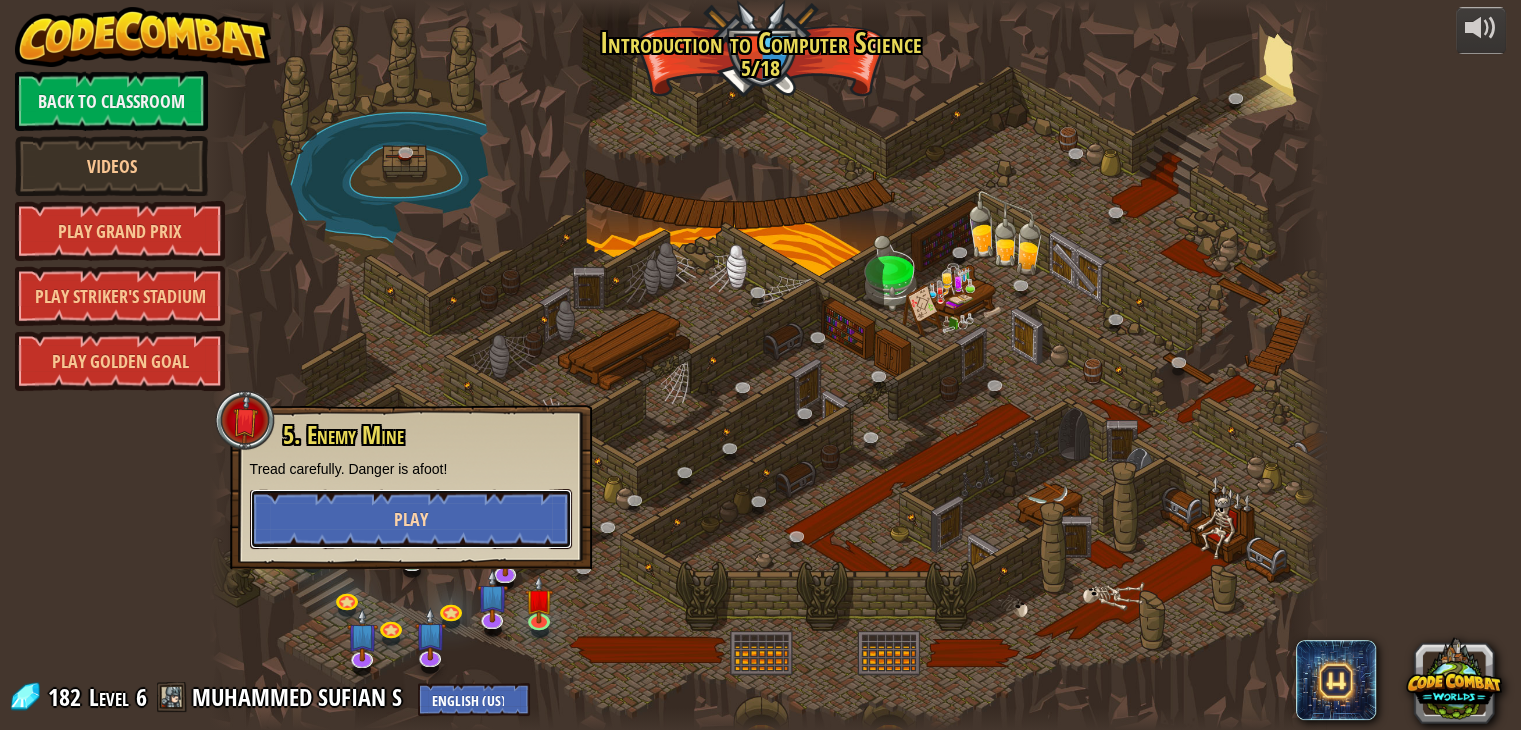 click on "Play" at bounding box center (411, 519) 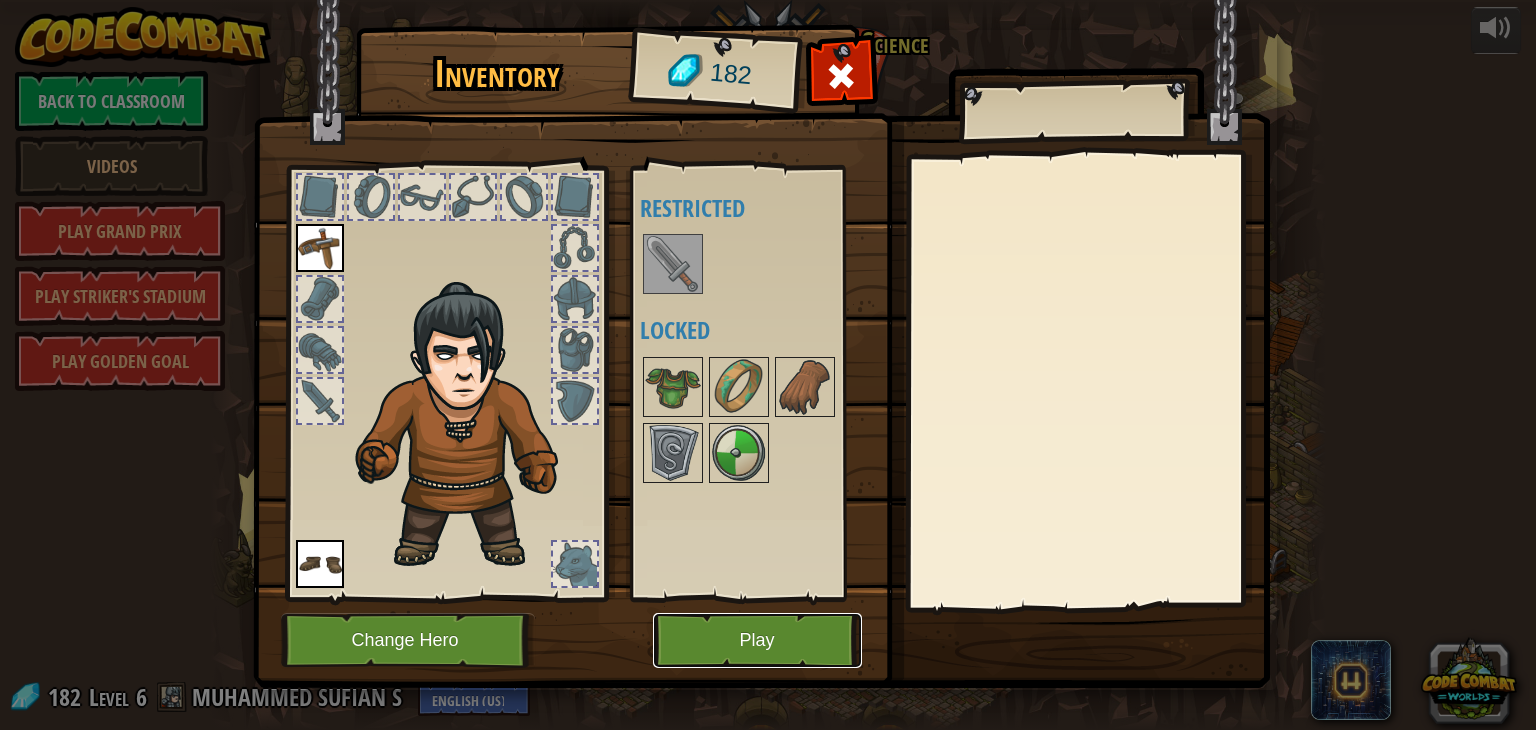 click on "Play" at bounding box center [757, 640] 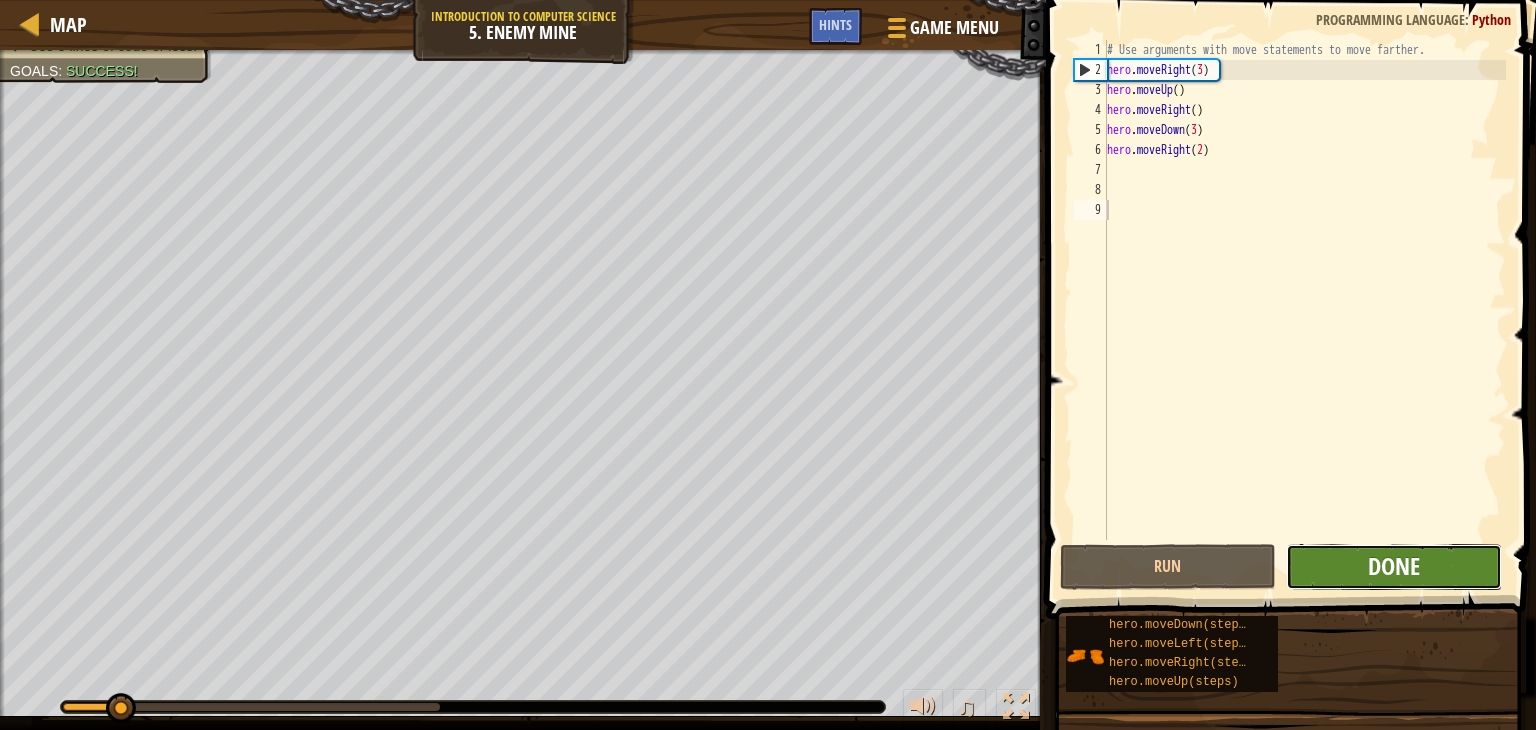 click on "Done" at bounding box center [1394, 566] 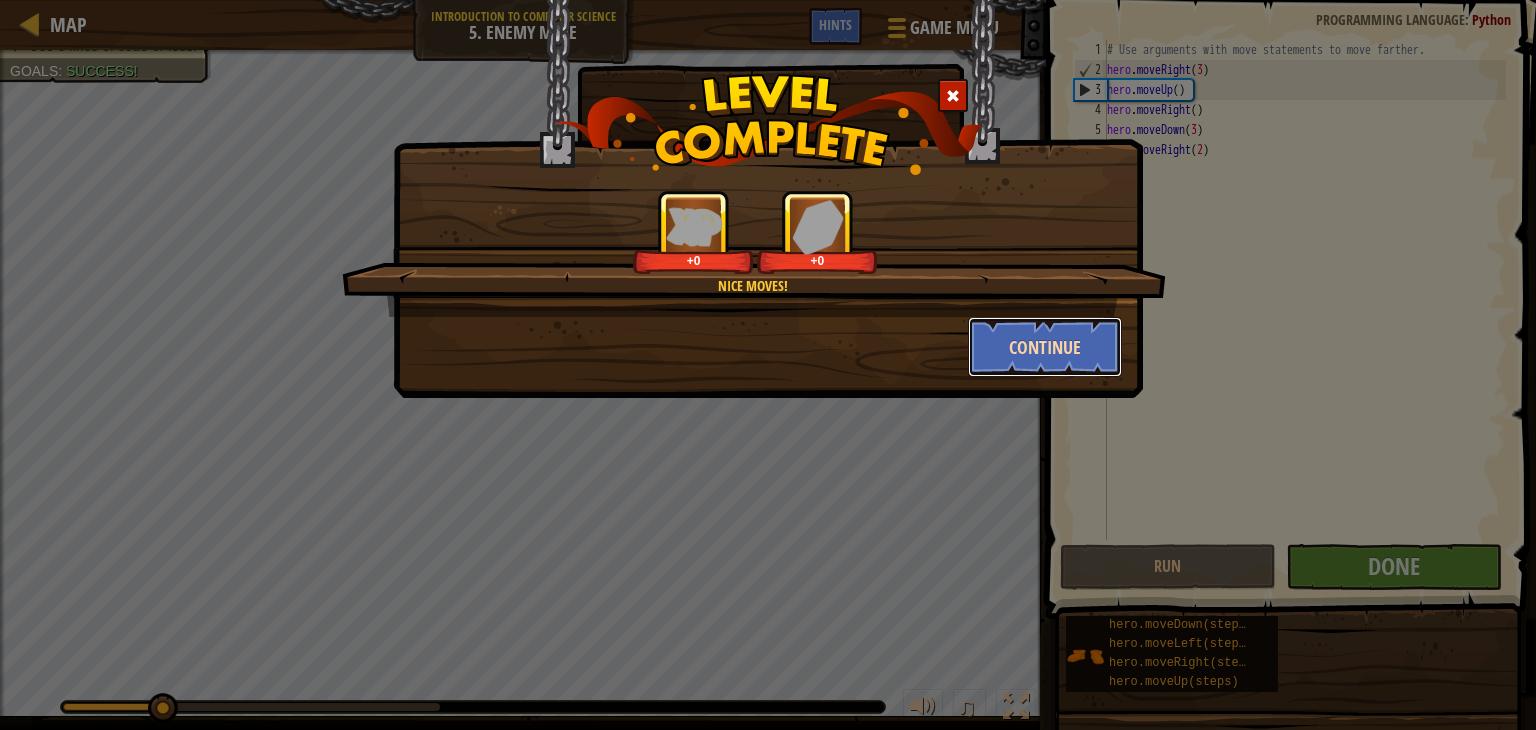 click on "Continue" at bounding box center (1045, 347) 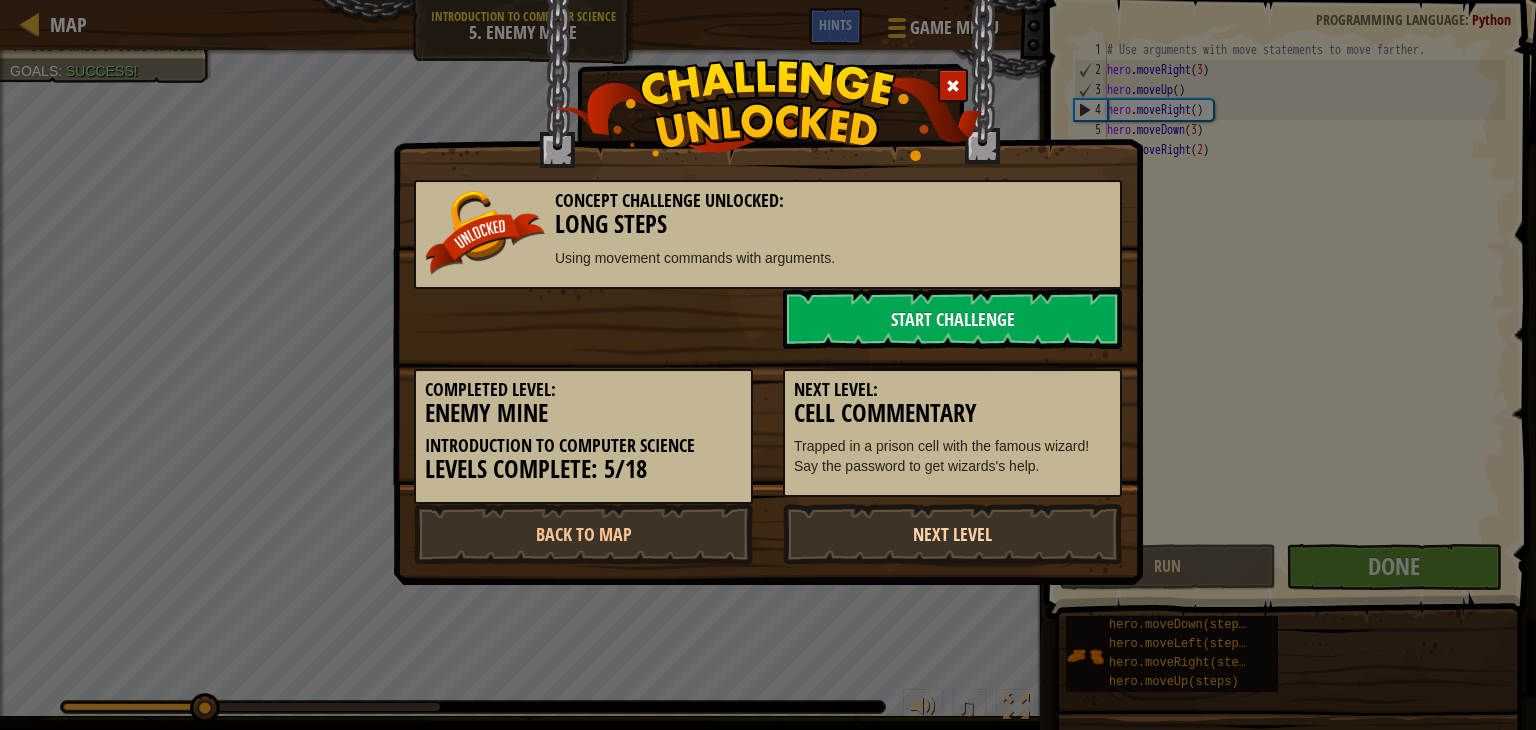 click on "Next Level" at bounding box center (952, 534) 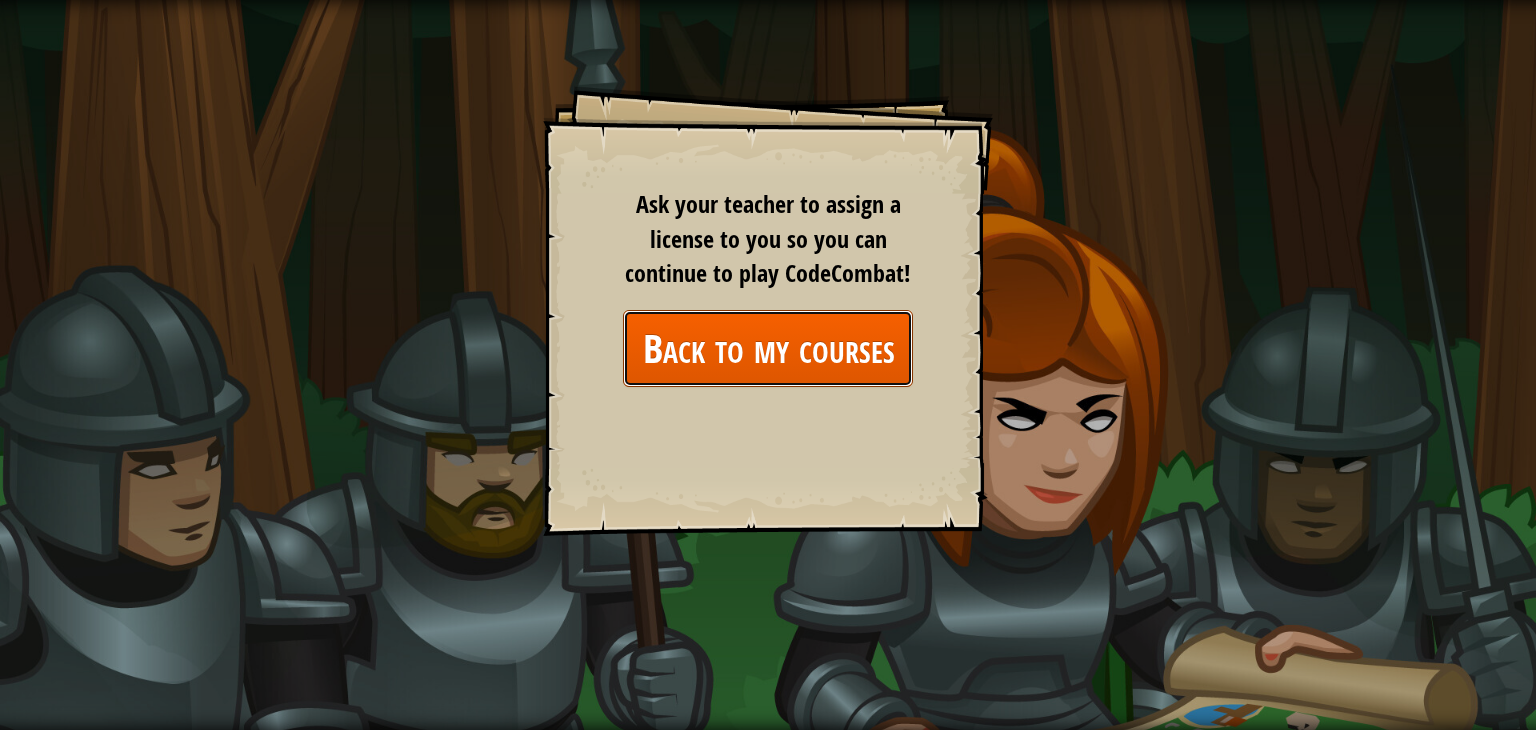 click on "Back to my courses" at bounding box center [768, 348] 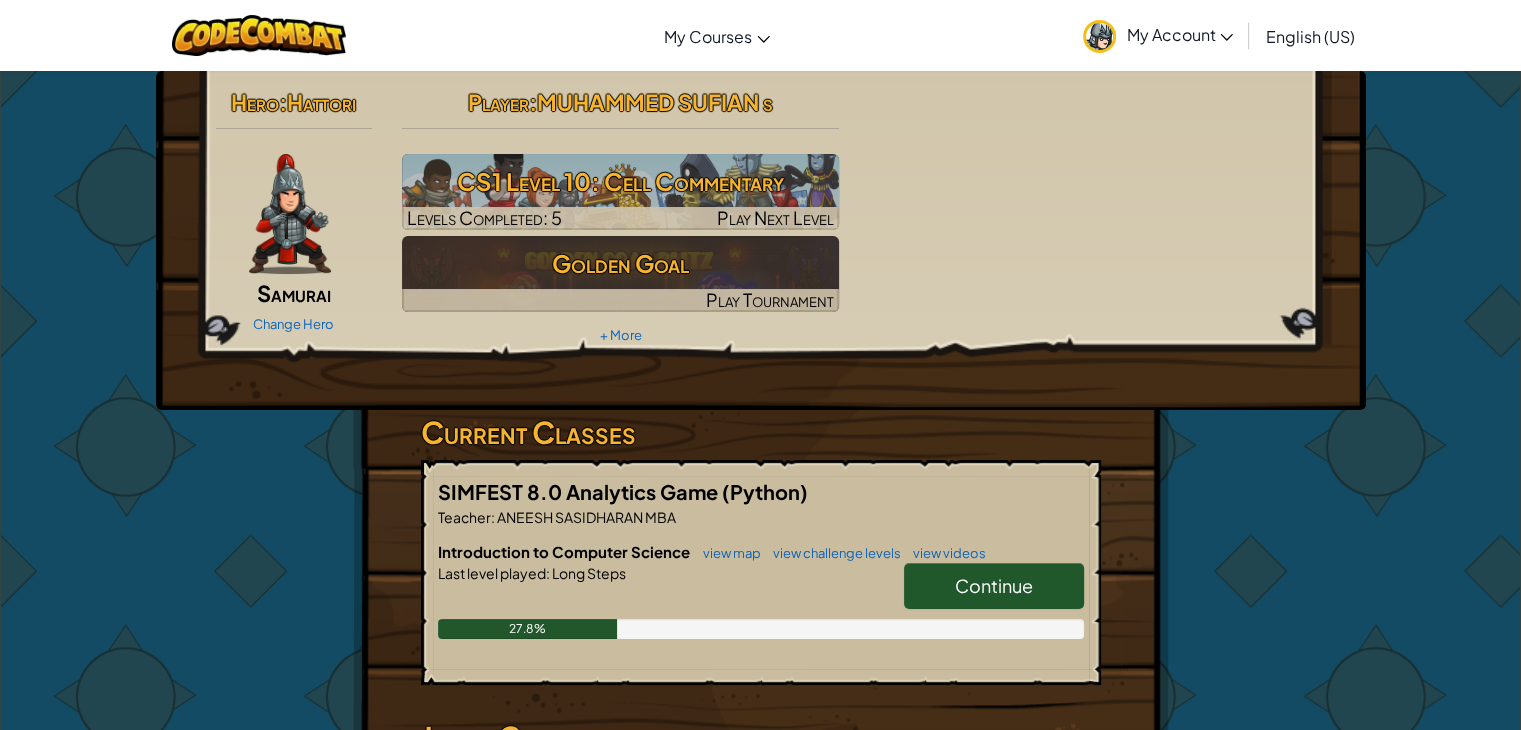 scroll, scrollTop: 140, scrollLeft: 0, axis: vertical 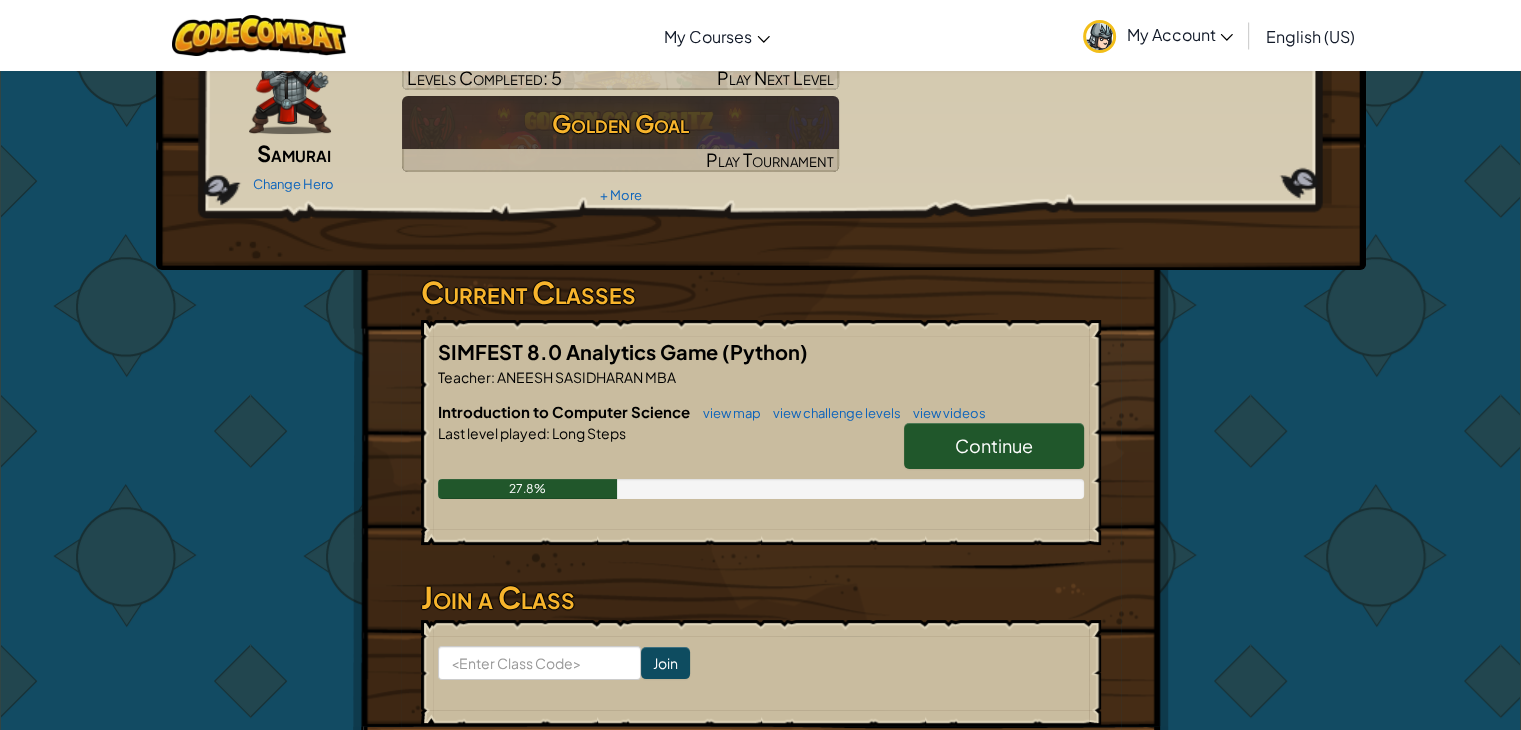click on "Continue" at bounding box center (994, 446) 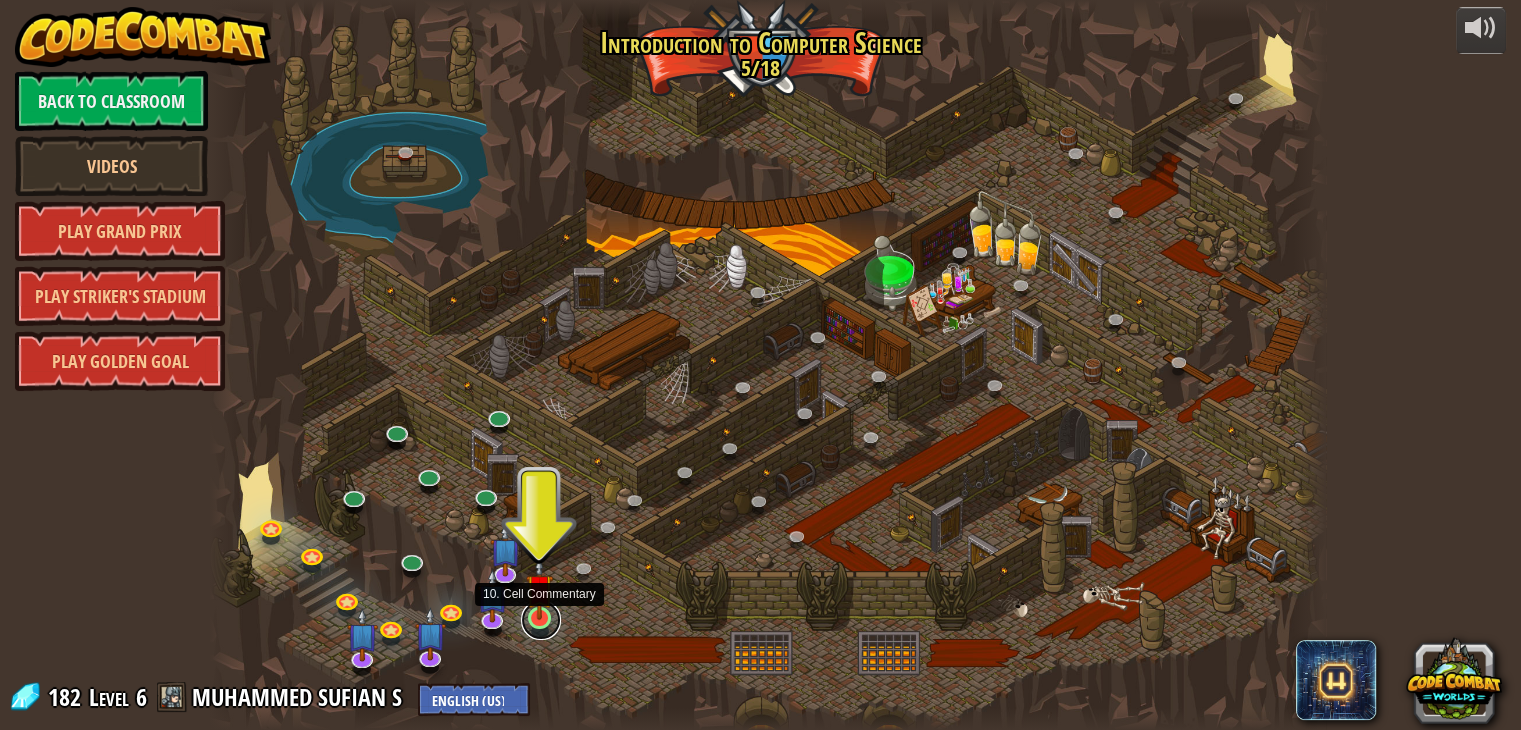 click at bounding box center [541, 620] 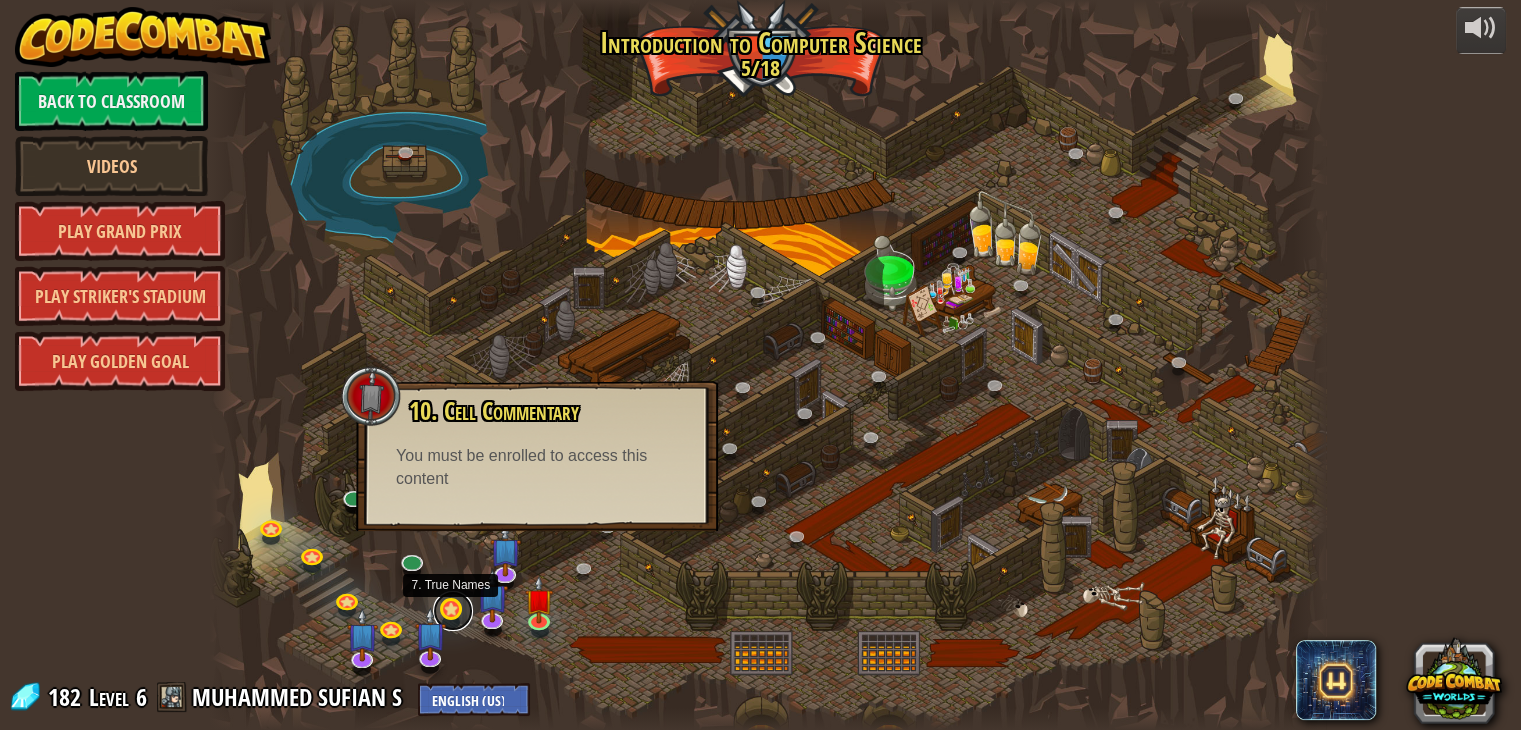 click at bounding box center [453, 611] 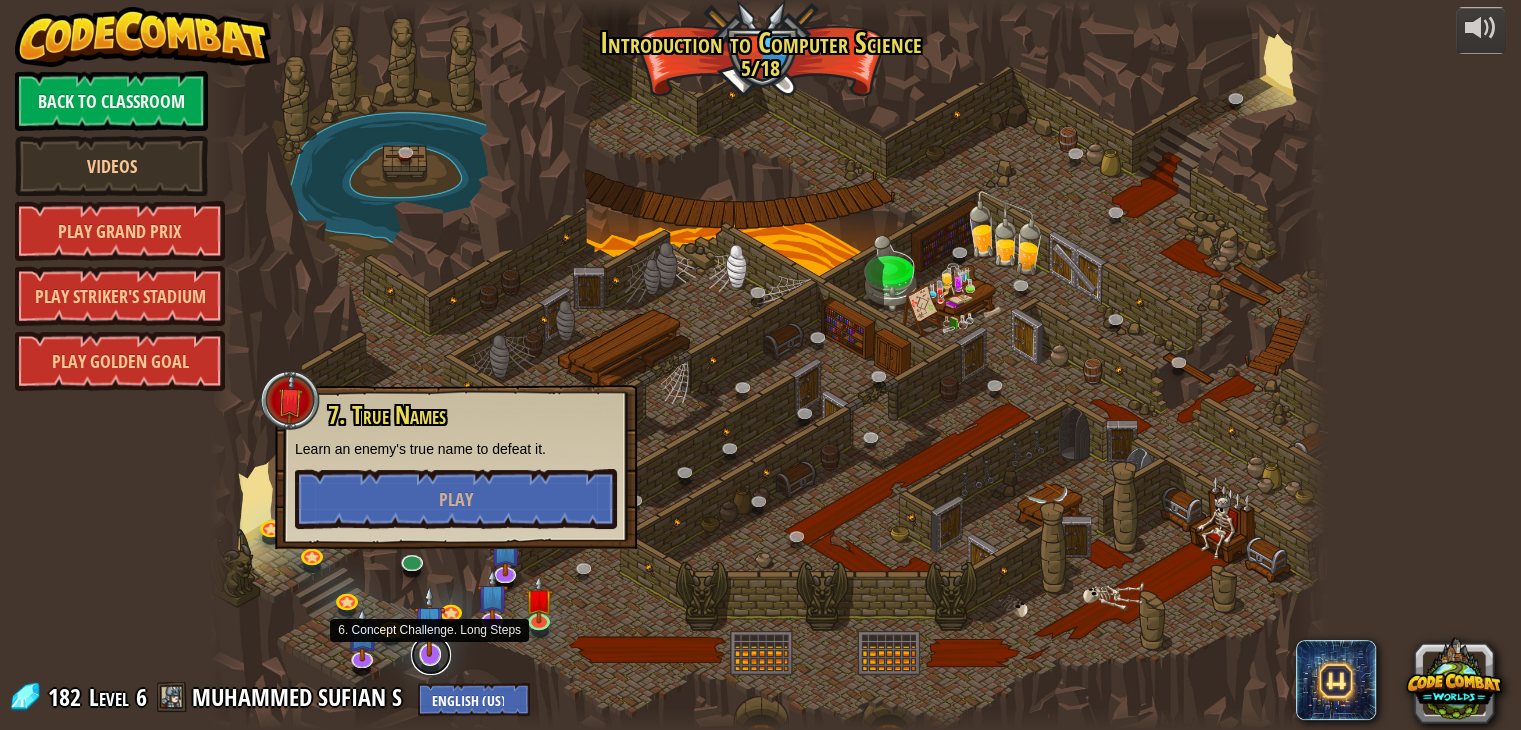 click at bounding box center (431, 655) 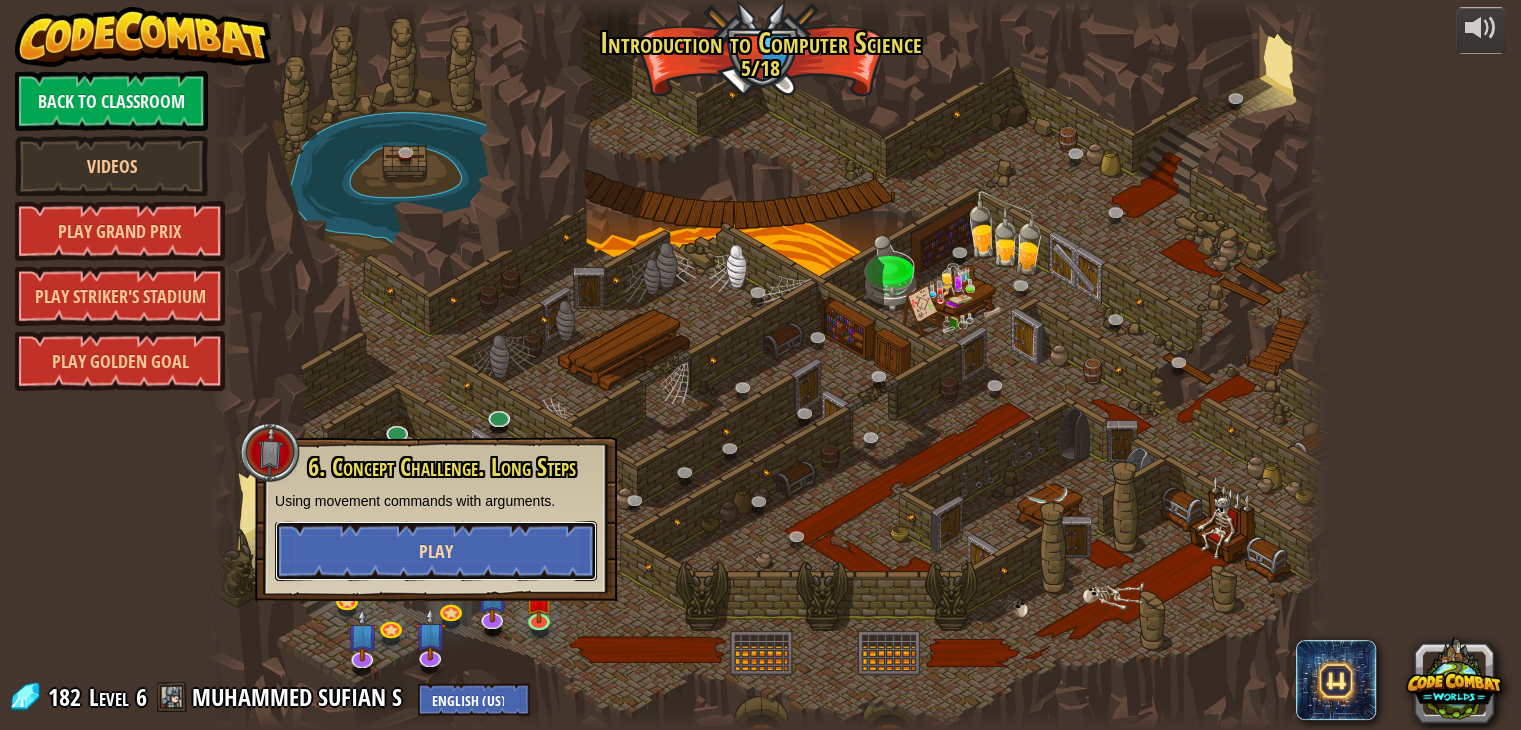 click on "Play" at bounding box center (436, 551) 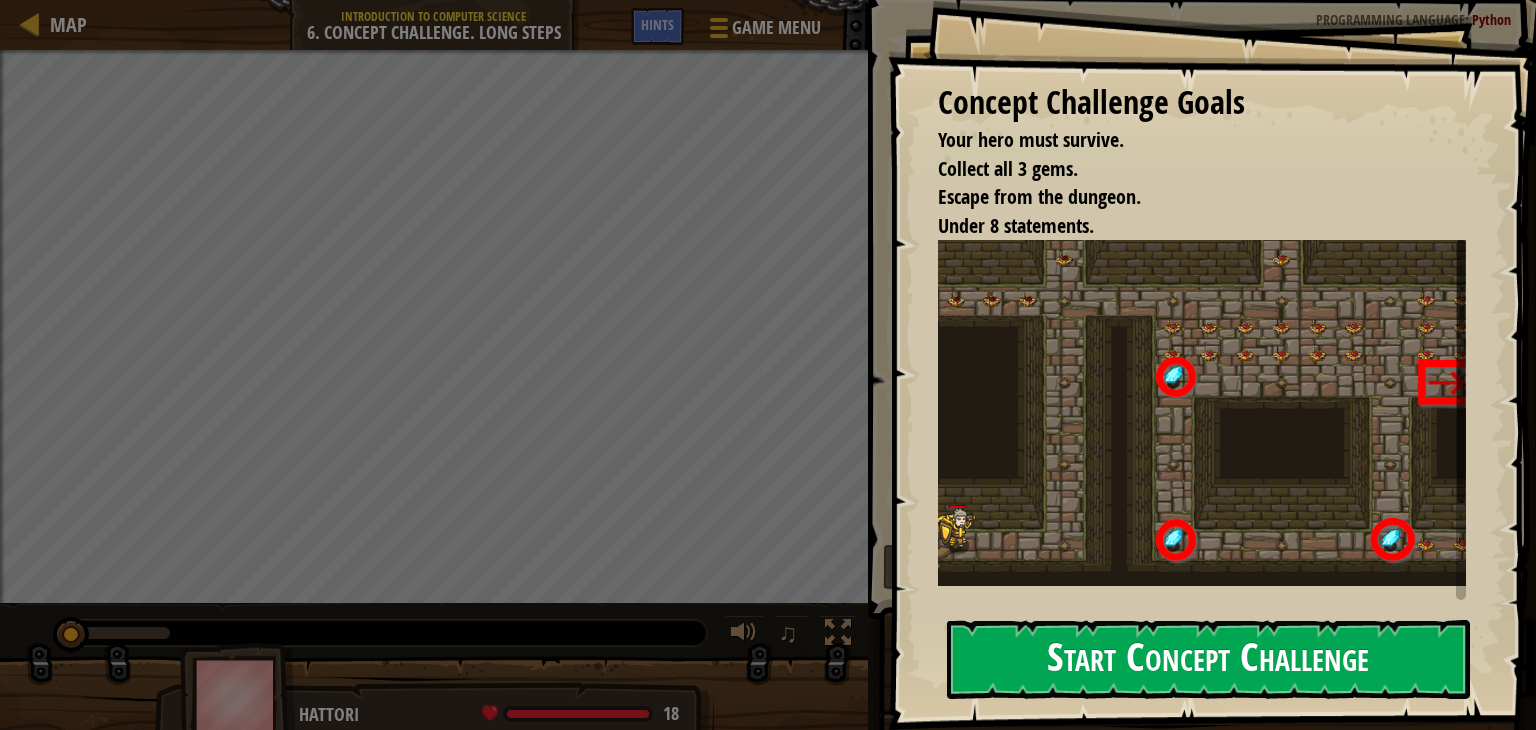 click on "Start Concept Challenge" at bounding box center [1208, 659] 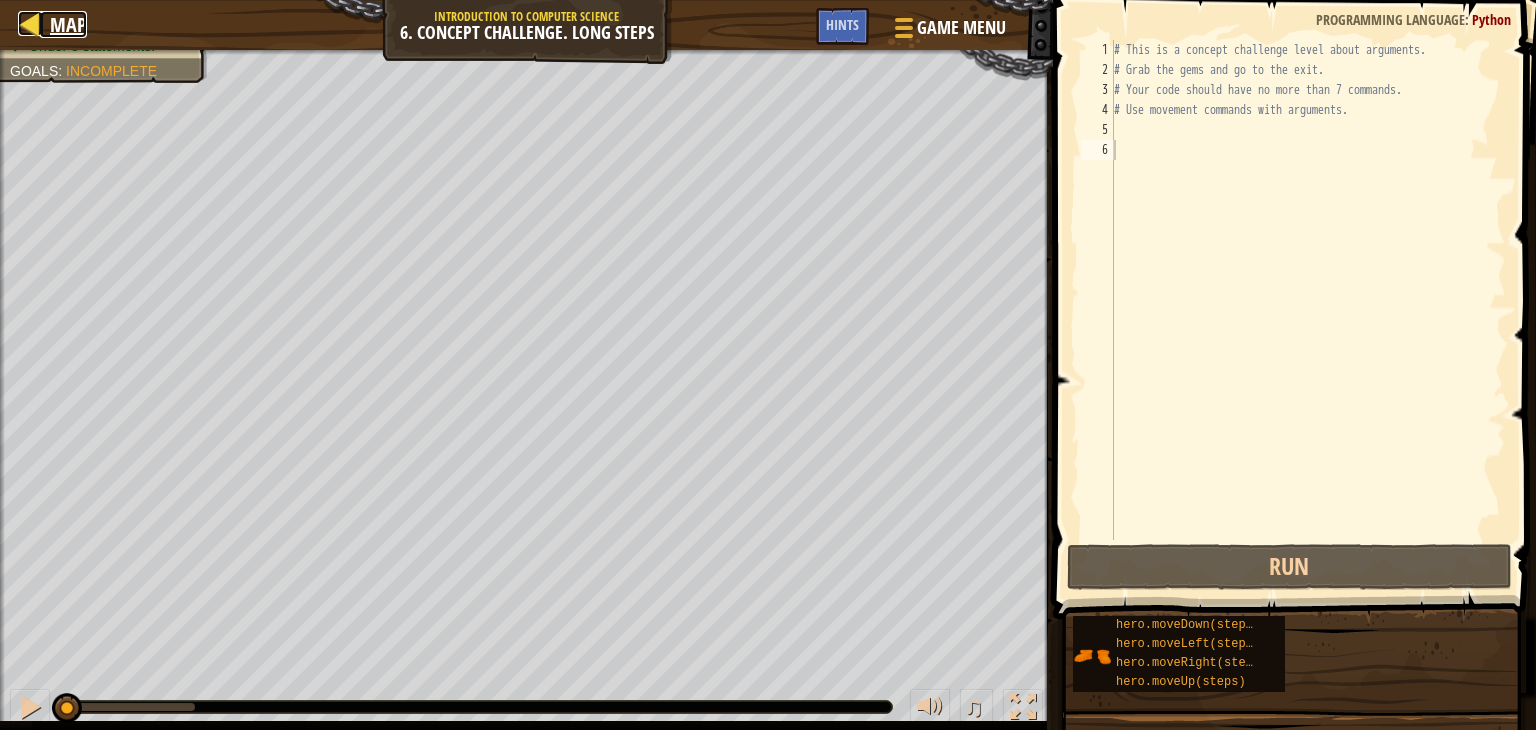 click at bounding box center (30, 23) 